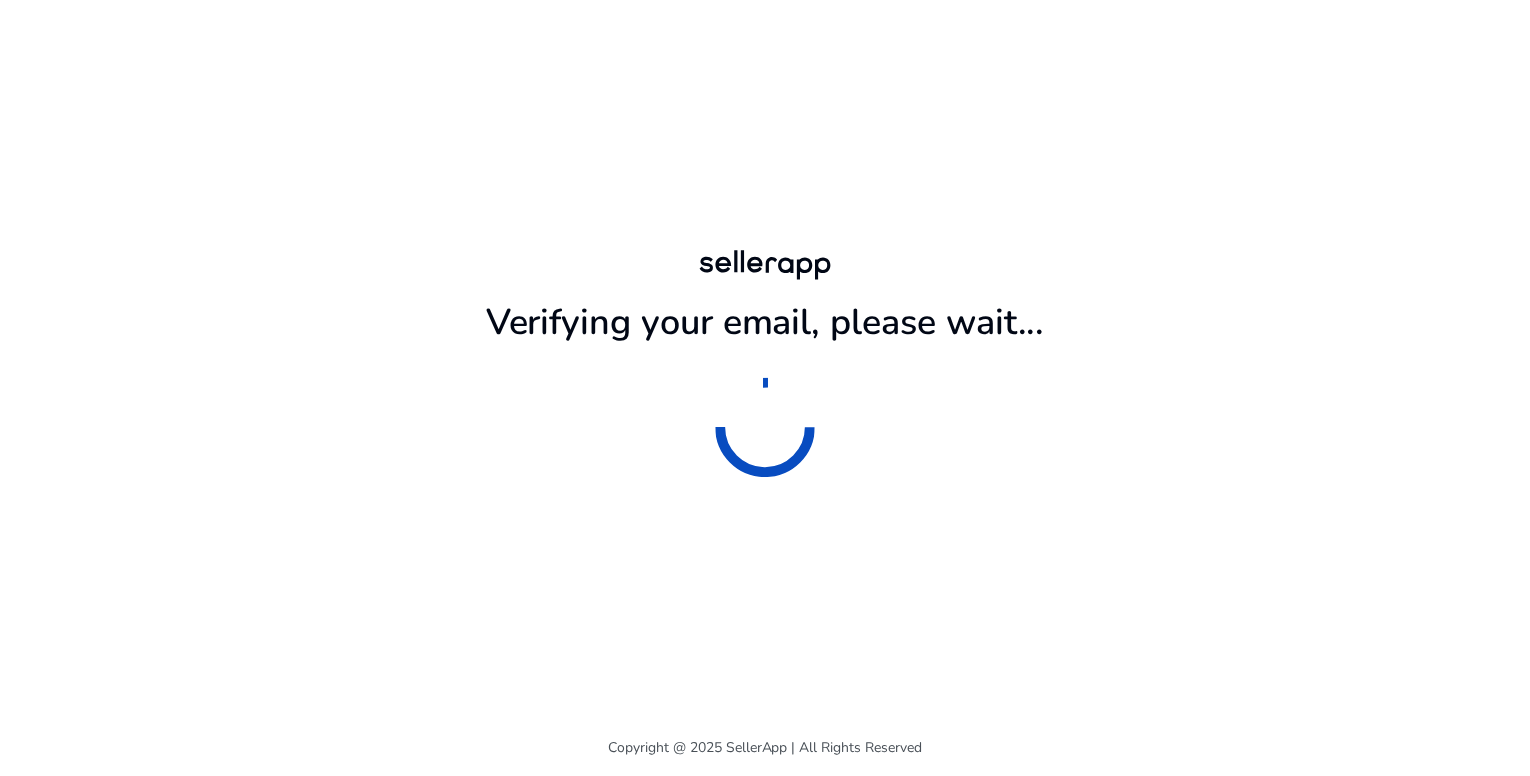 scroll, scrollTop: 0, scrollLeft: 0, axis: both 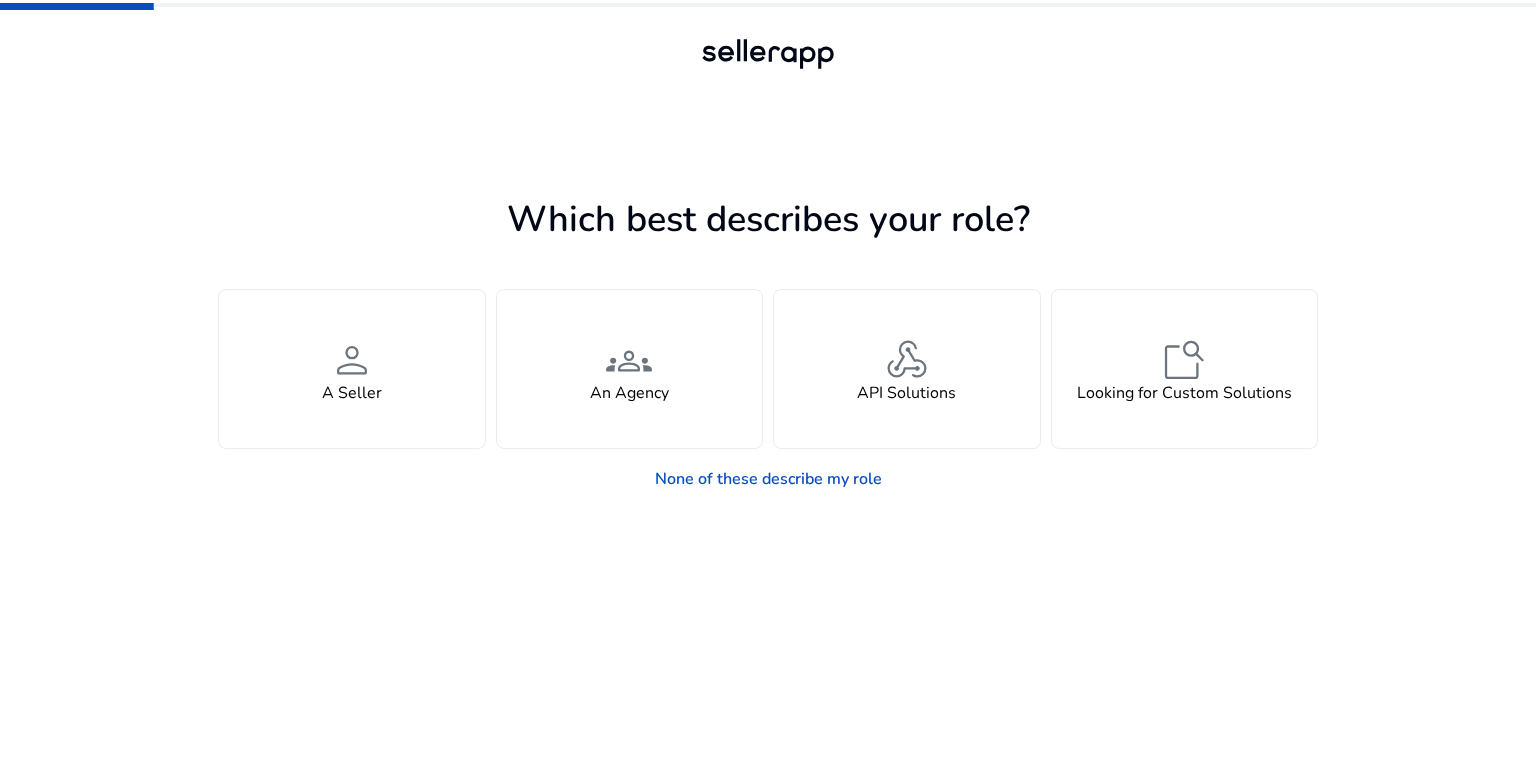 click 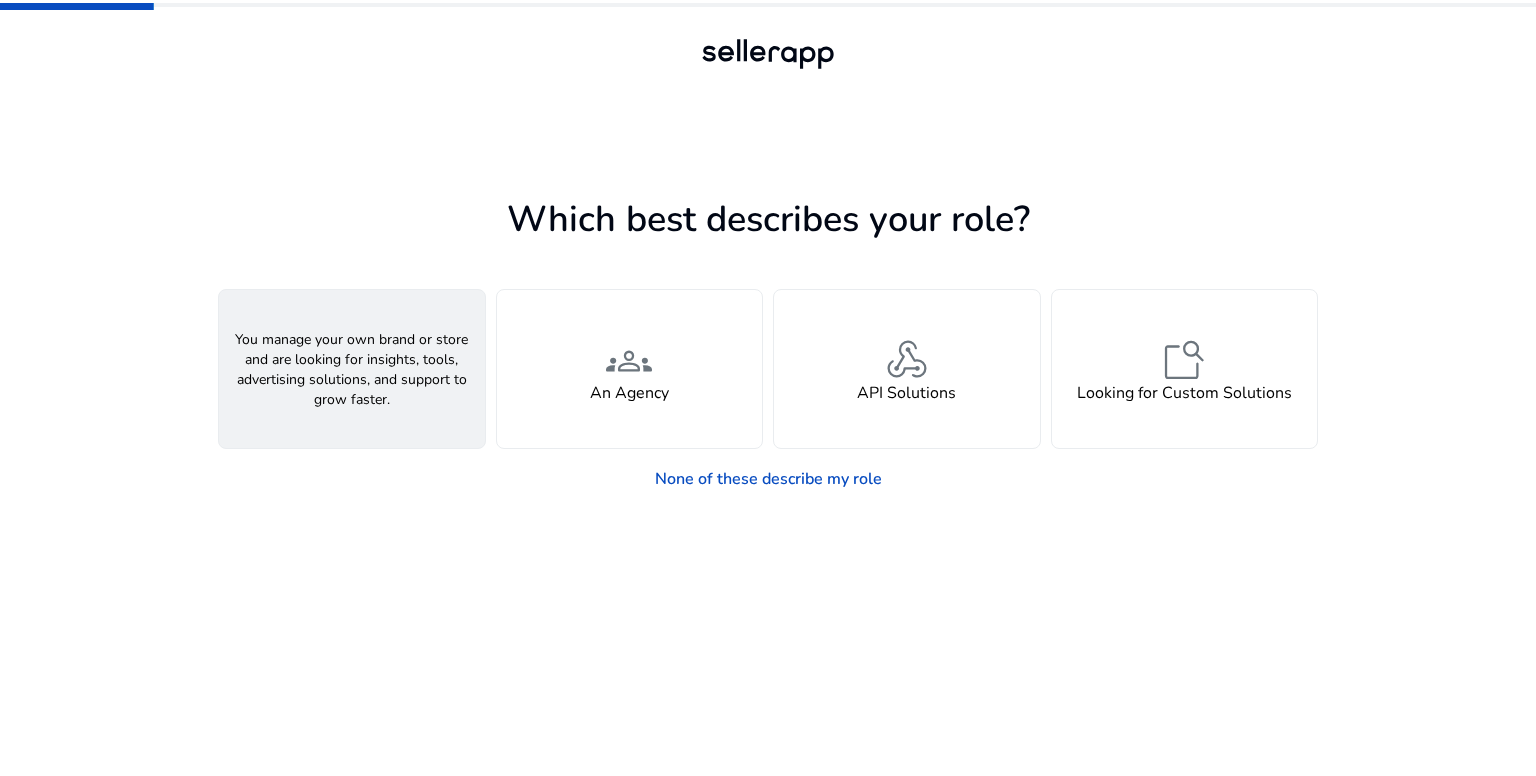click on "person  A Seller" 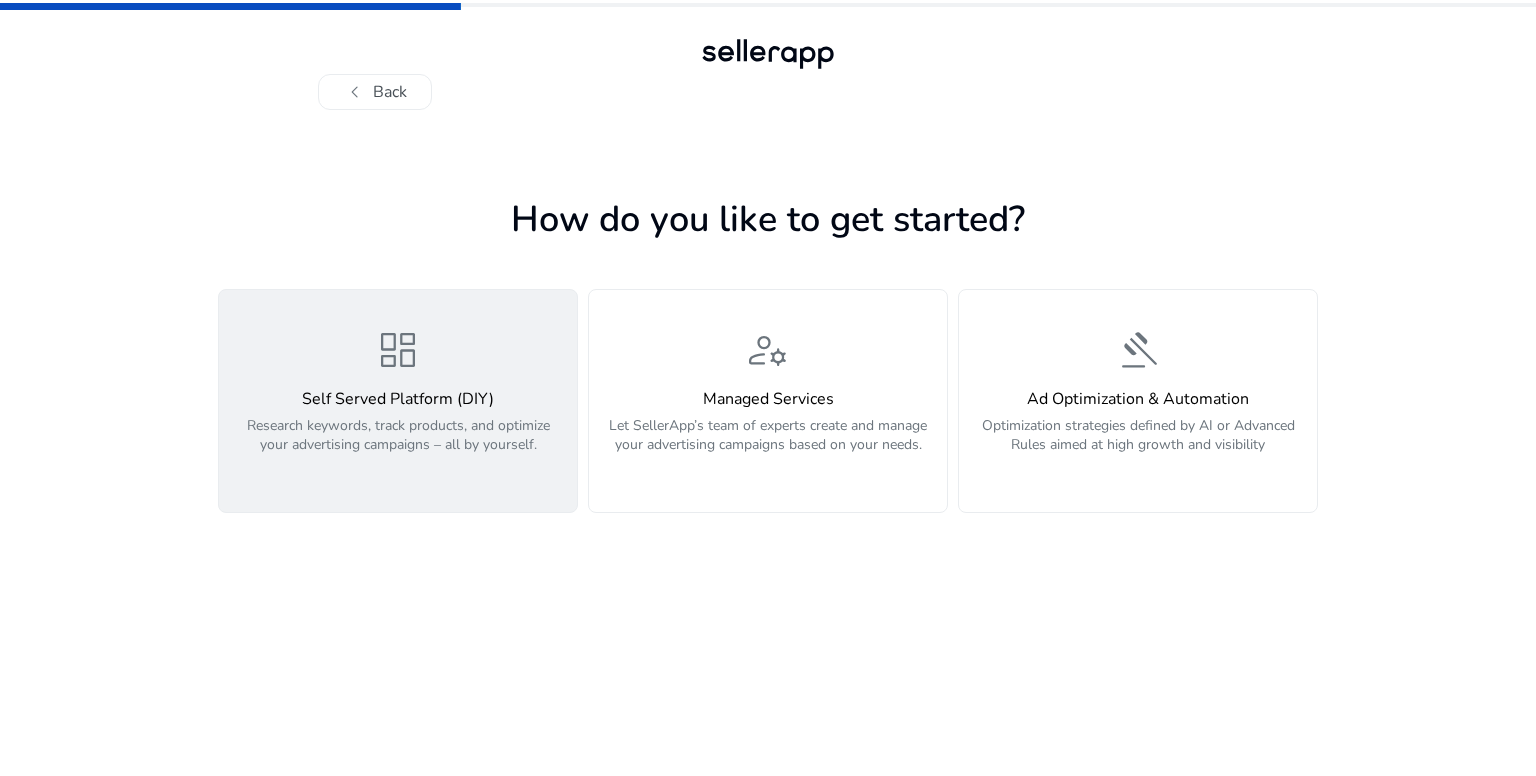 click on "dashboard  Self Served Platform (DIY)  Research keywords, track products, and optimize your advertising campaigns – all by yourself." 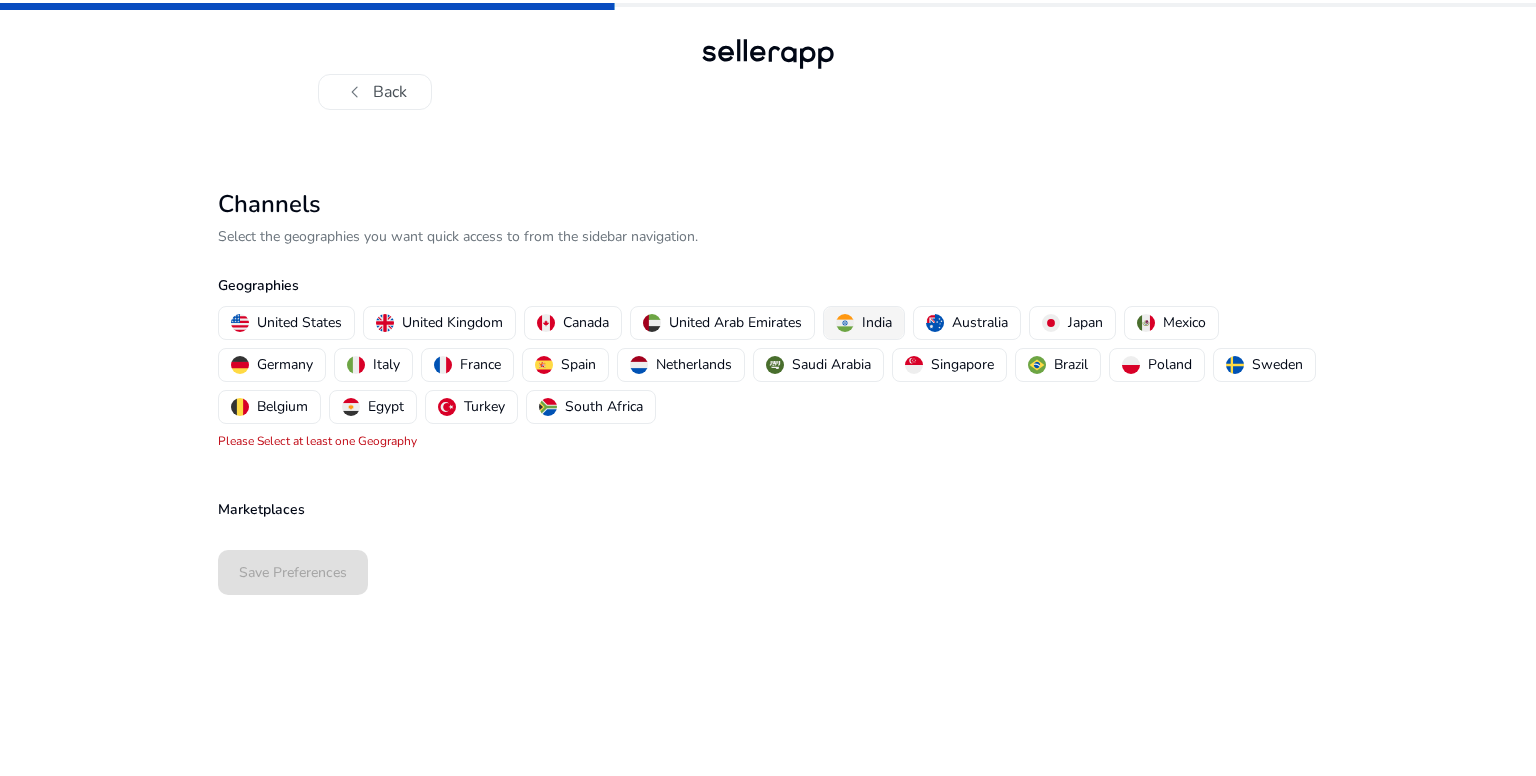 click on "India" at bounding box center (864, 323) 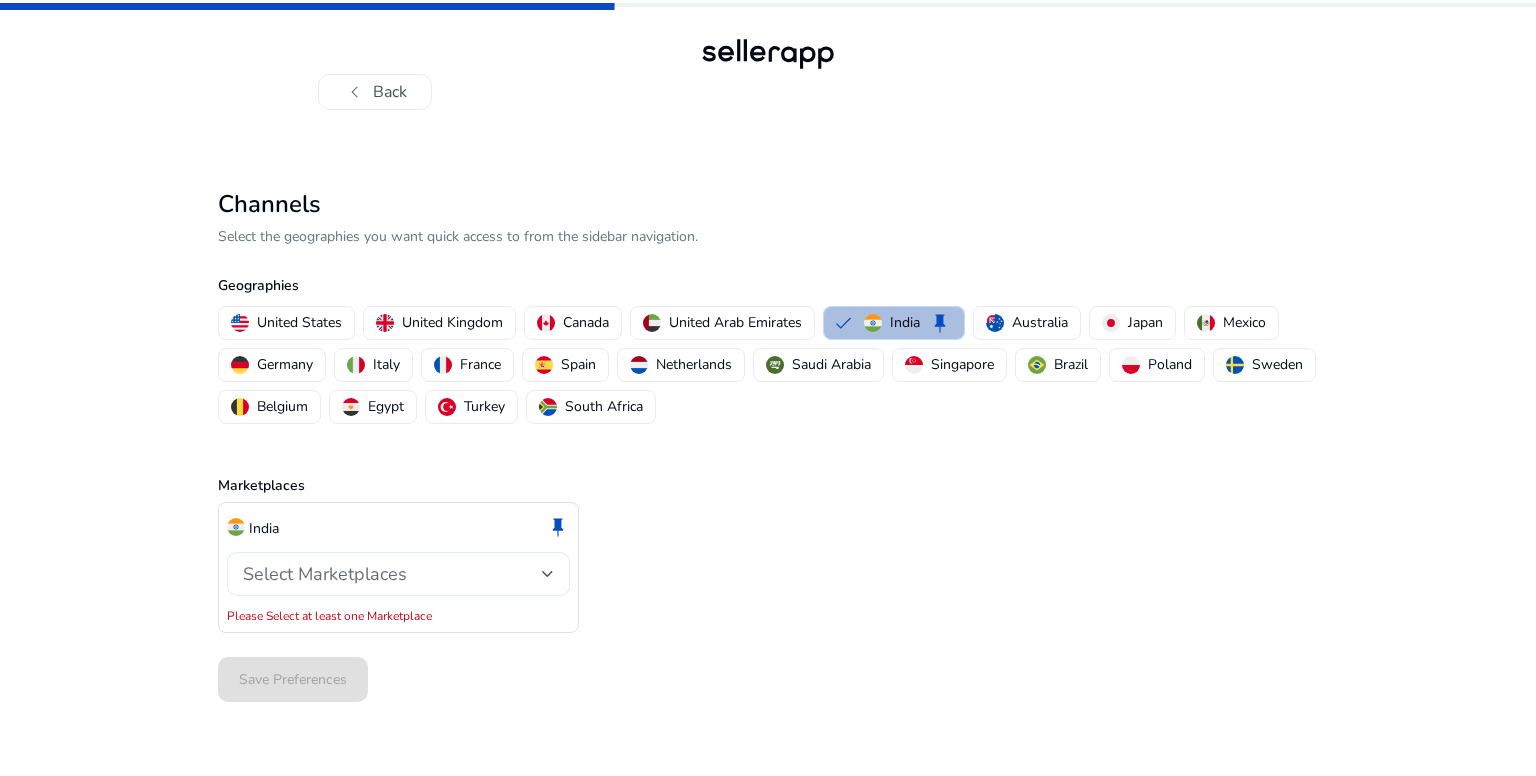 click on "Select Marketplaces" at bounding box center [392, 574] 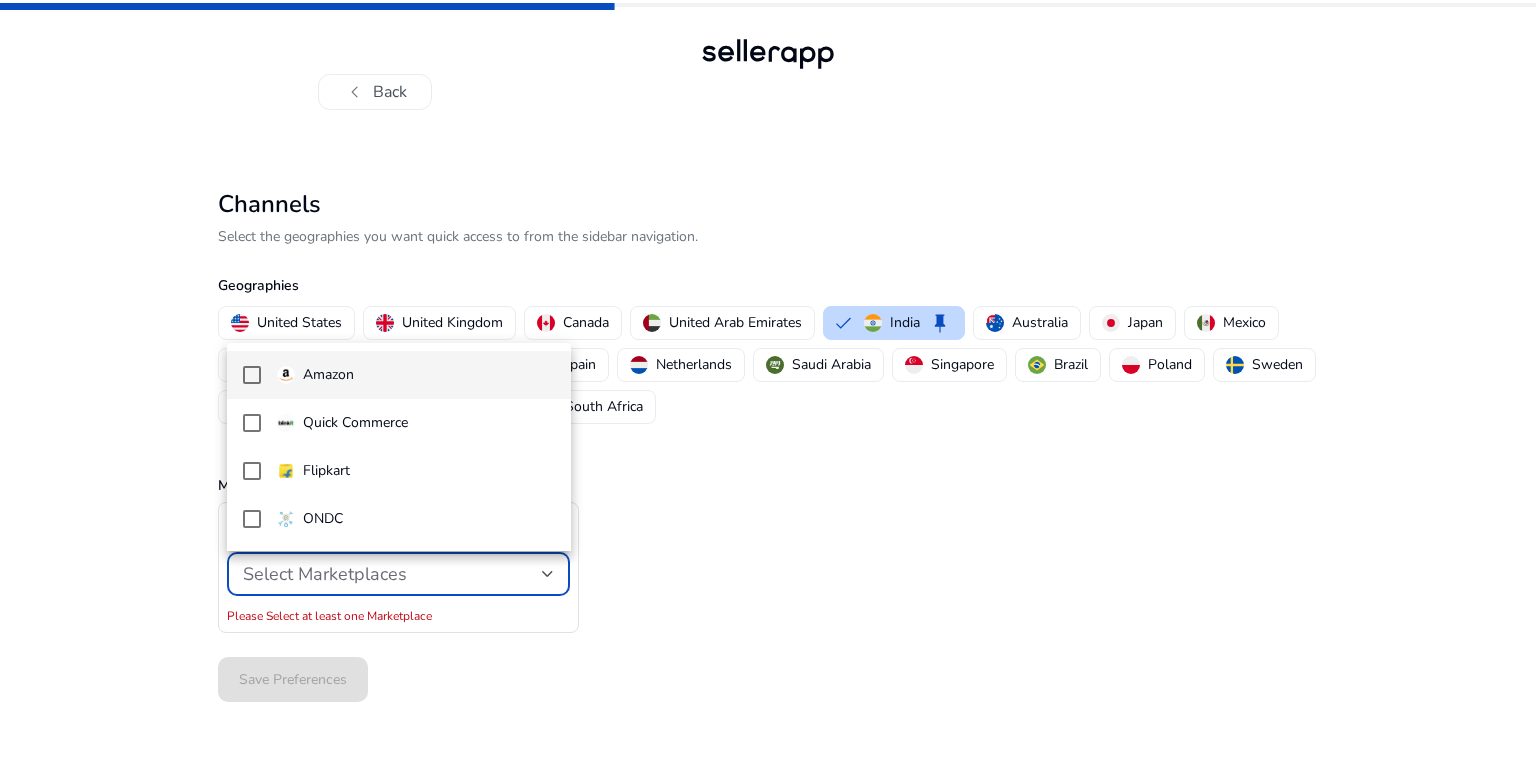 click on "Amazon" at bounding box center [416, 375] 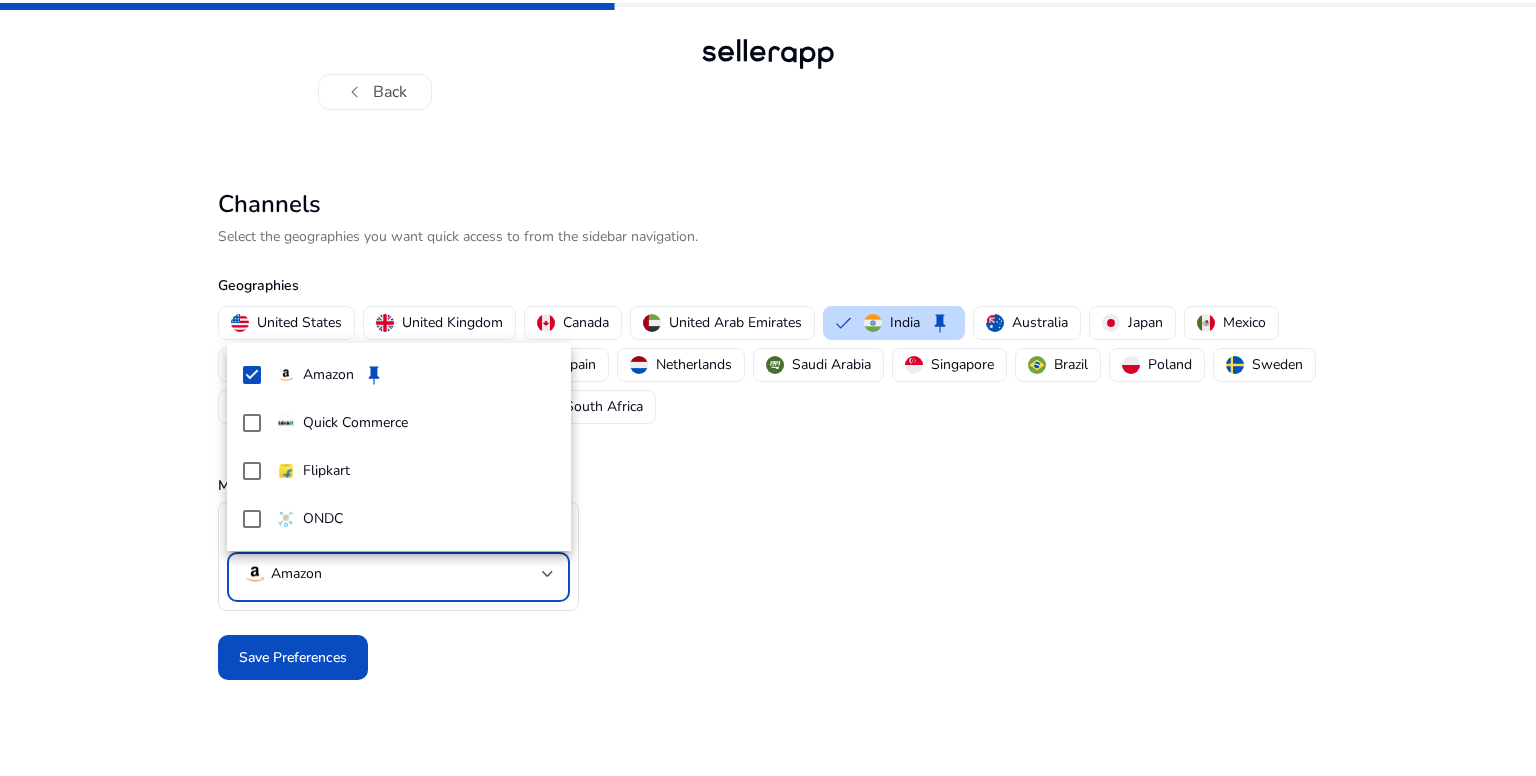 click at bounding box center [768, 388] 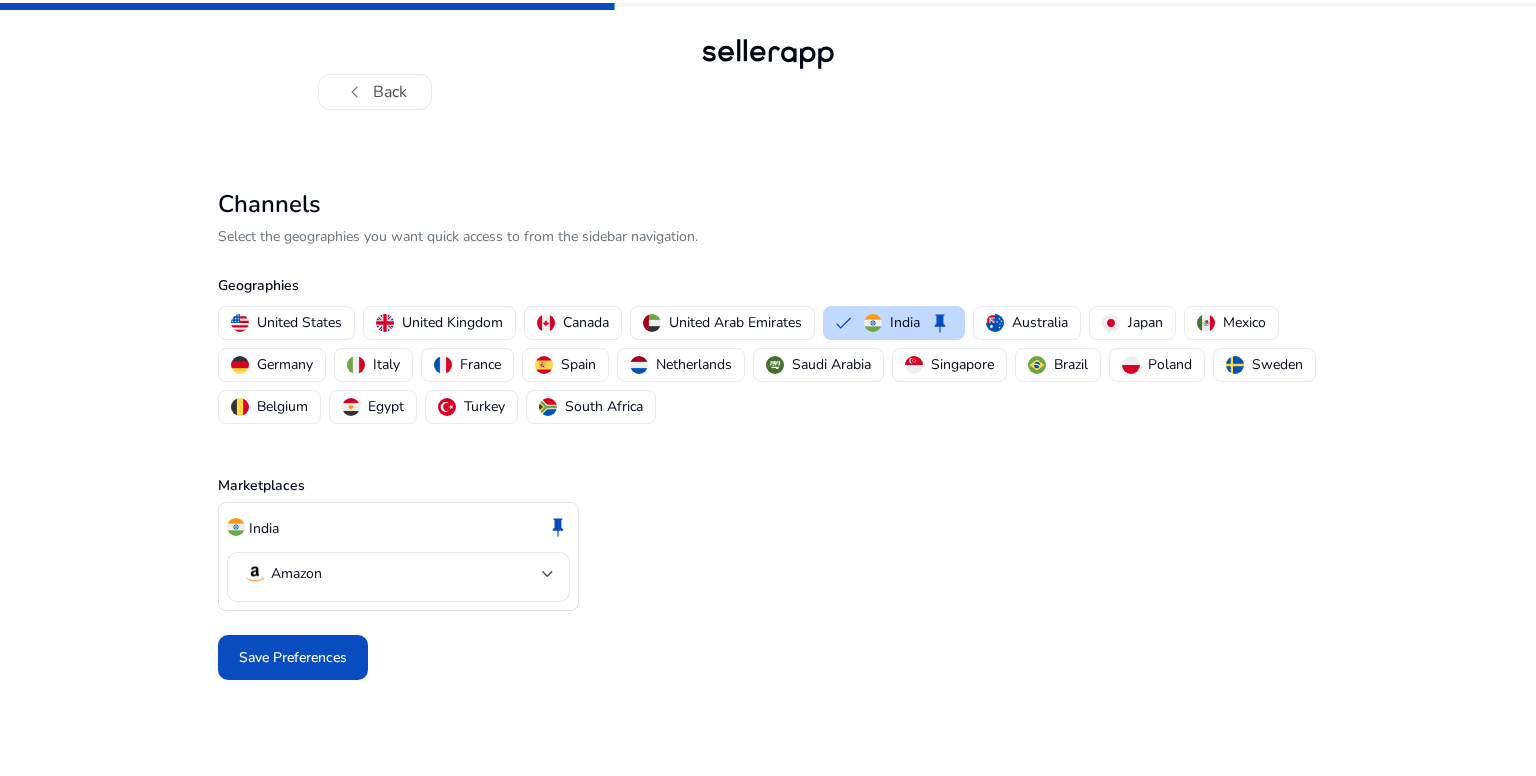click on "Amazon" at bounding box center [392, 574] 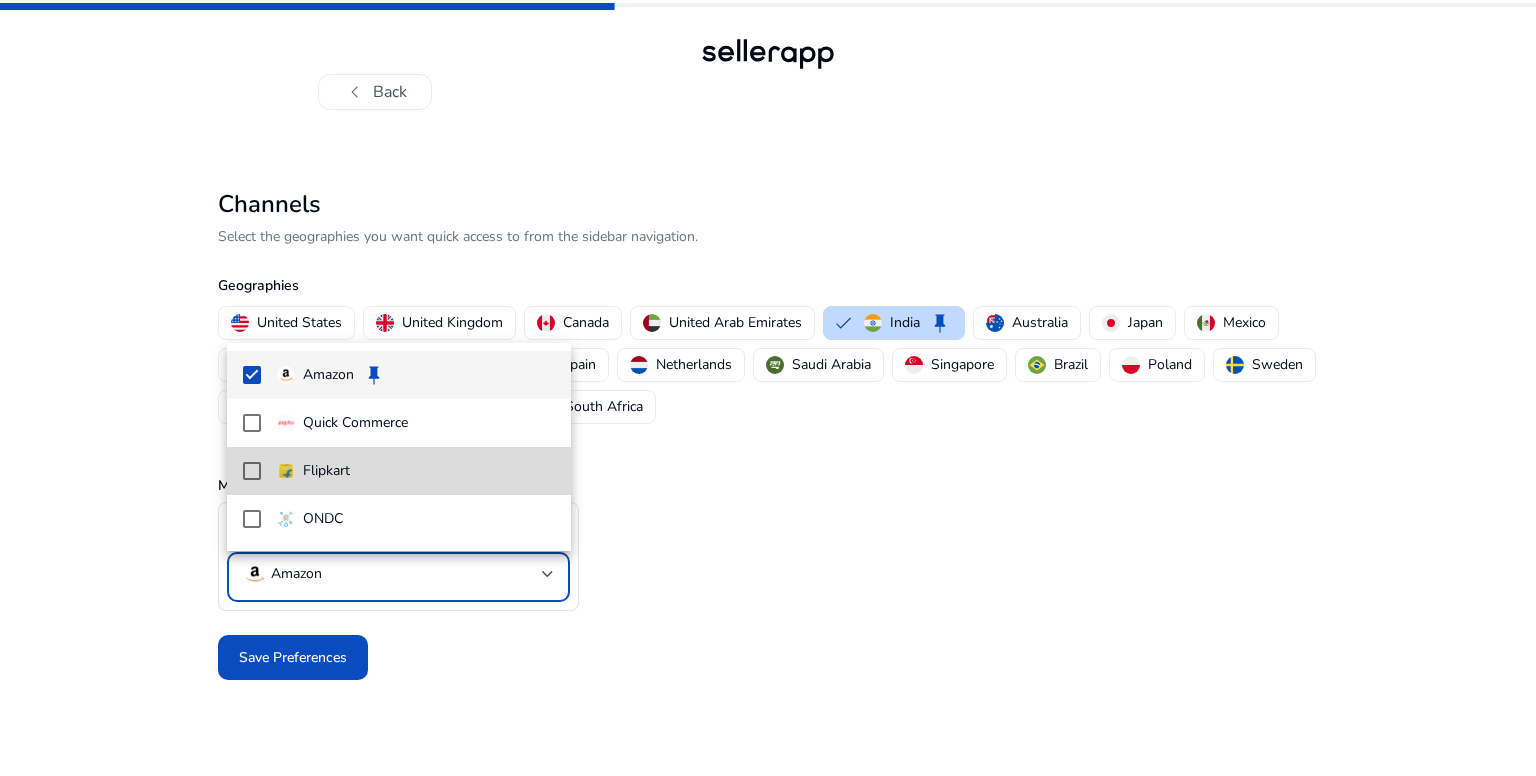 click on "Flipkart" at bounding box center (326, 471) 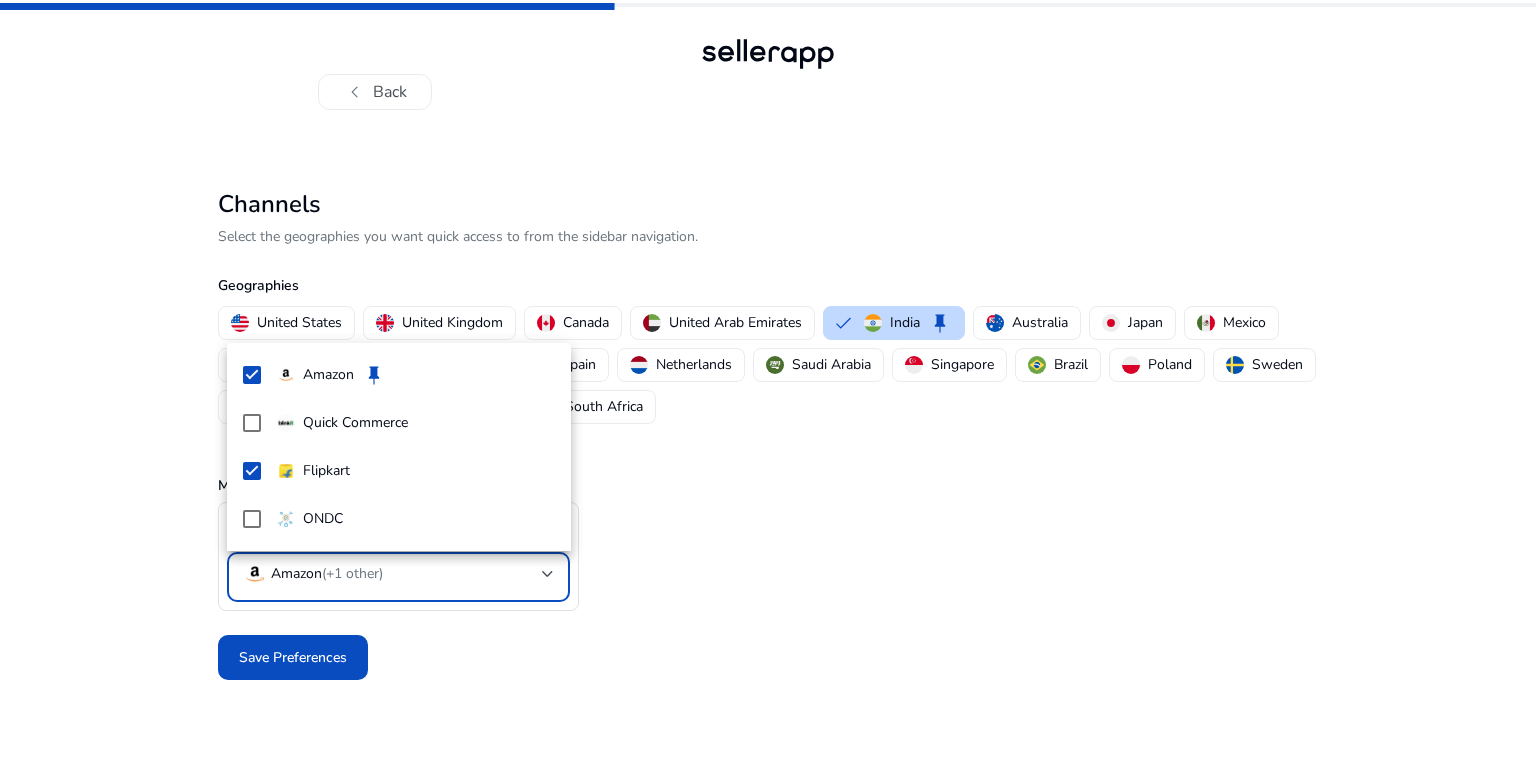 click at bounding box center [768, 388] 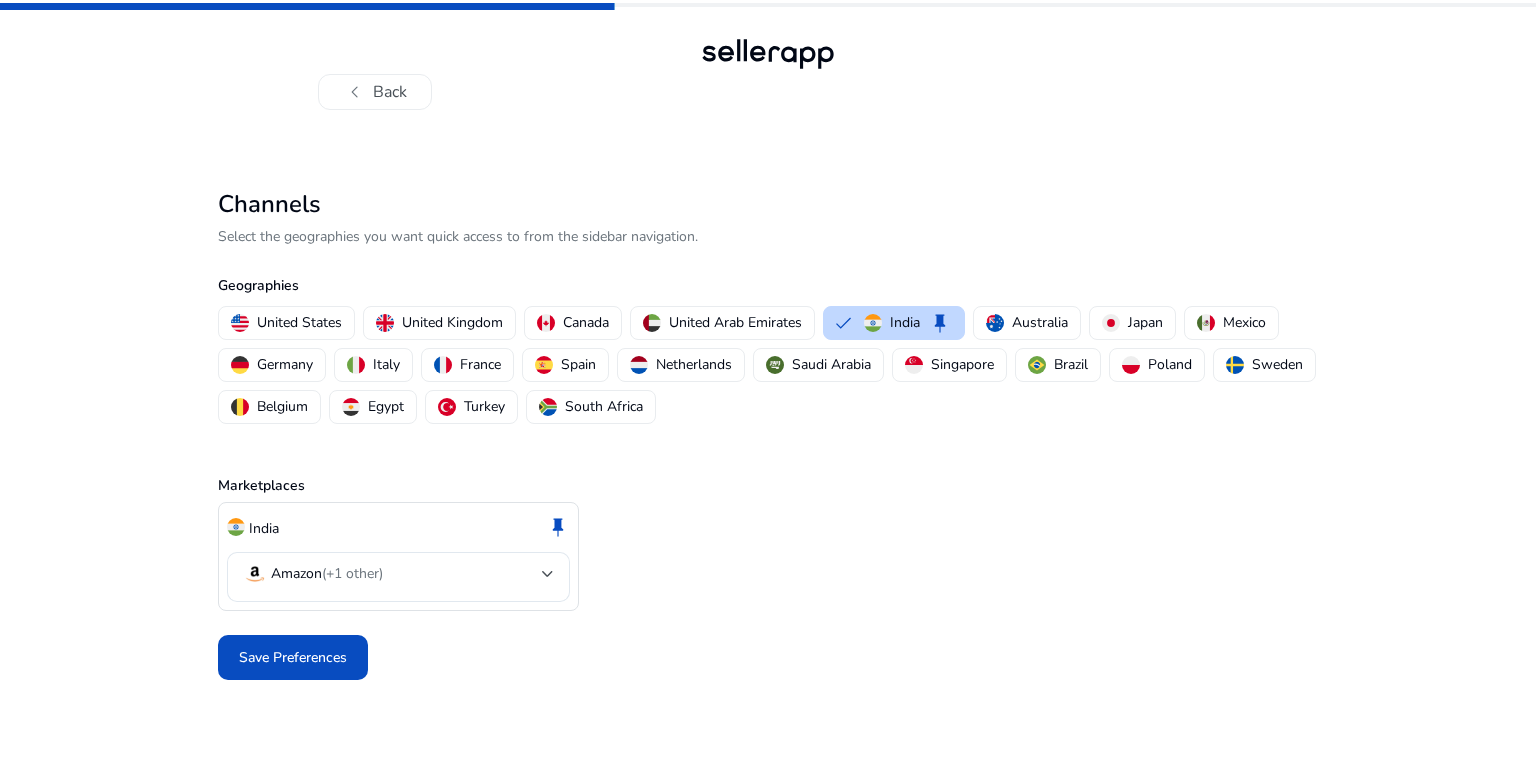 click on "Save Preferences" 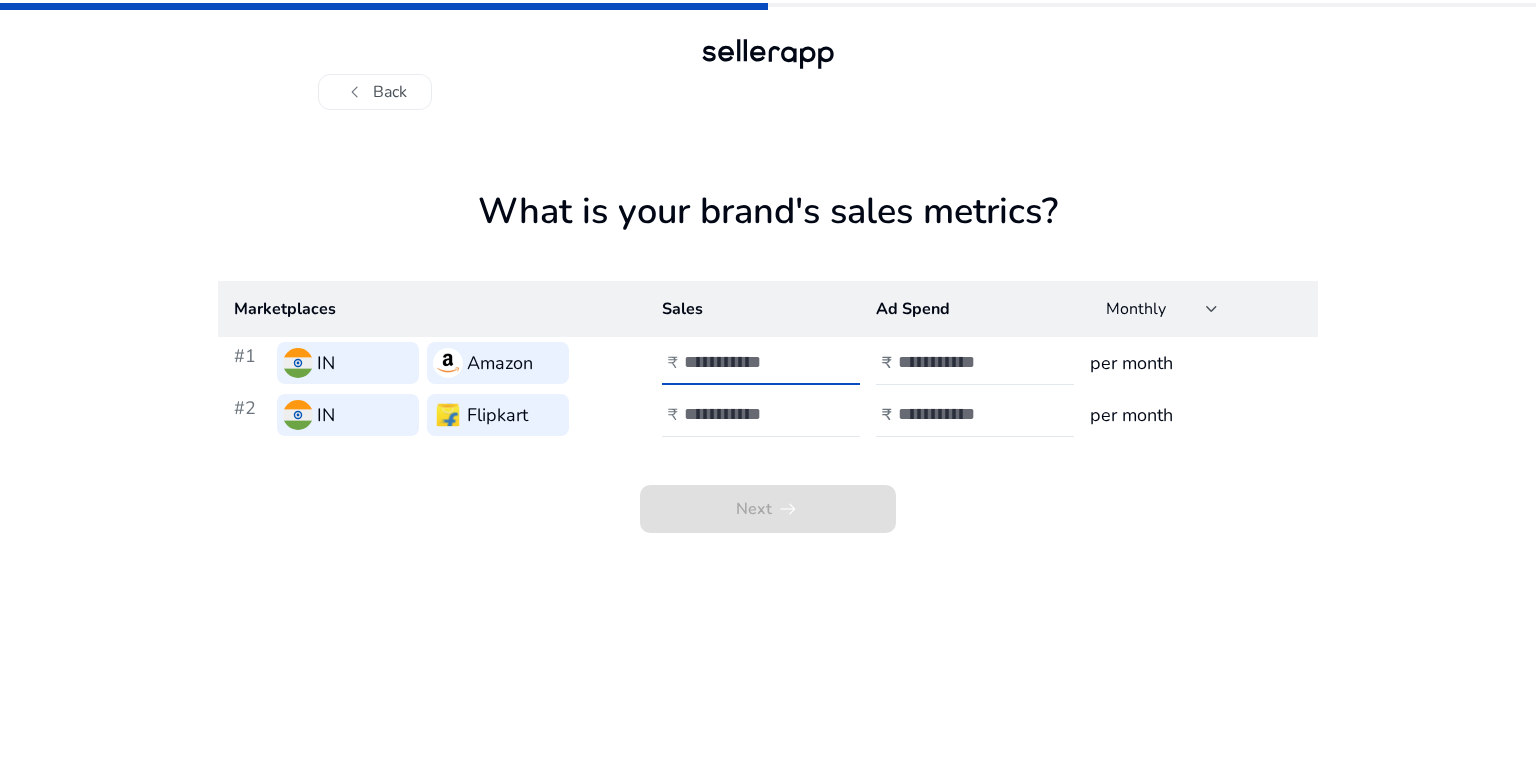 click at bounding box center (751, 362) 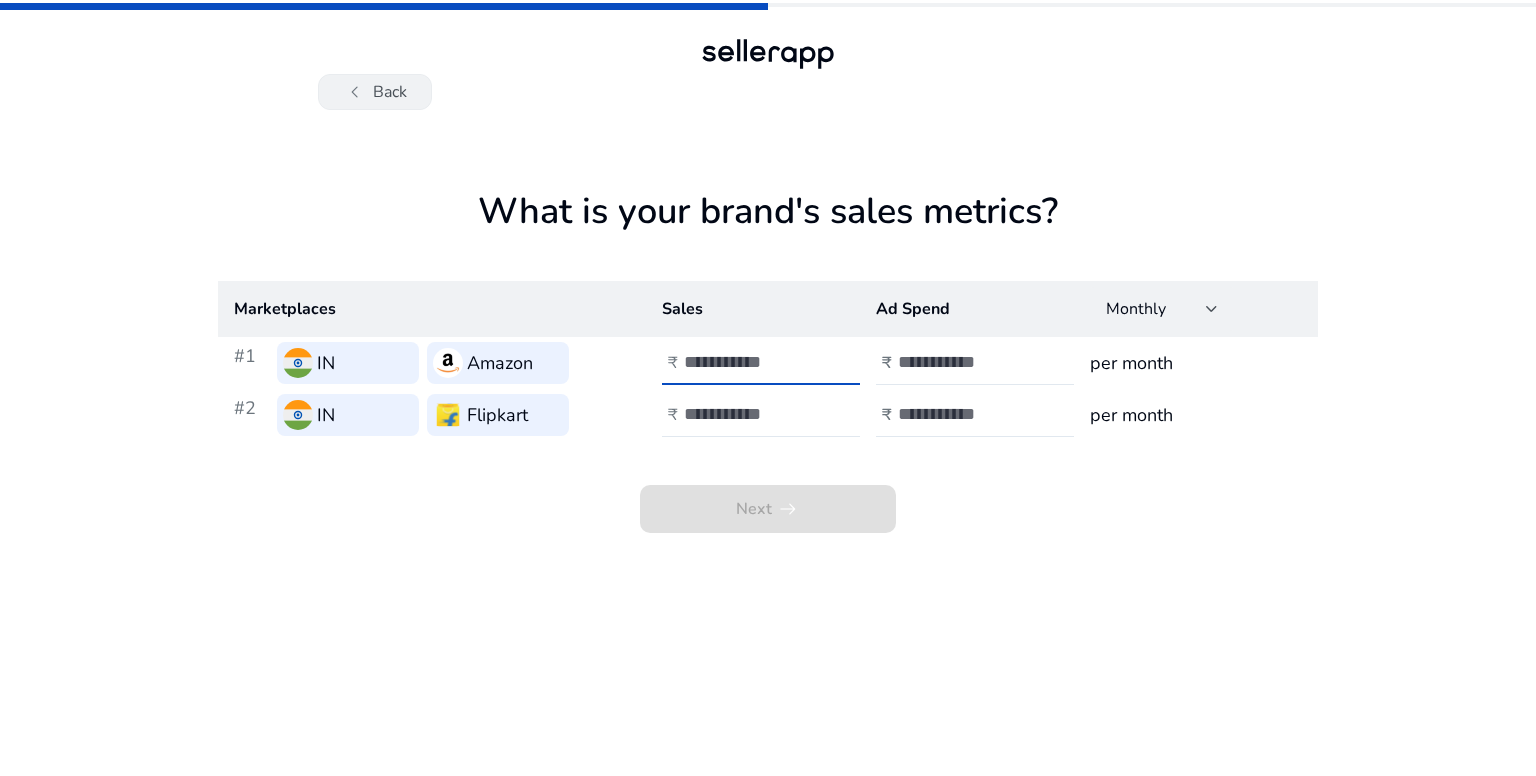 click on "chevron_left   Back" 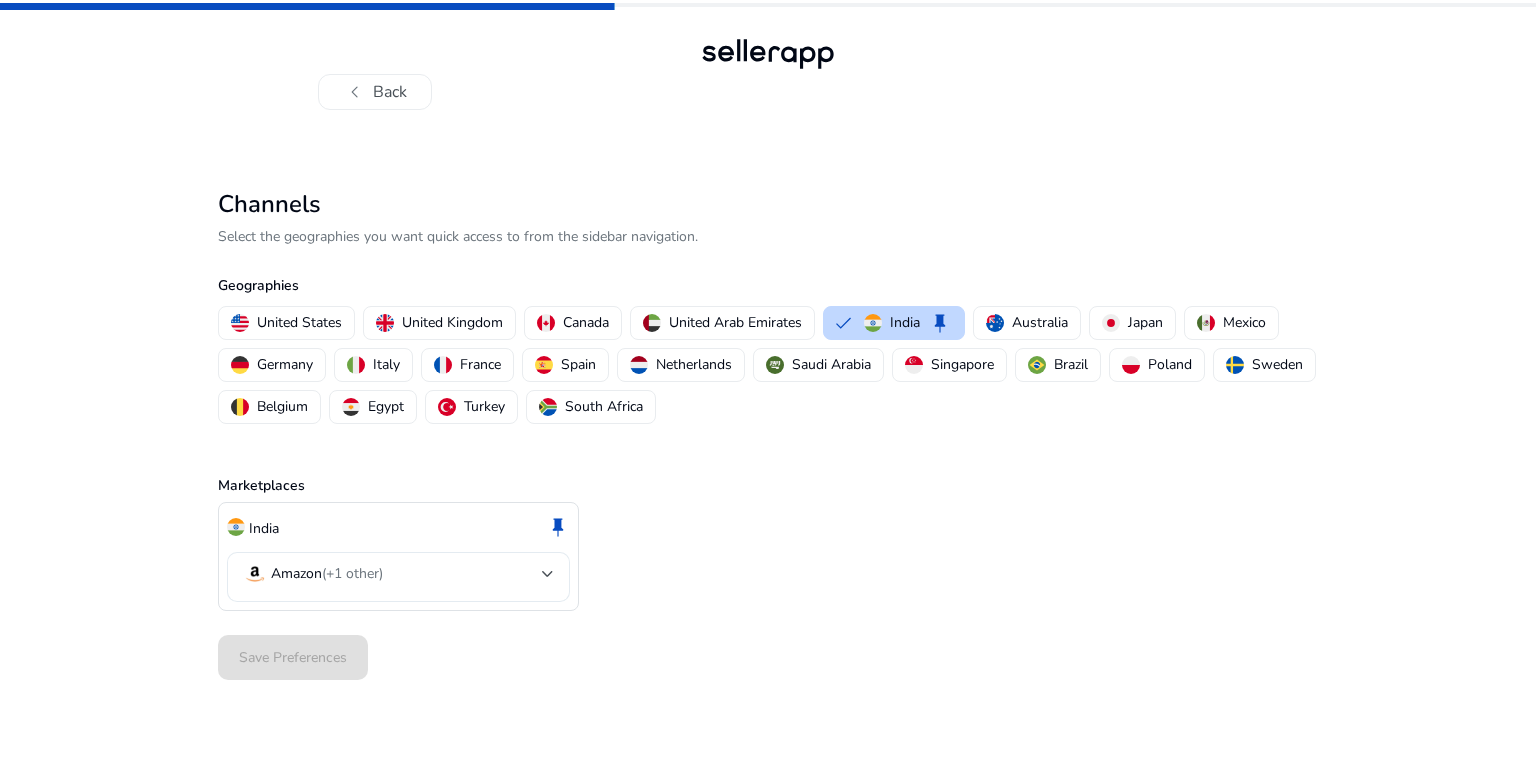 click on "Amazon   (+1 other)" 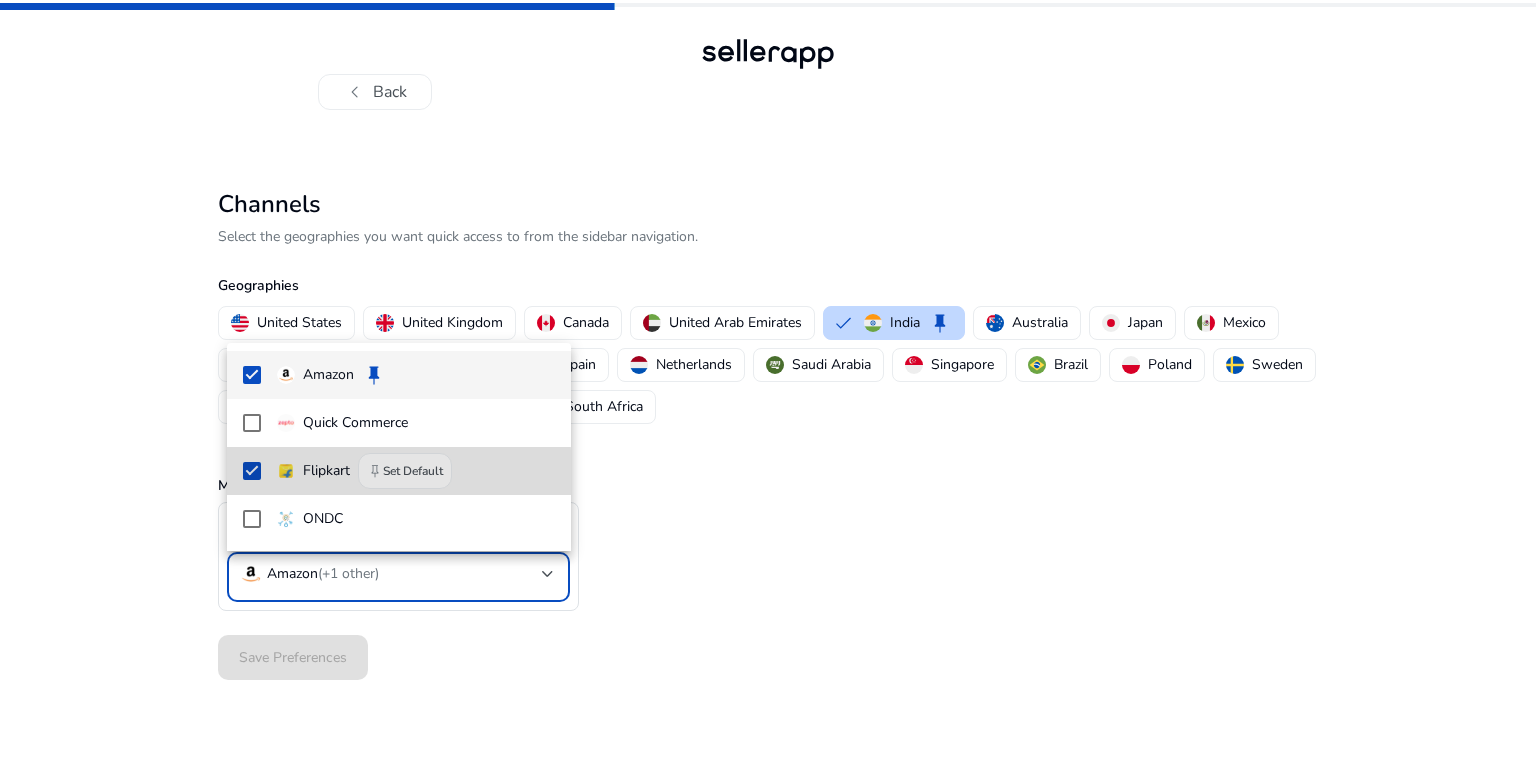 click on "Flipkart   keep   Set Default" at bounding box center [399, 471] 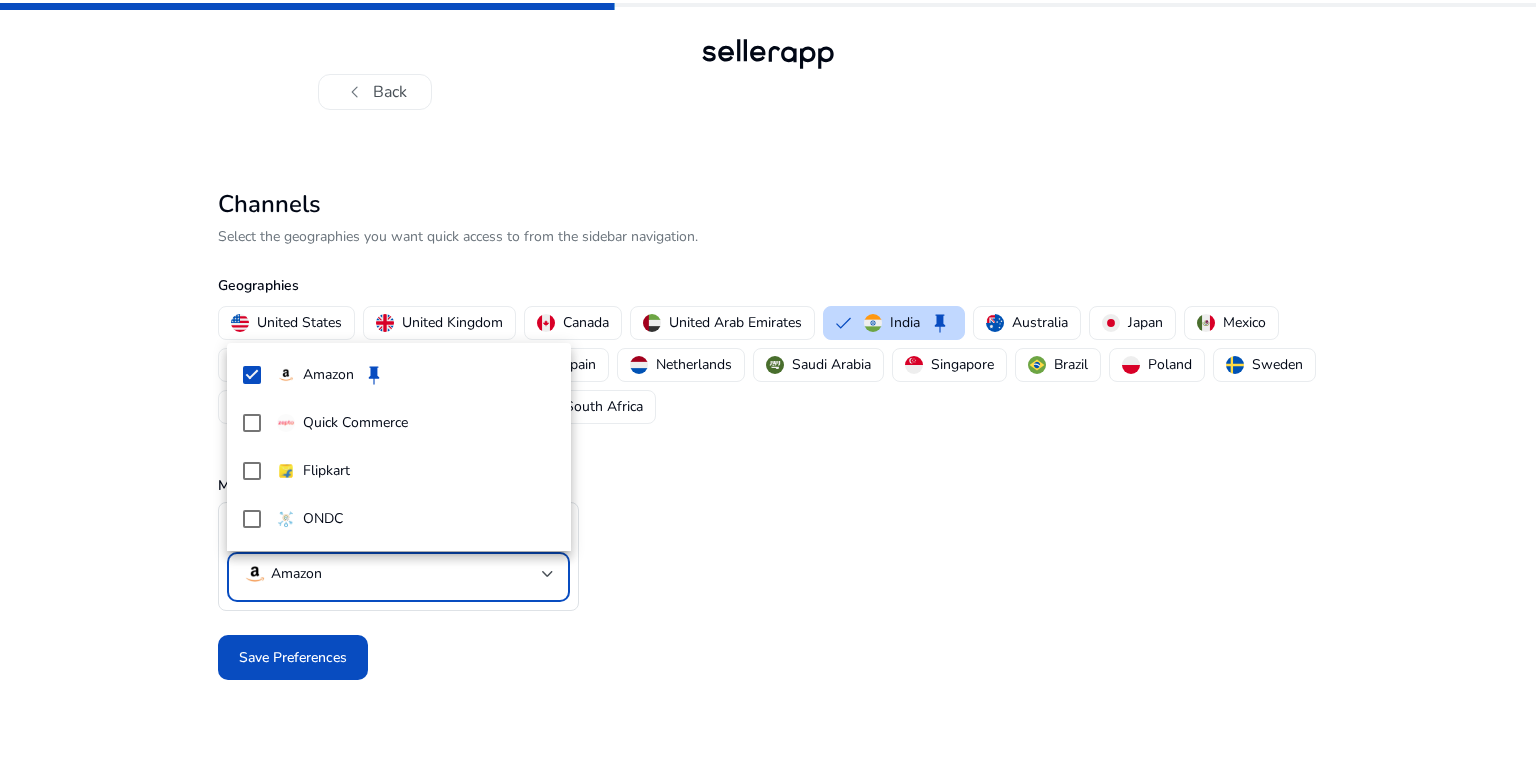 click at bounding box center (768, 388) 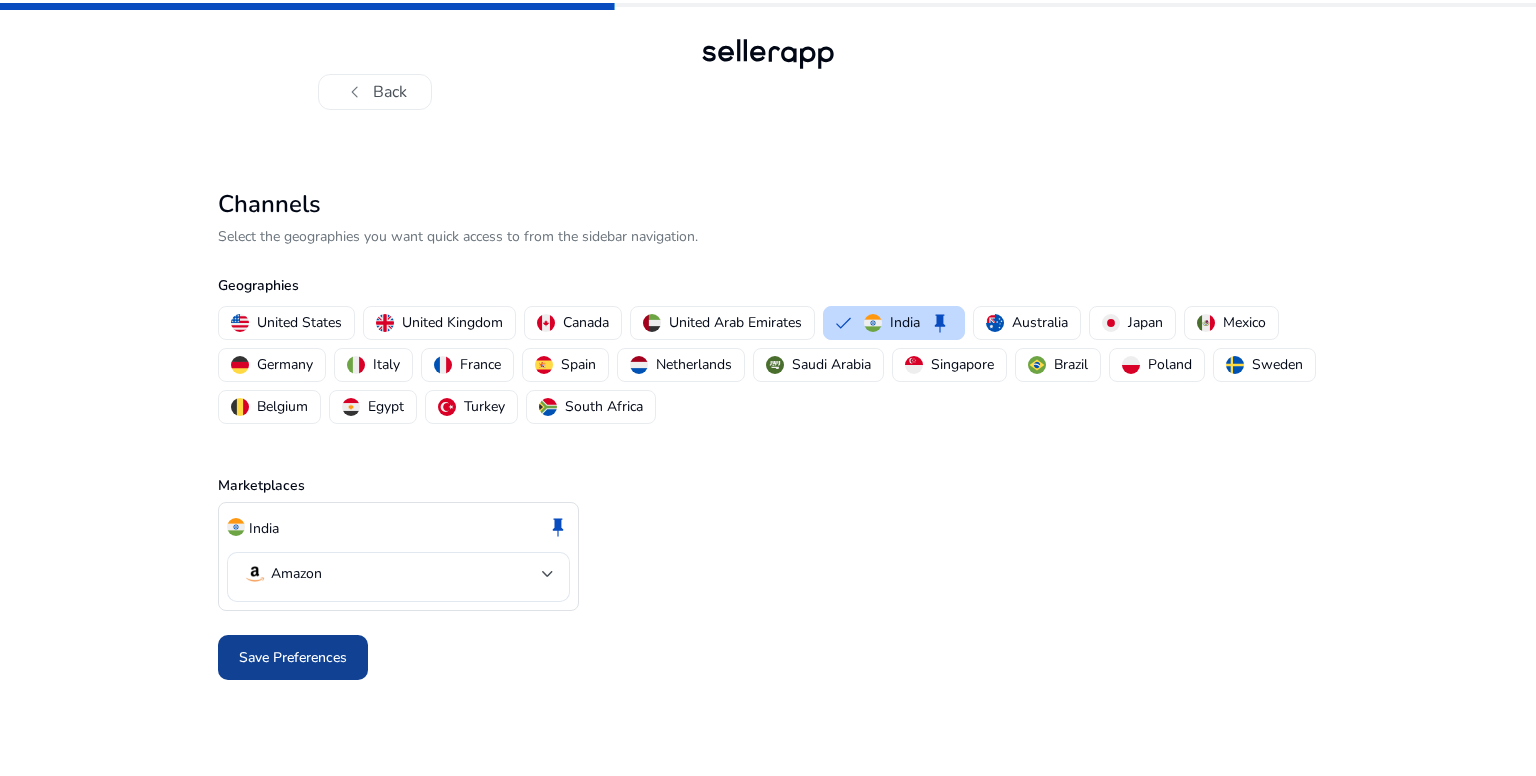 click on "Save Preferences" 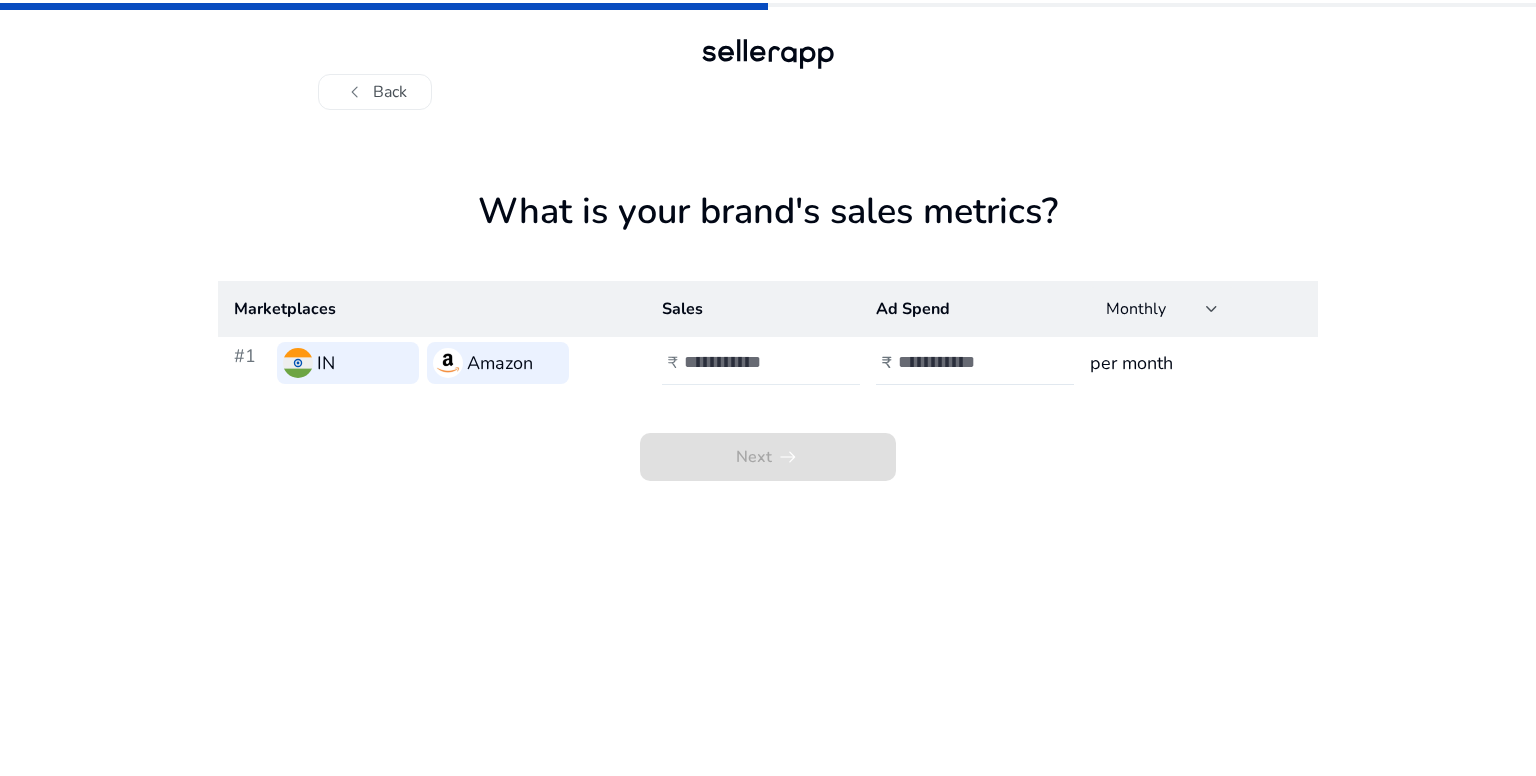 click 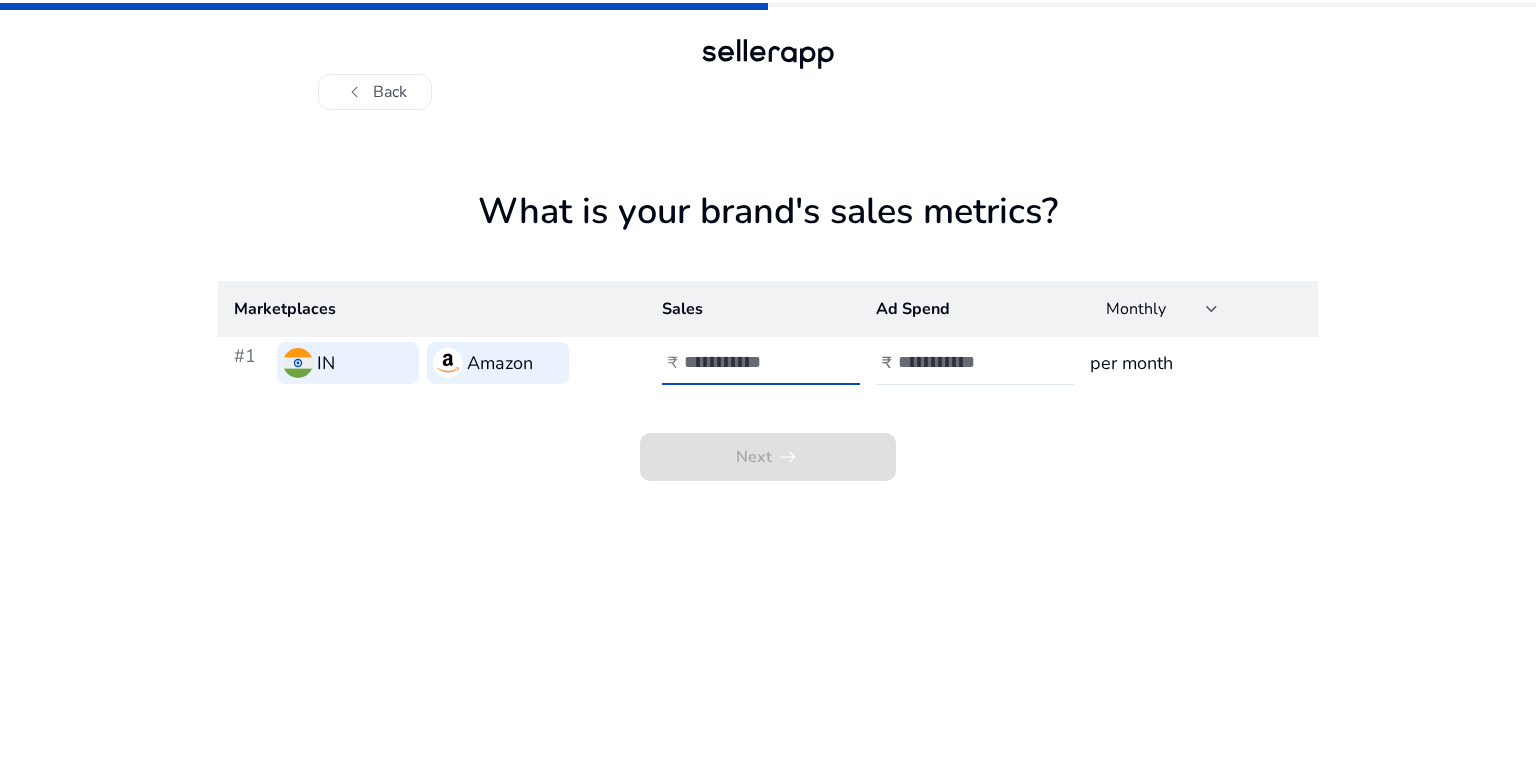 click at bounding box center [751, 362] 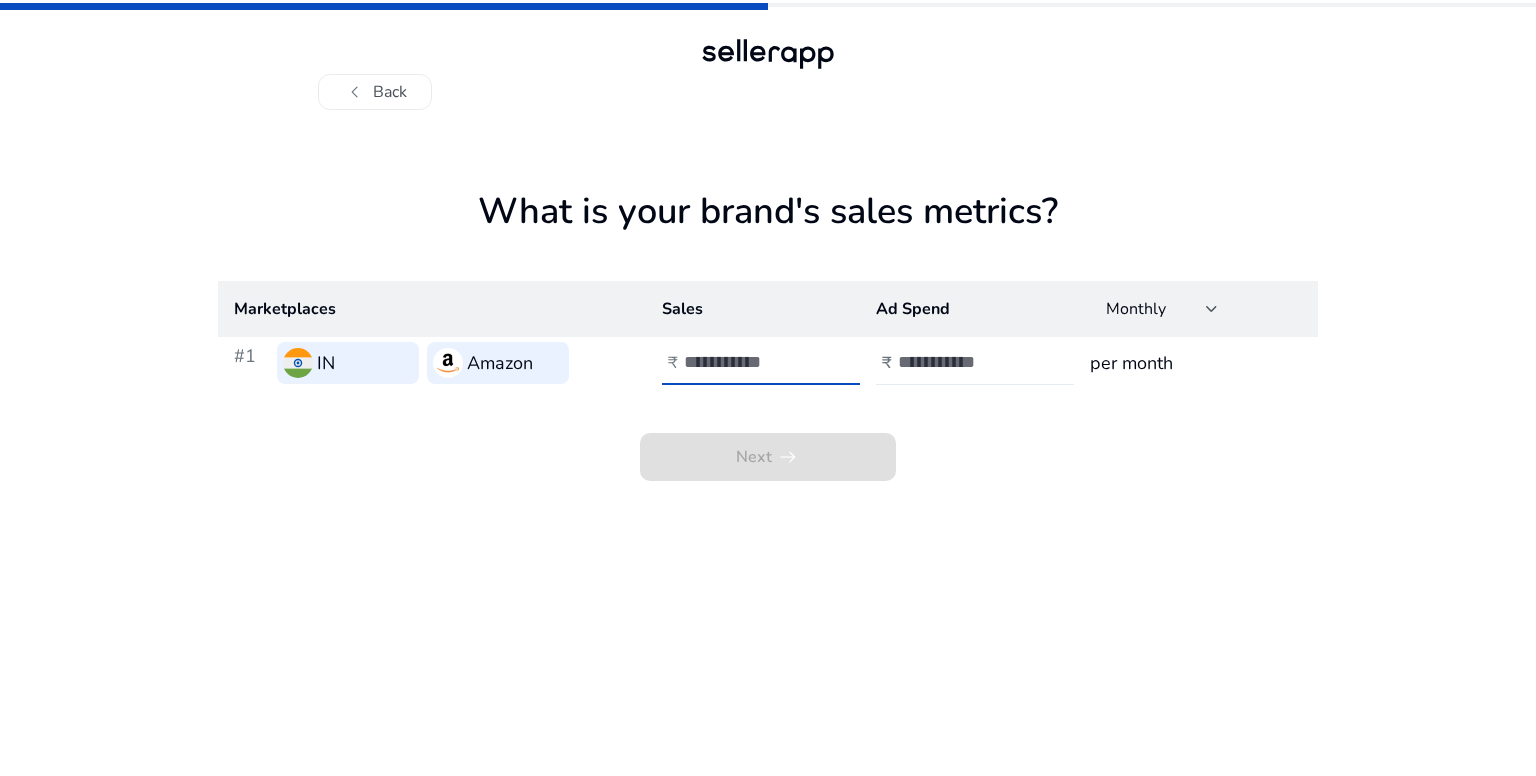 type on "*****" 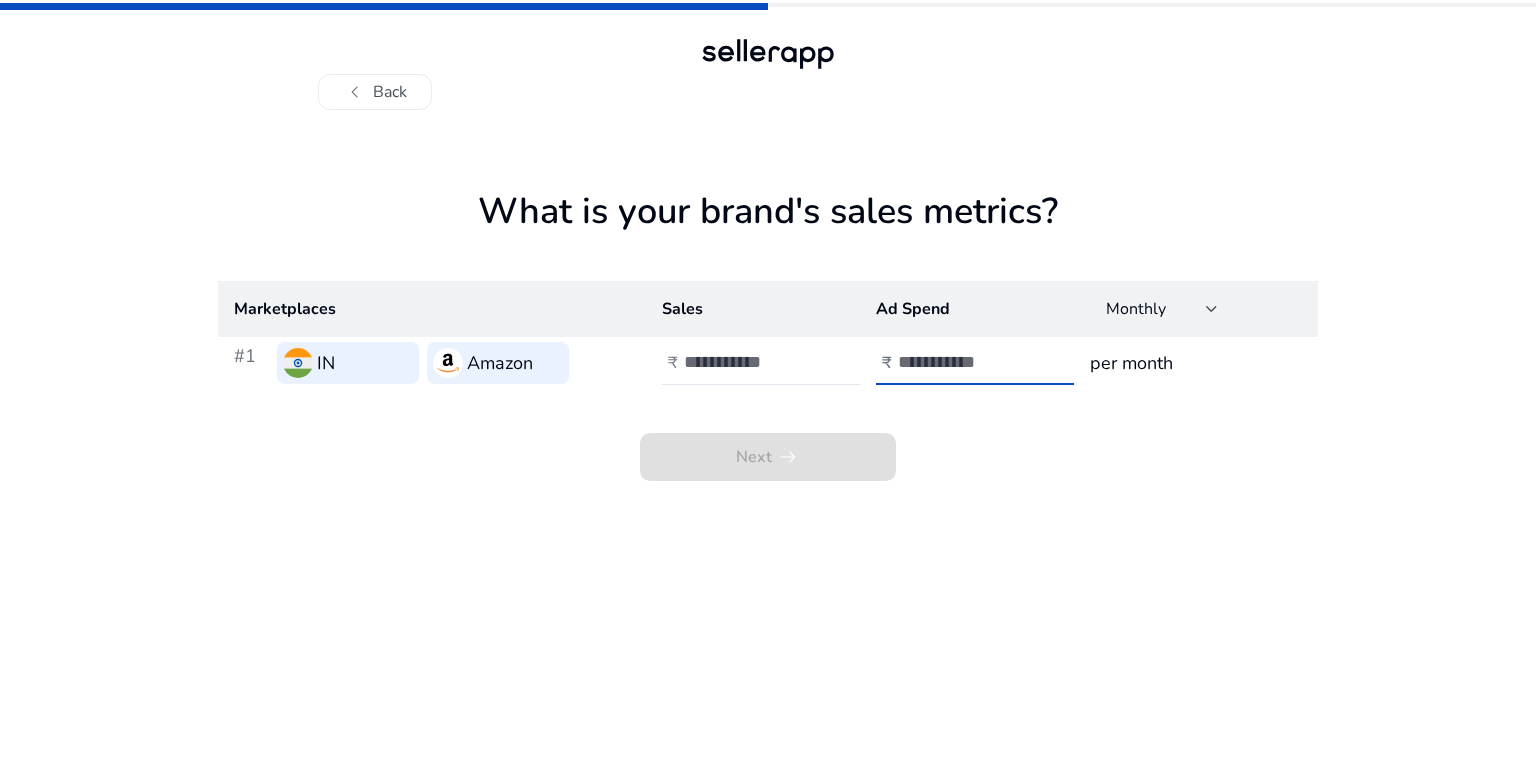 click at bounding box center [965, 362] 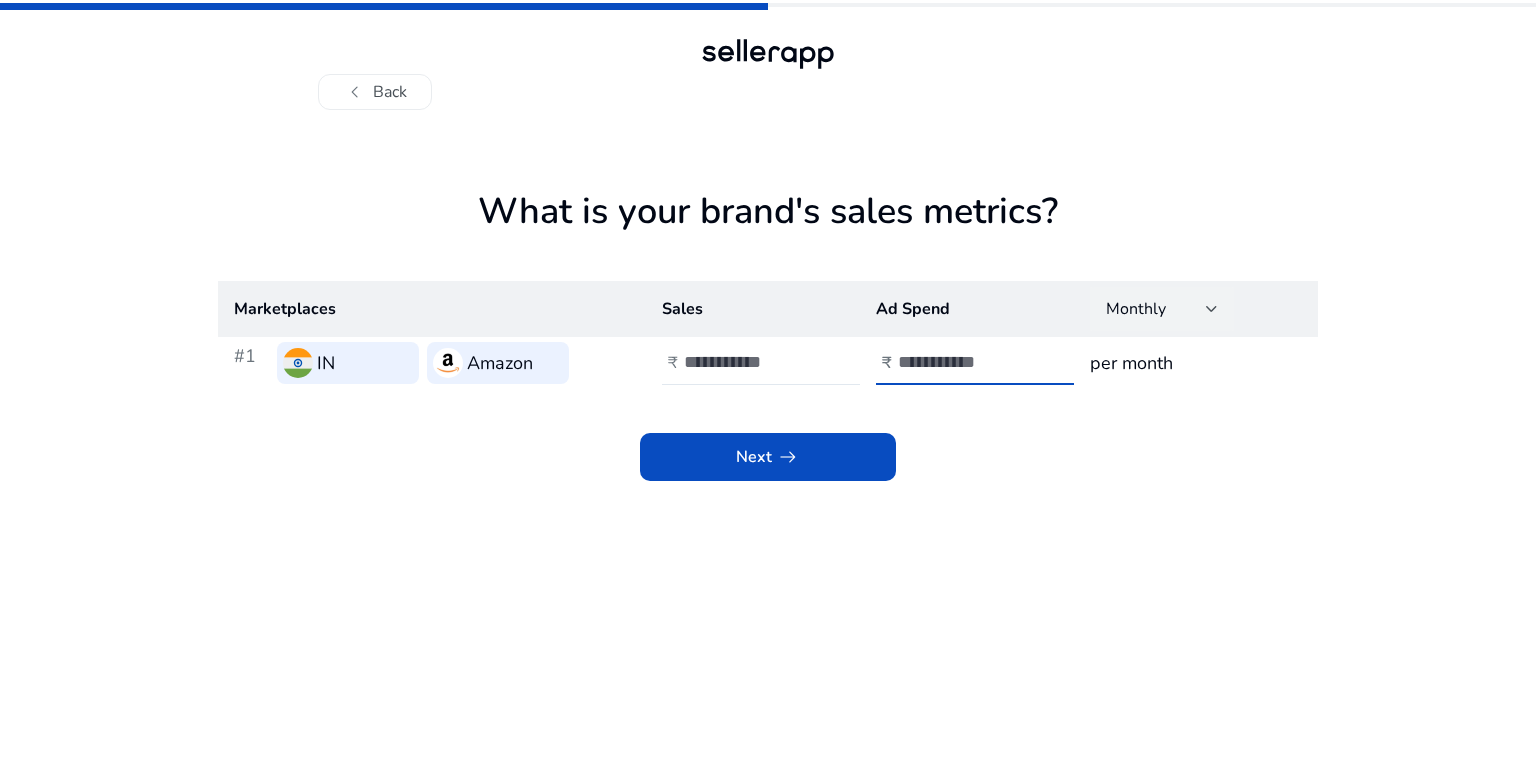 type on "****" 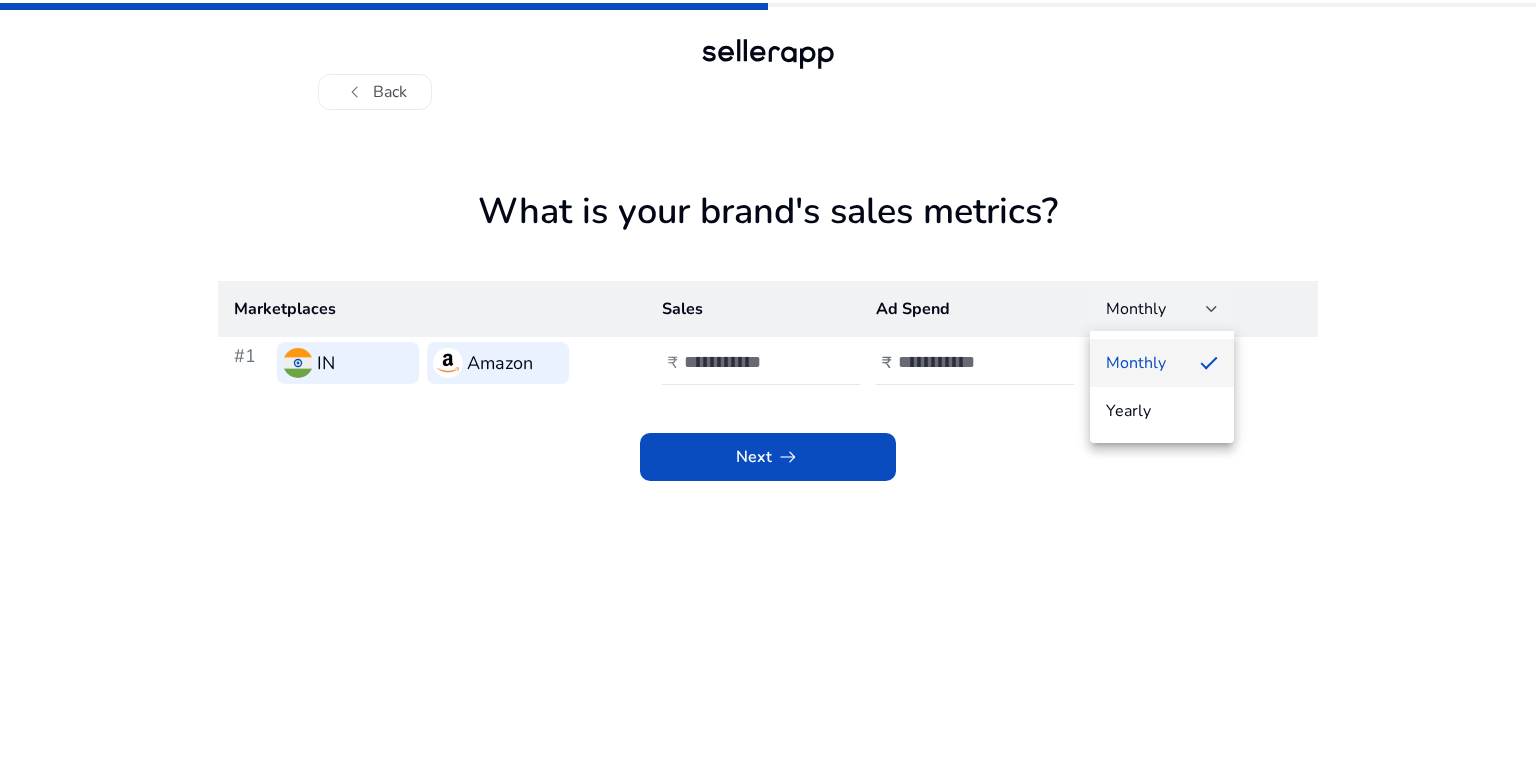 click at bounding box center [768, 388] 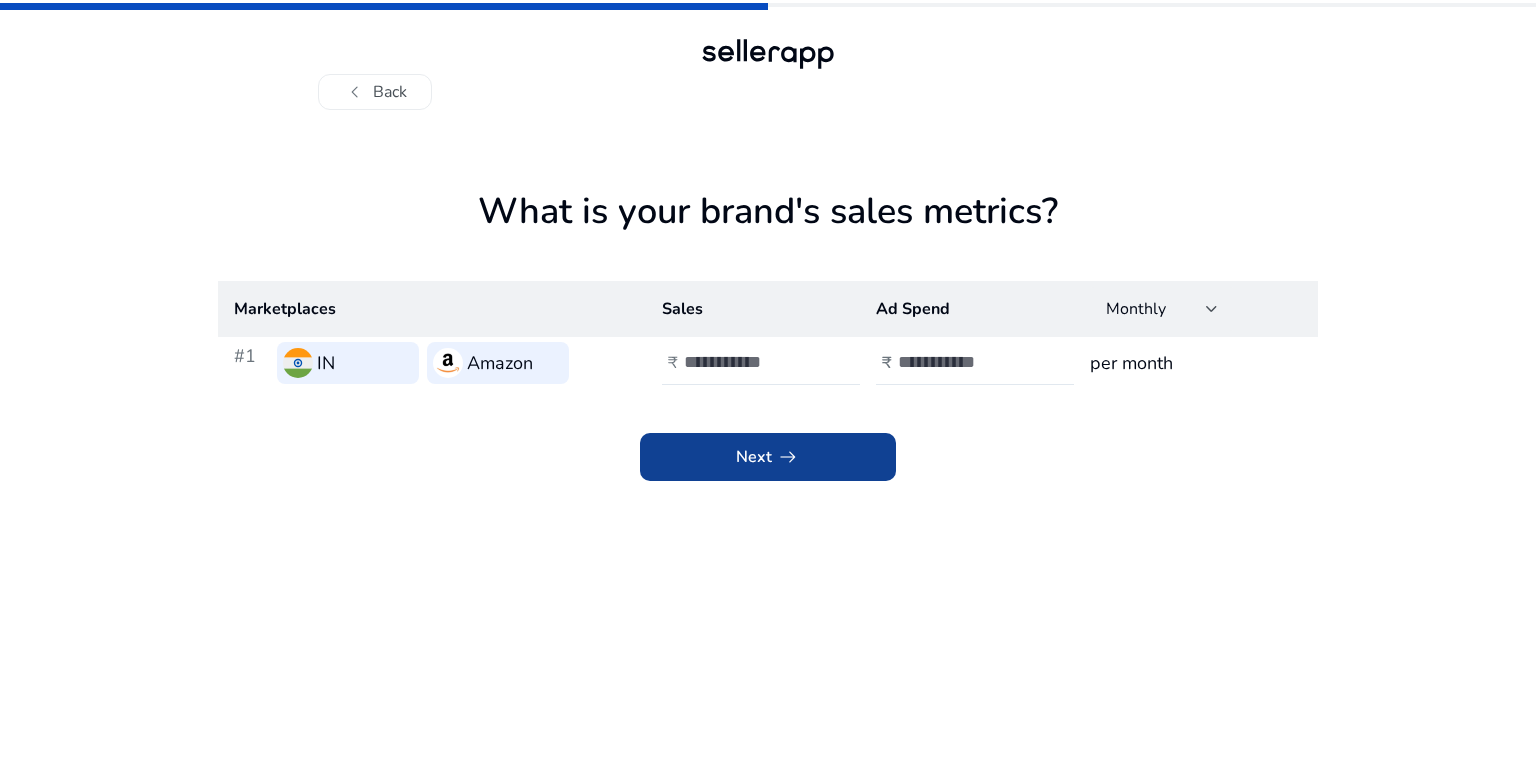 click 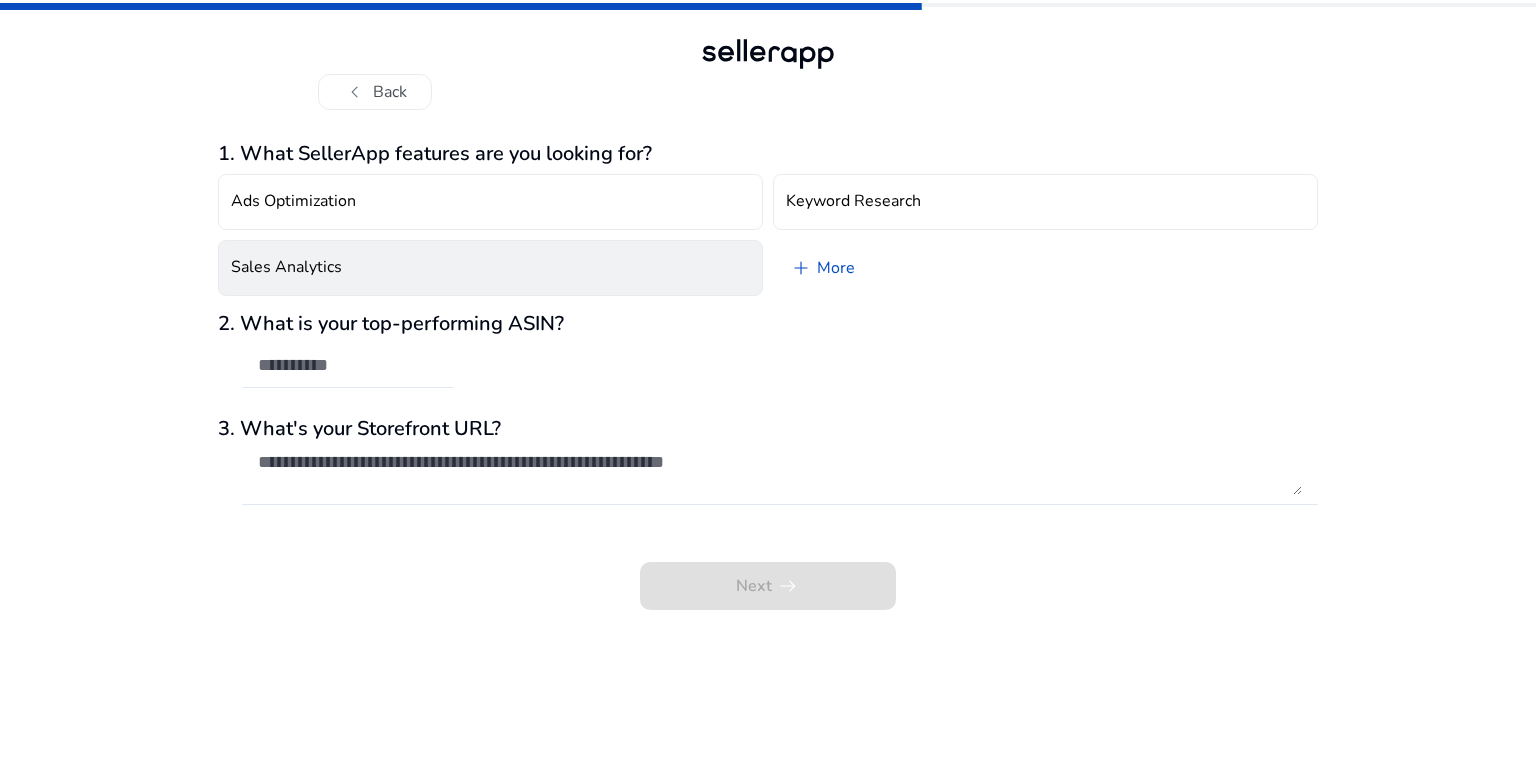click on "Sales Analytics" 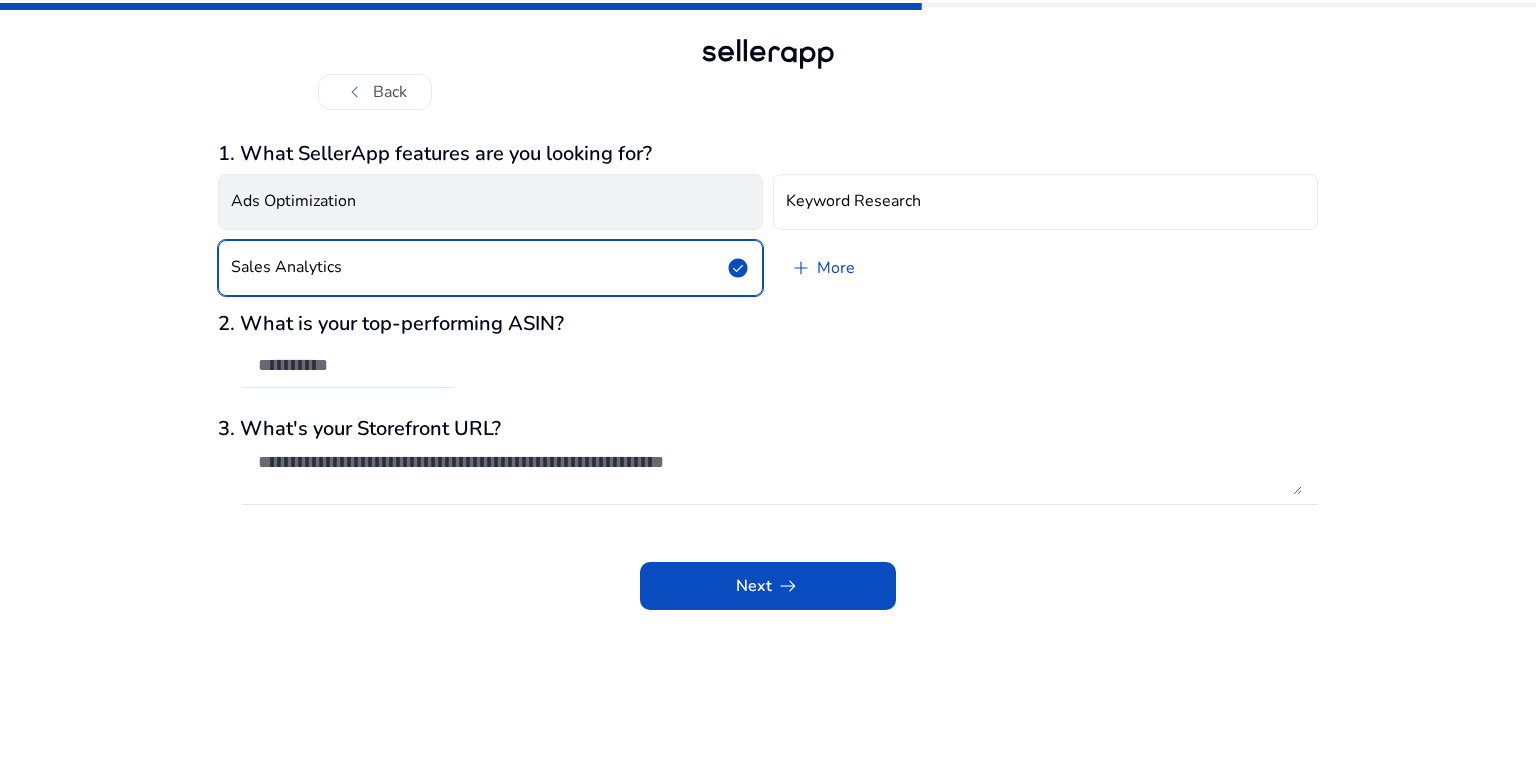 click on "Ads Optimization" 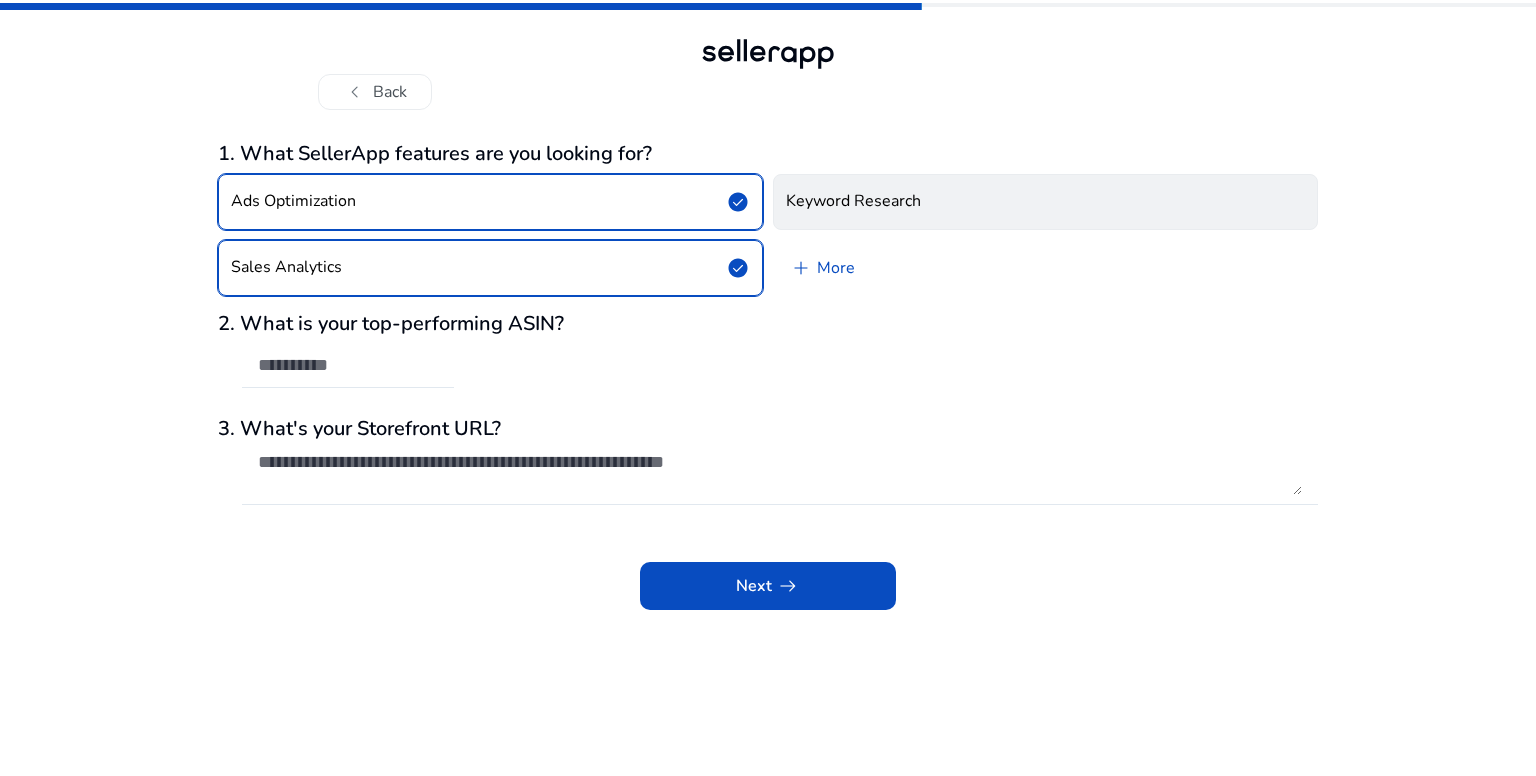 click on "Keyword Research" 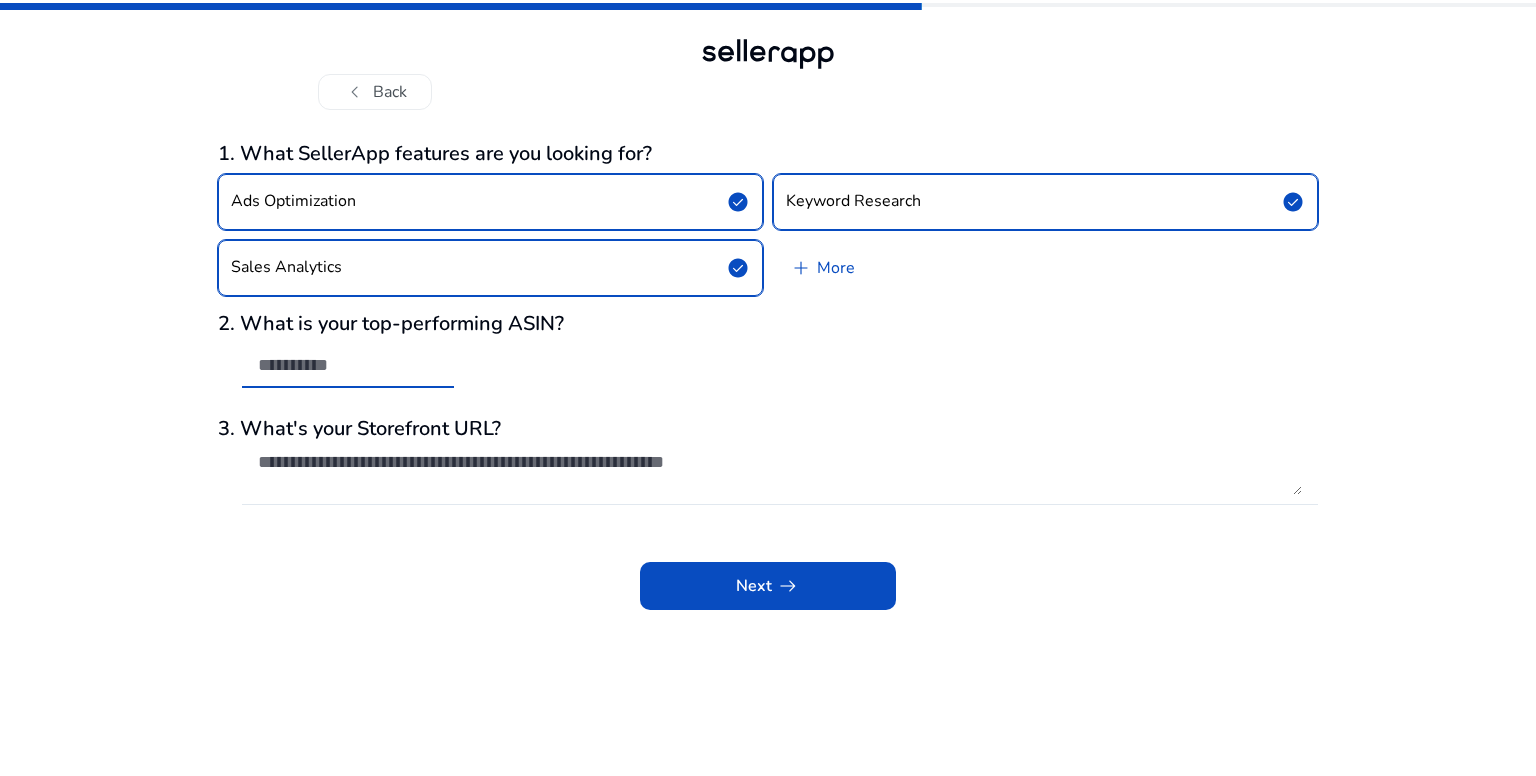 click at bounding box center [348, 365] 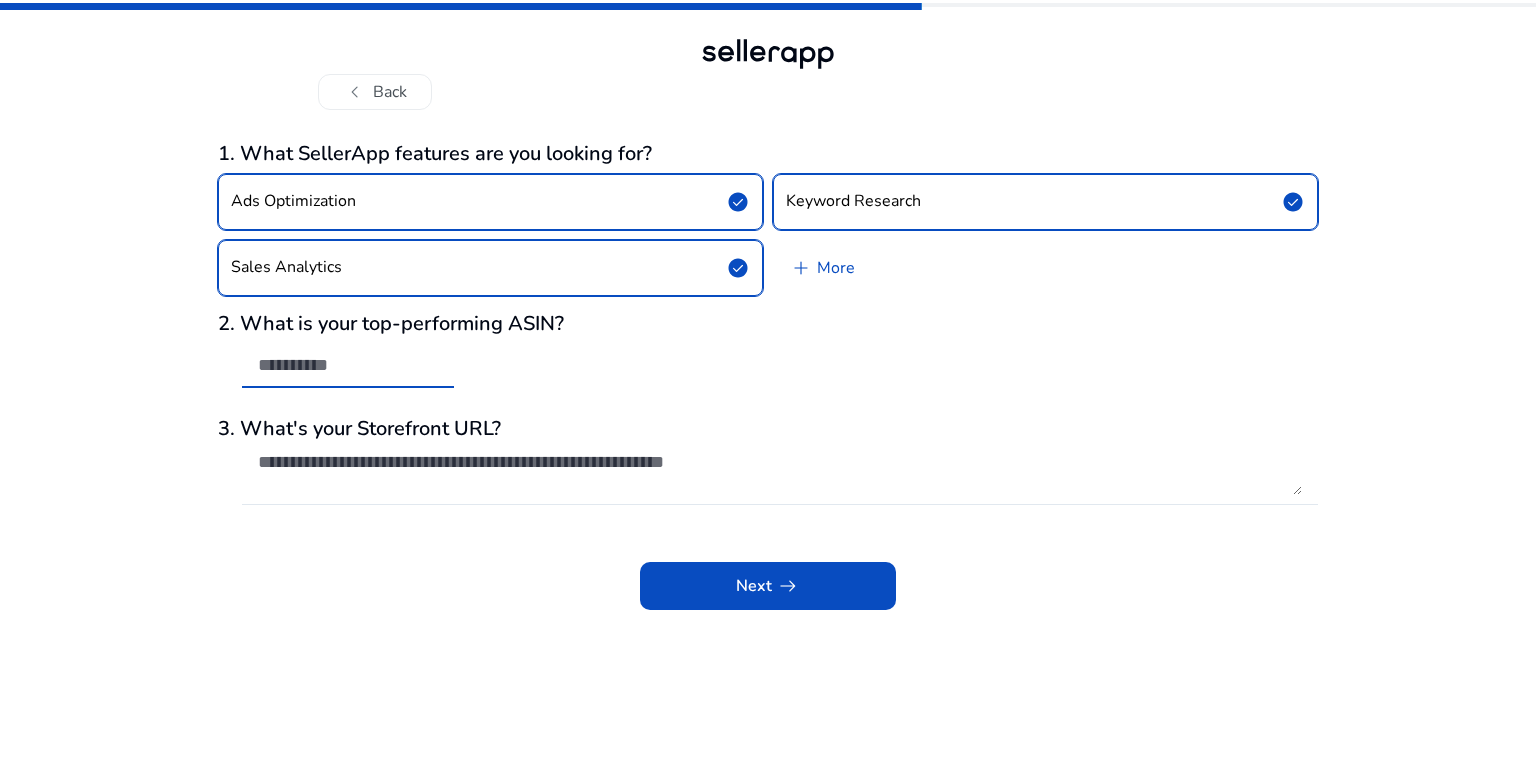 click at bounding box center [348, 365] 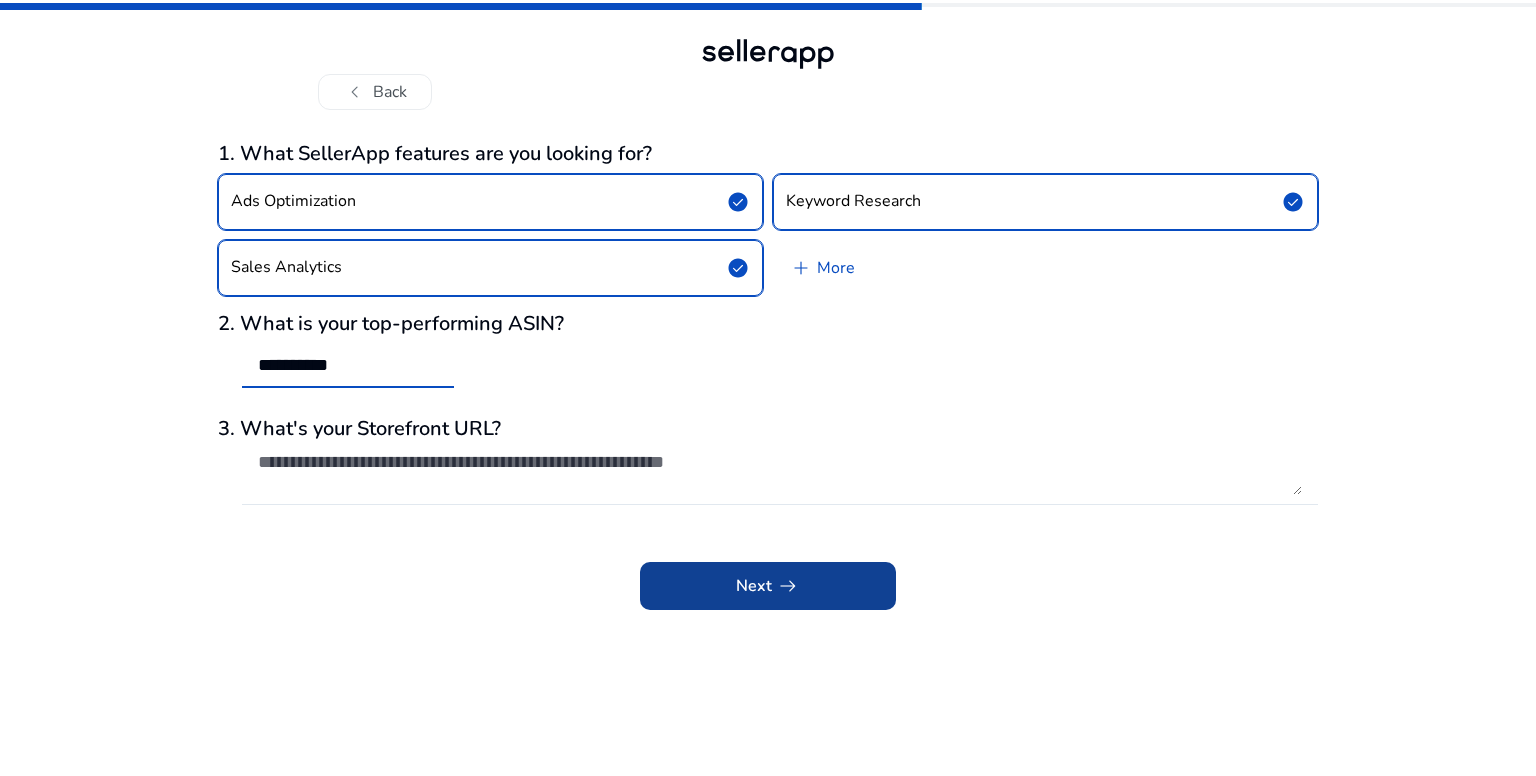 type on "**********" 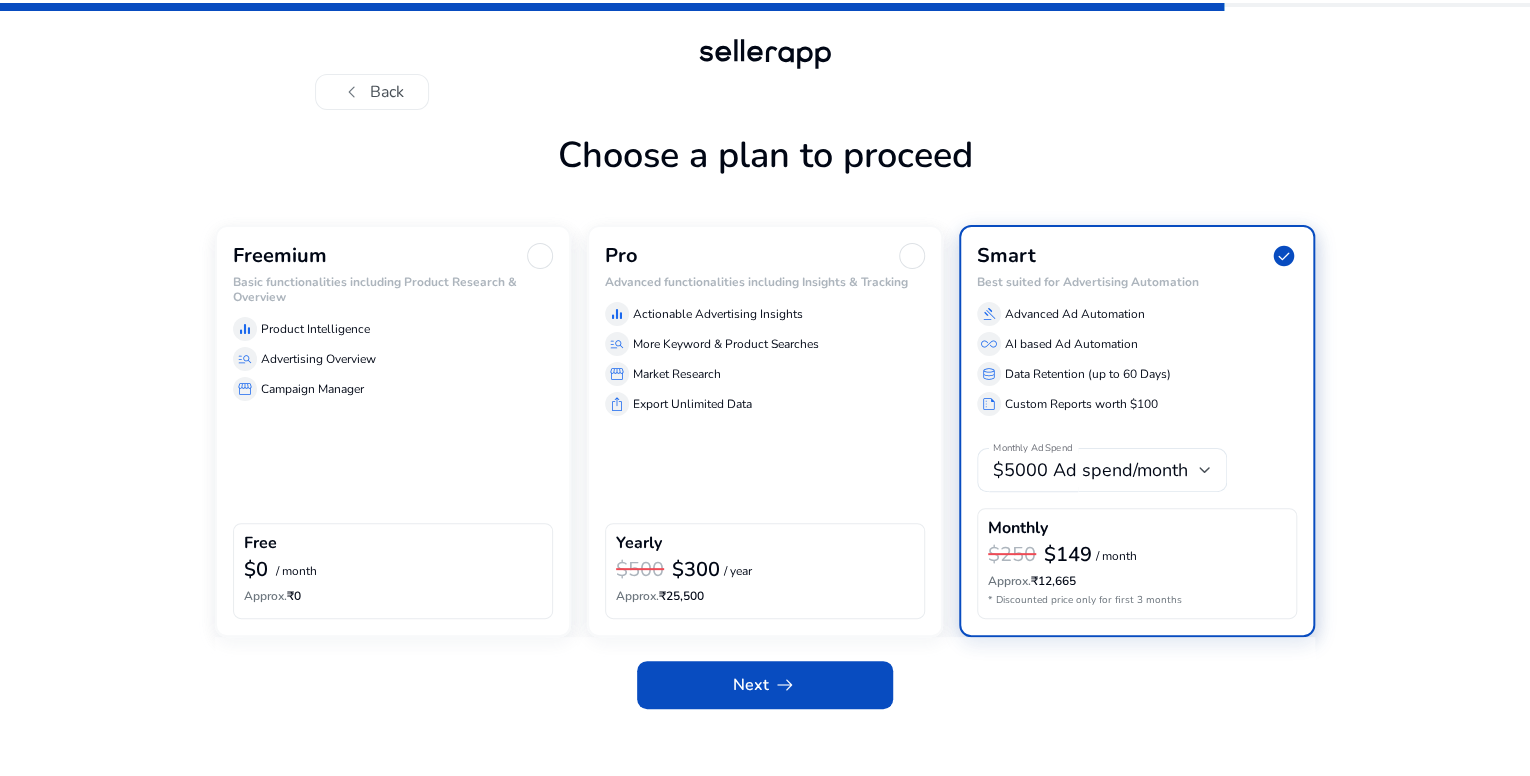 scroll, scrollTop: 12, scrollLeft: 0, axis: vertical 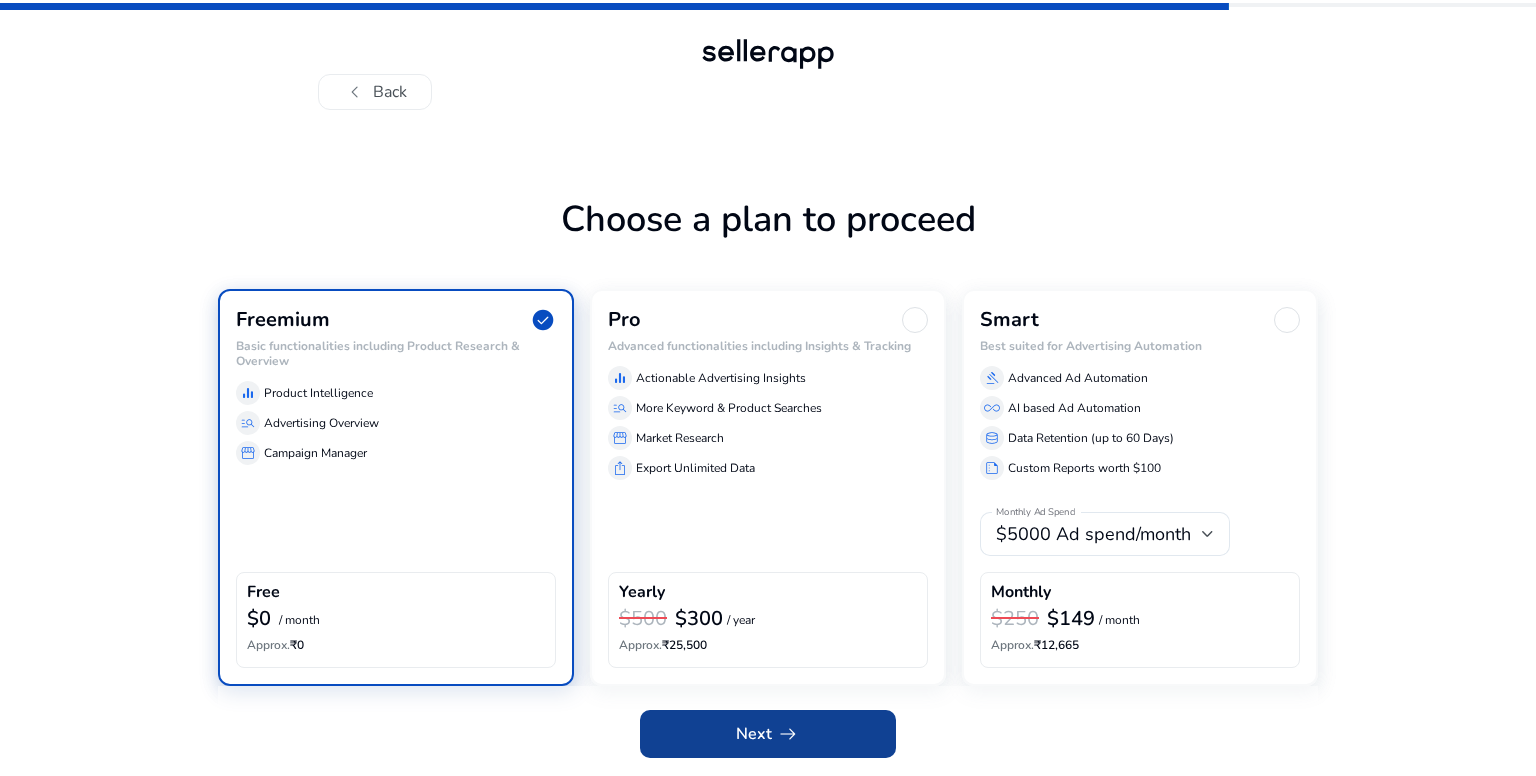 click on "arrow_right_alt" 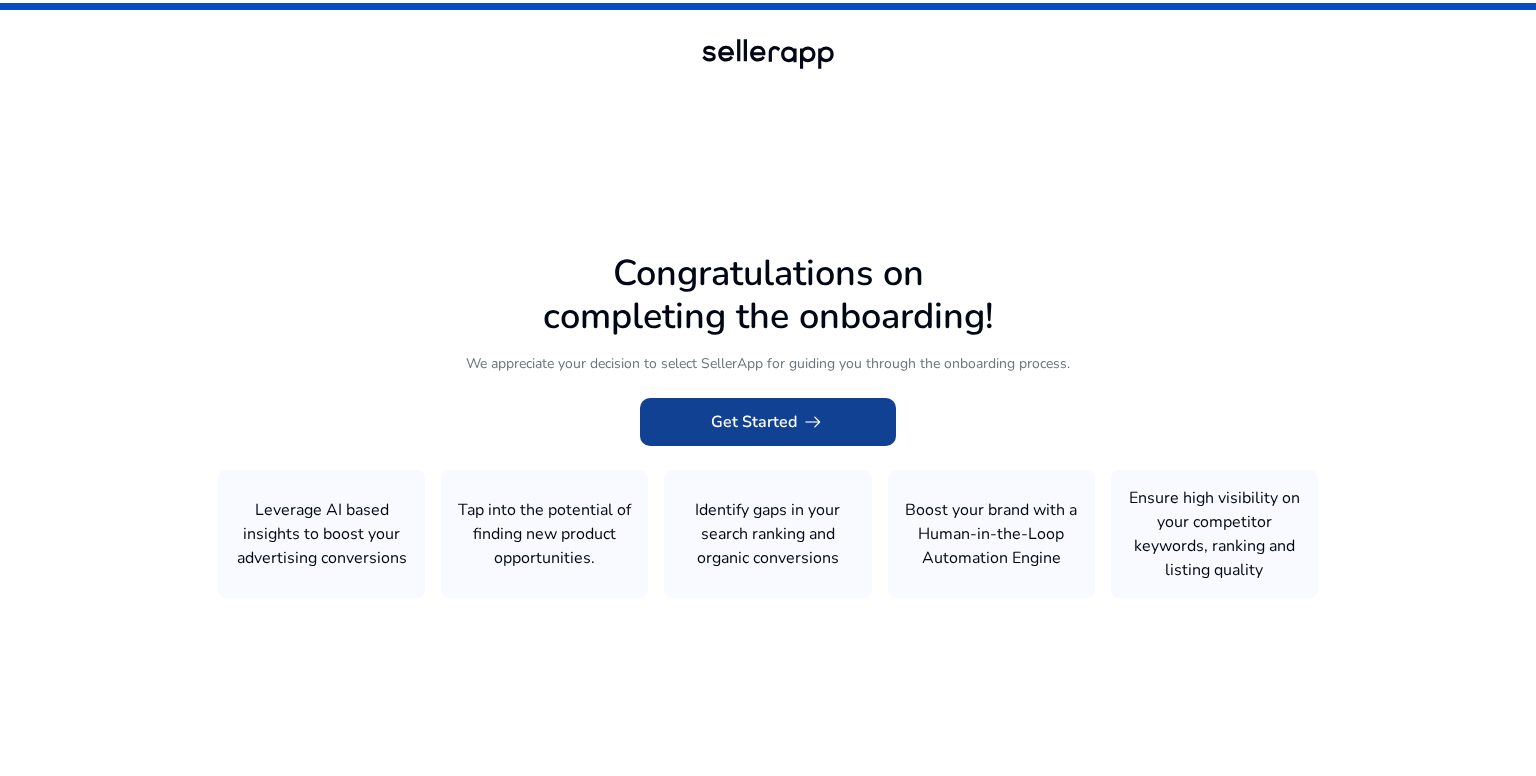 click on "Get Started   arrow_right_alt" 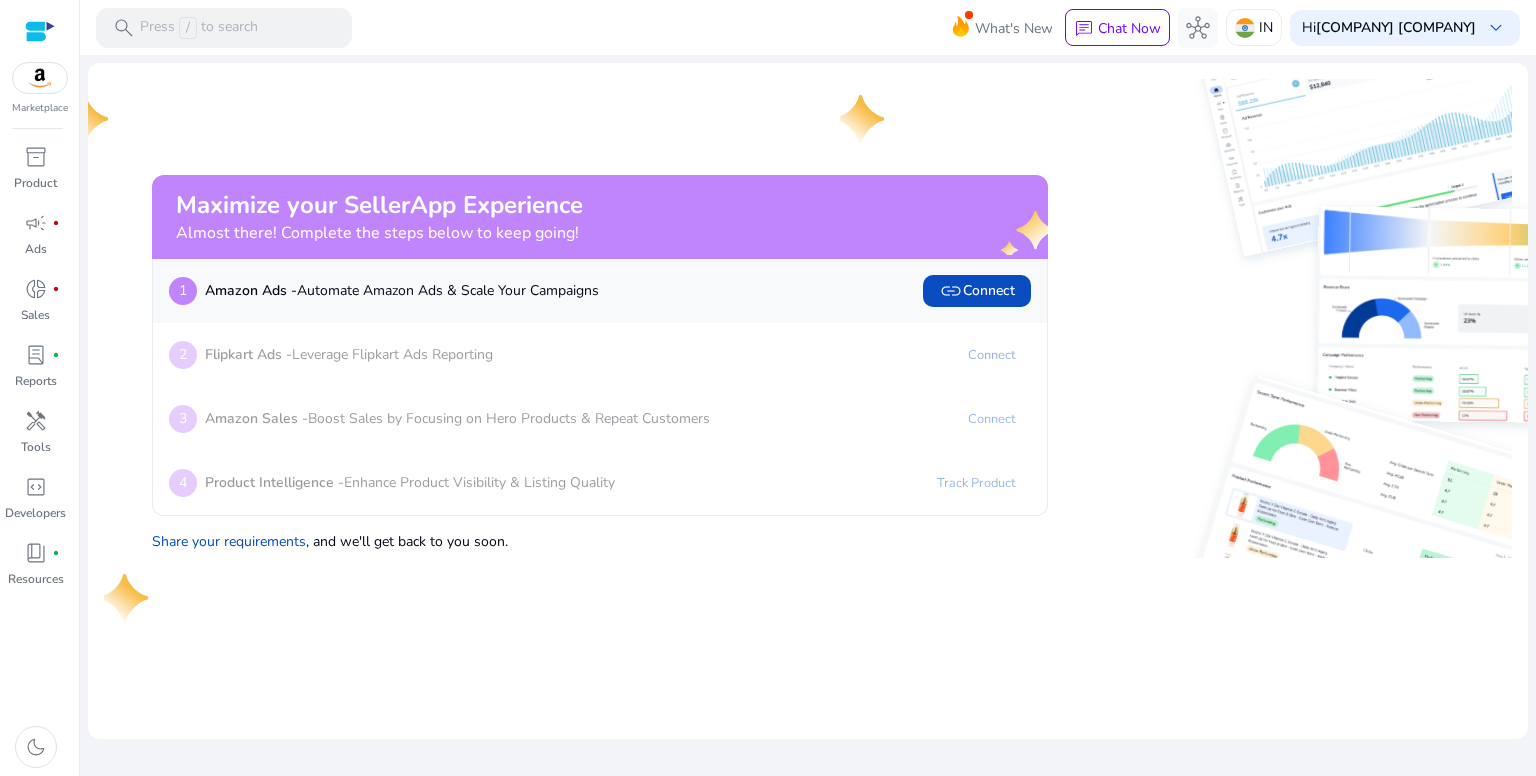 click on "Connect" 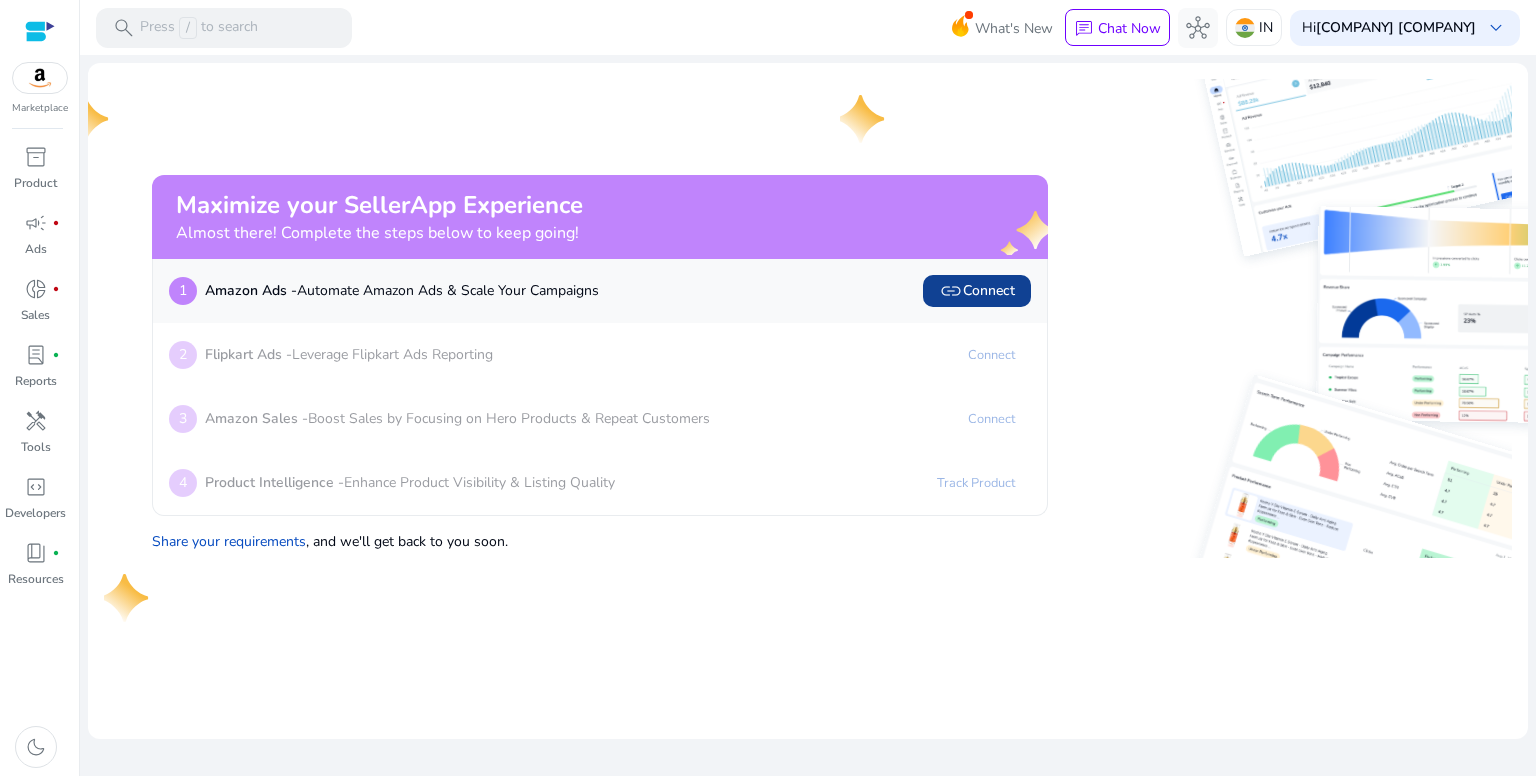 click on "link   Connect" 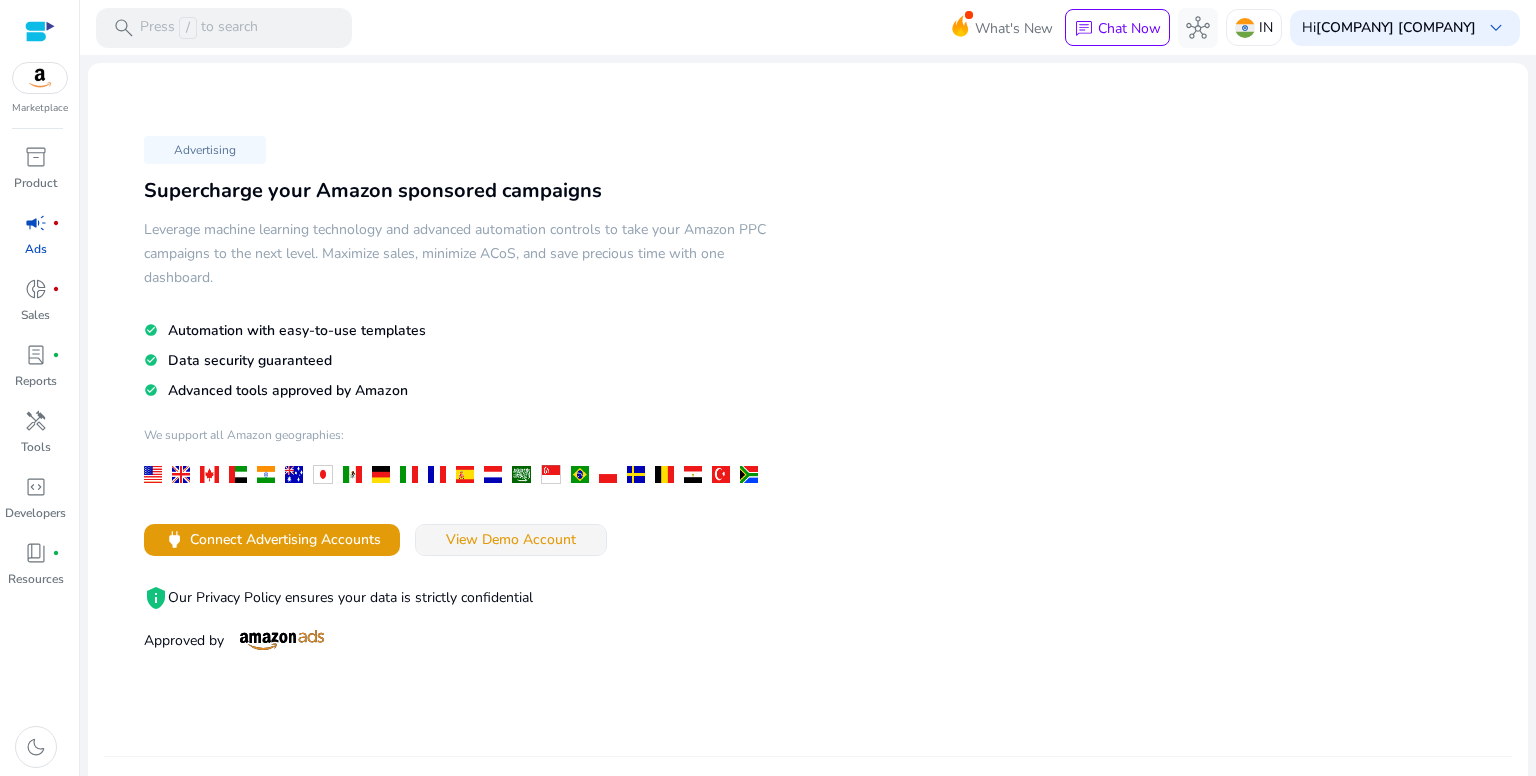 click on "View Demo Account" 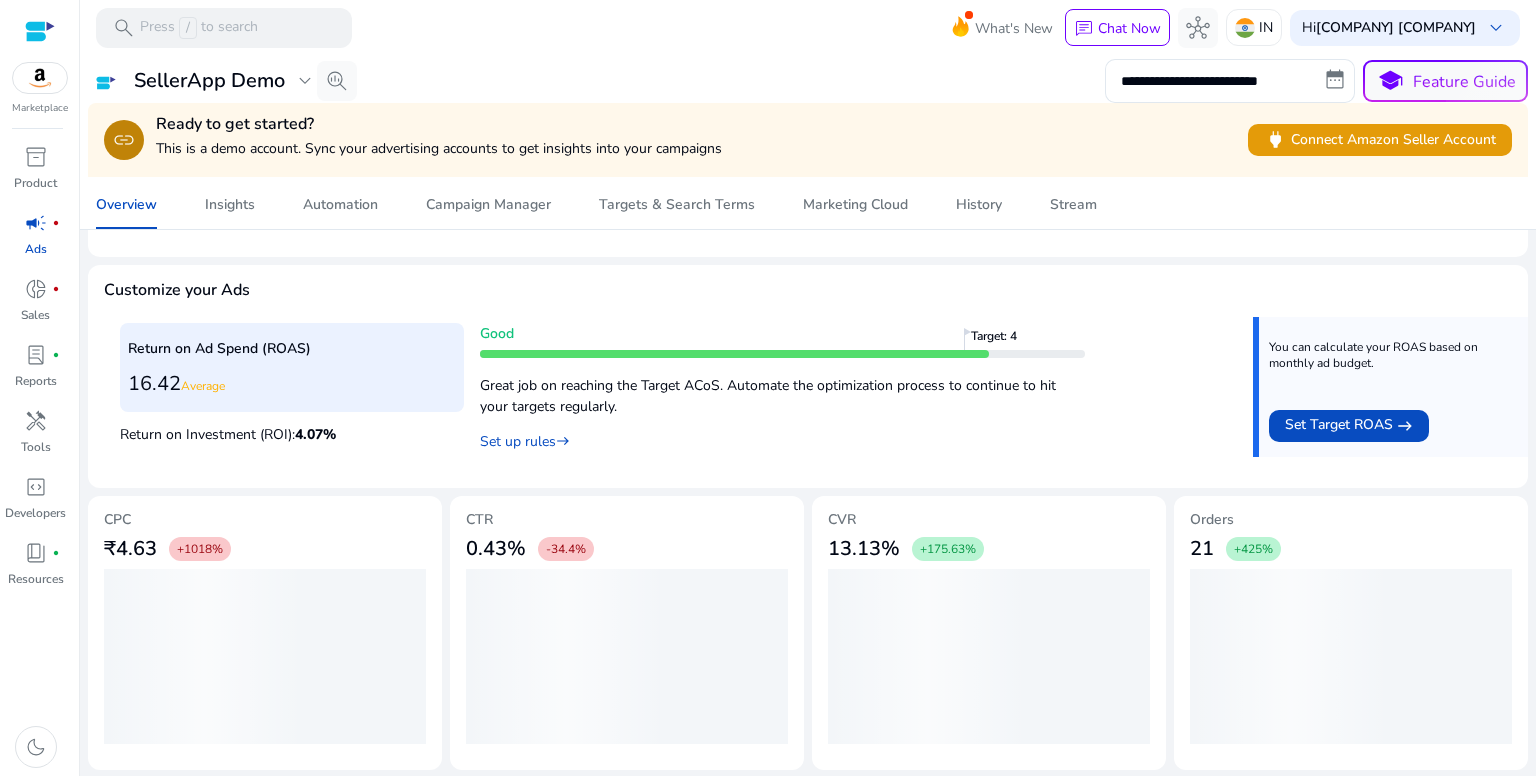 scroll, scrollTop: 233, scrollLeft: 0, axis: vertical 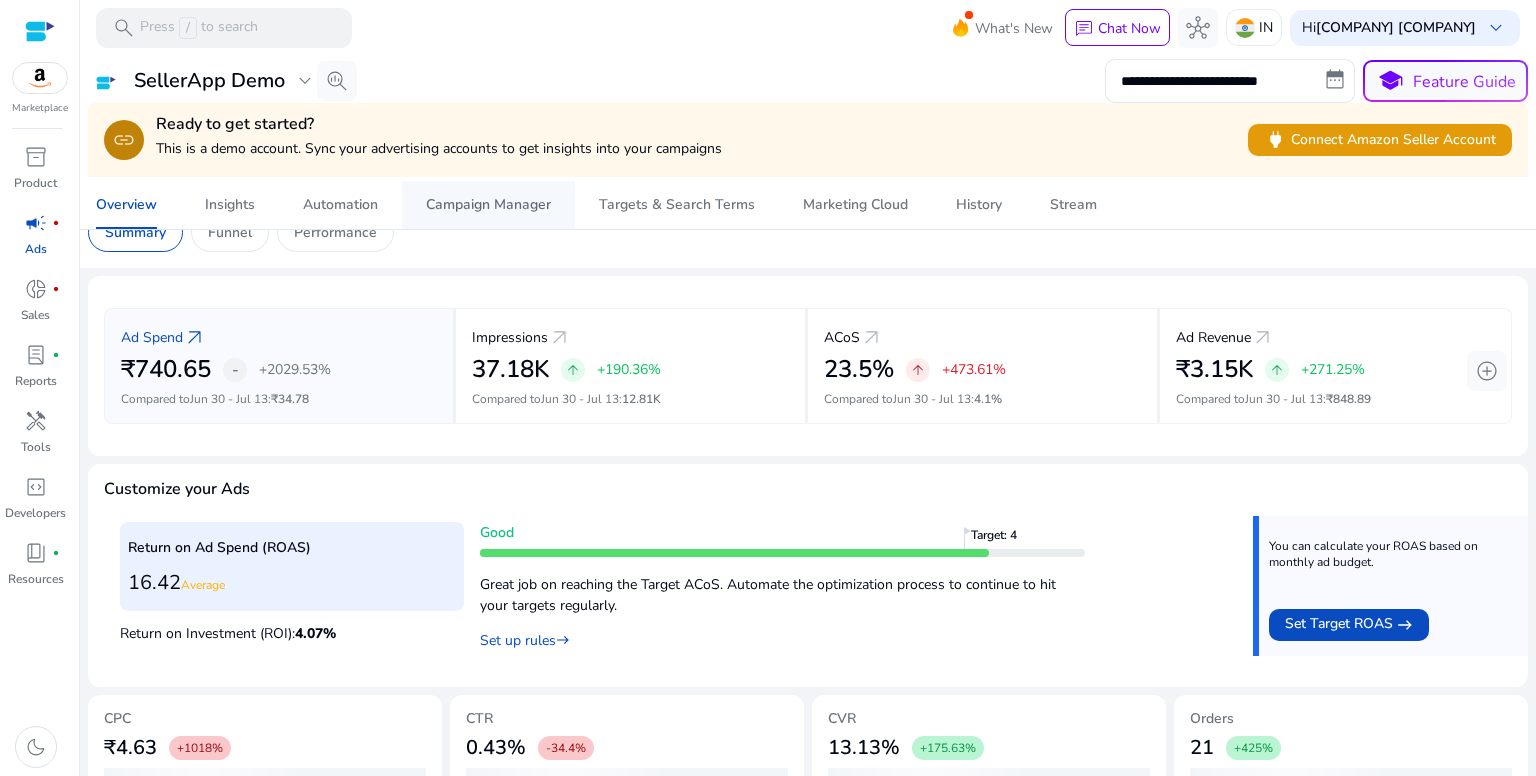 click on "Campaign Manager" at bounding box center [488, 205] 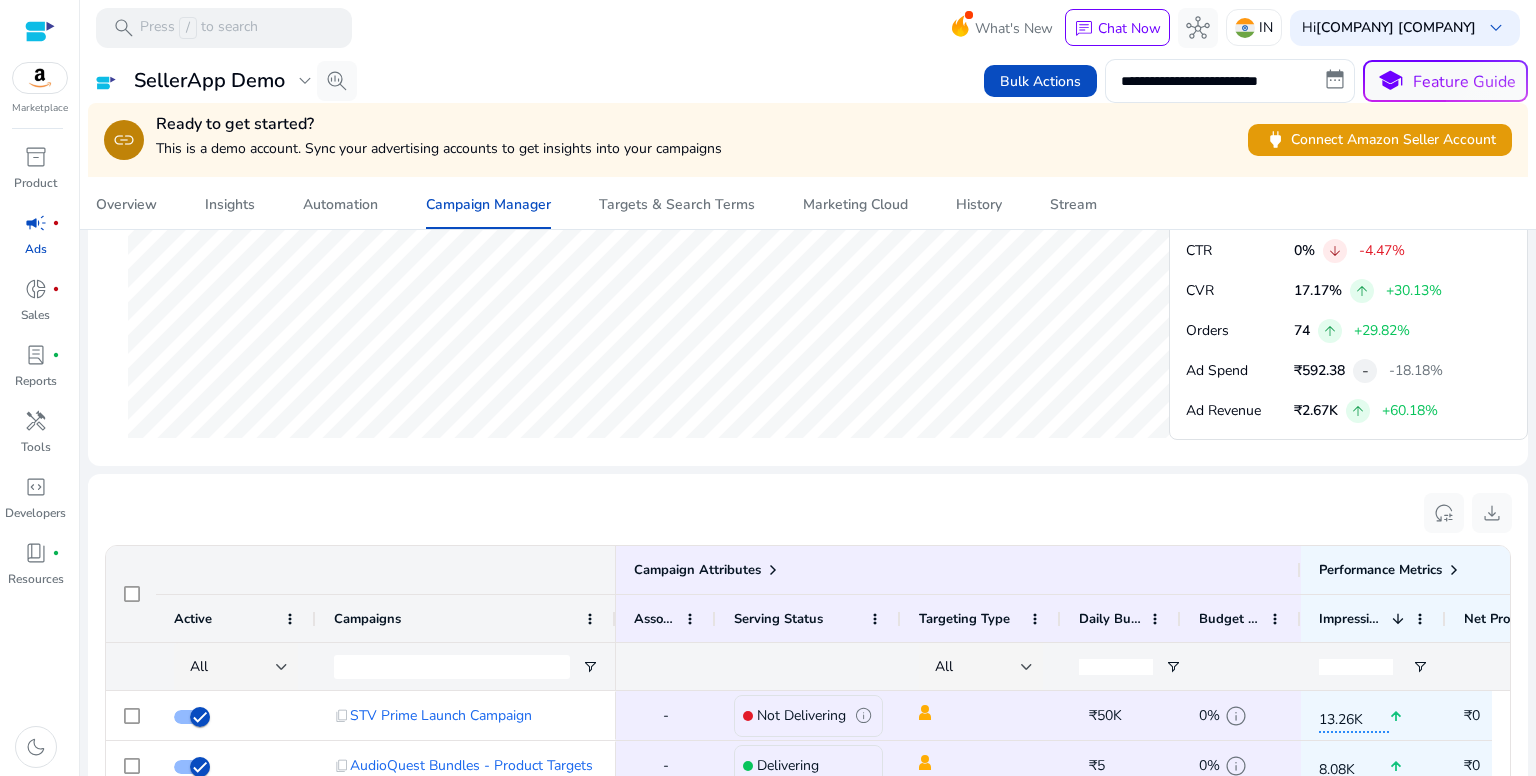 scroll, scrollTop: 74, scrollLeft: 0, axis: vertical 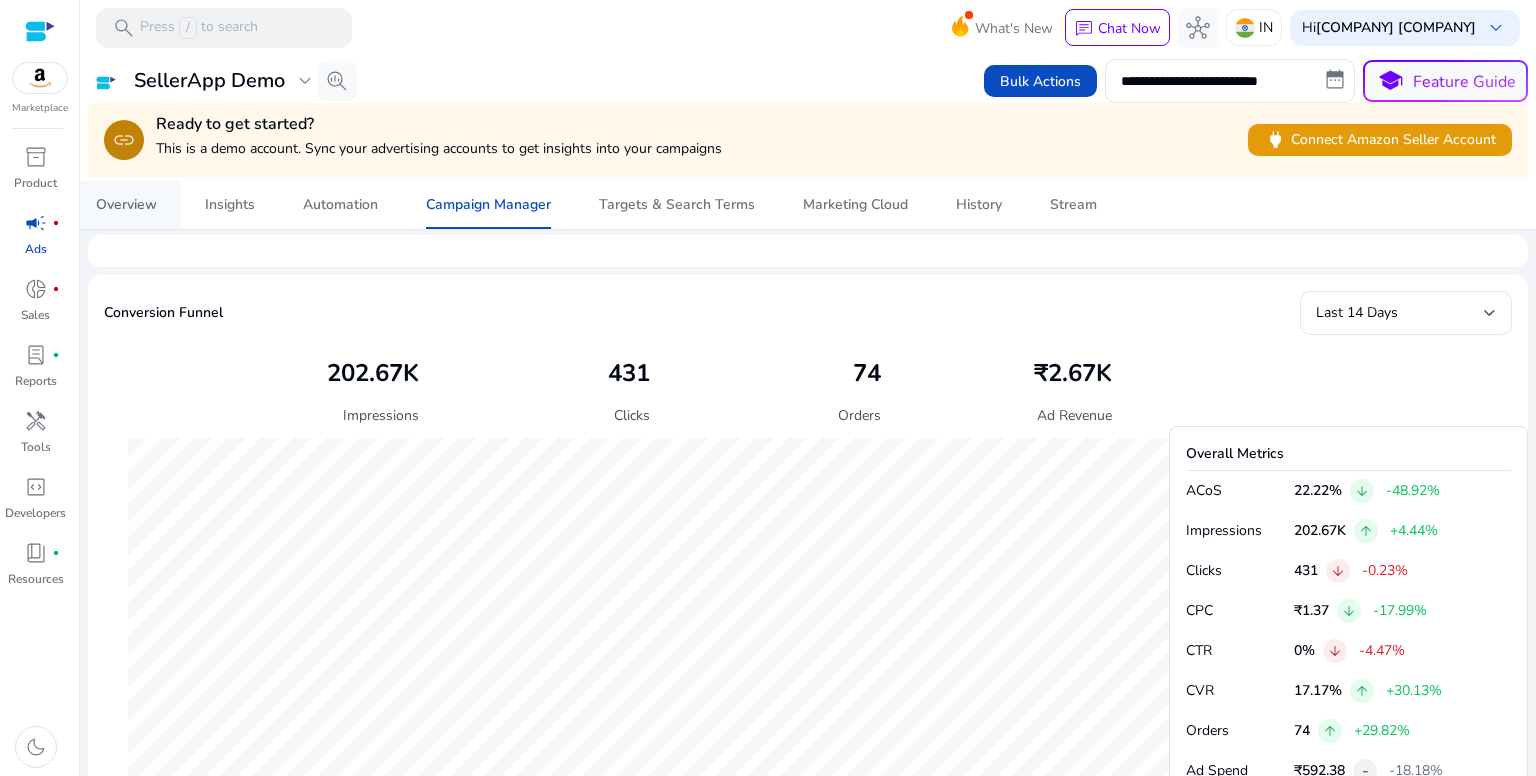 click on "Overview" at bounding box center (126, 205) 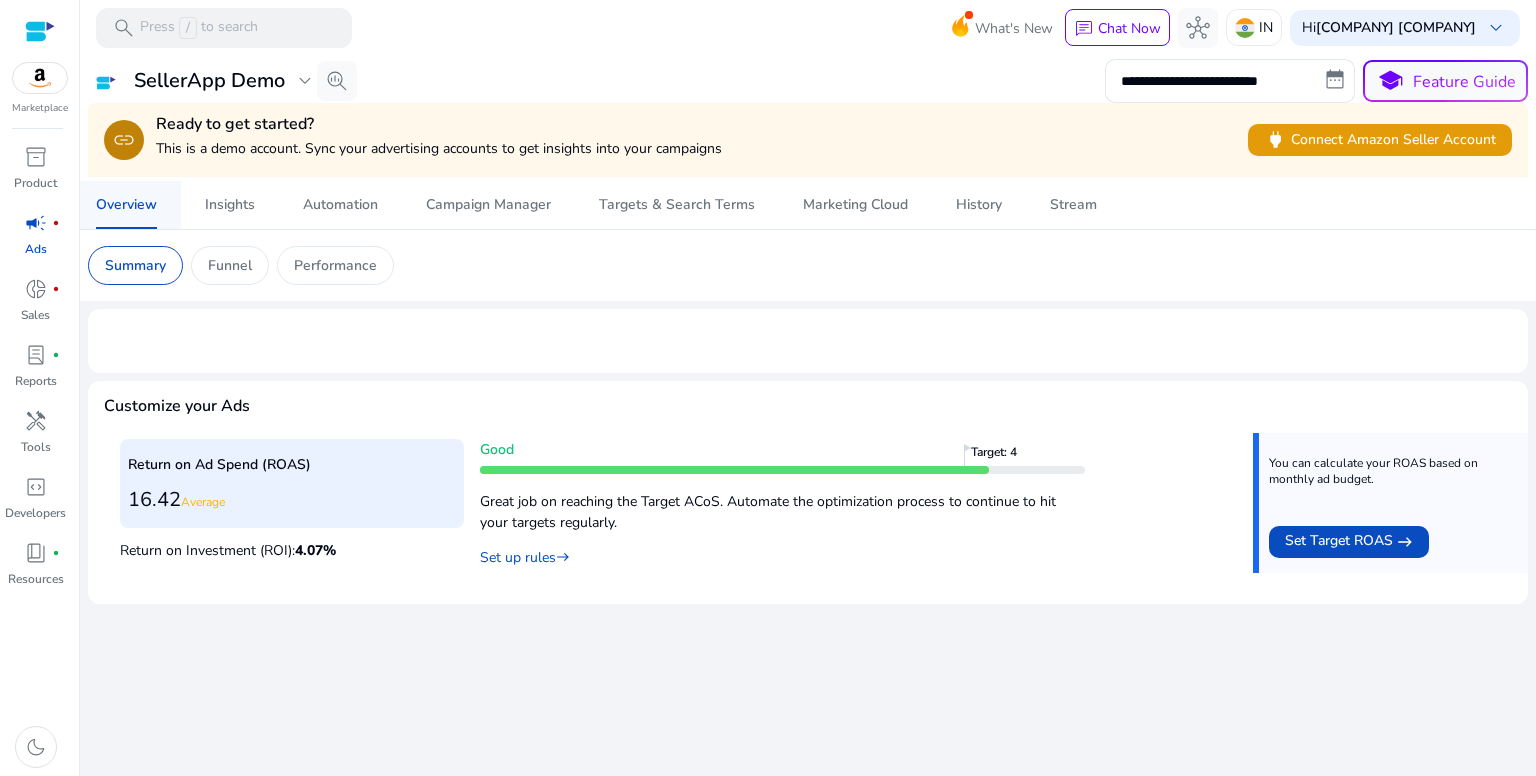 scroll, scrollTop: 0, scrollLeft: 0, axis: both 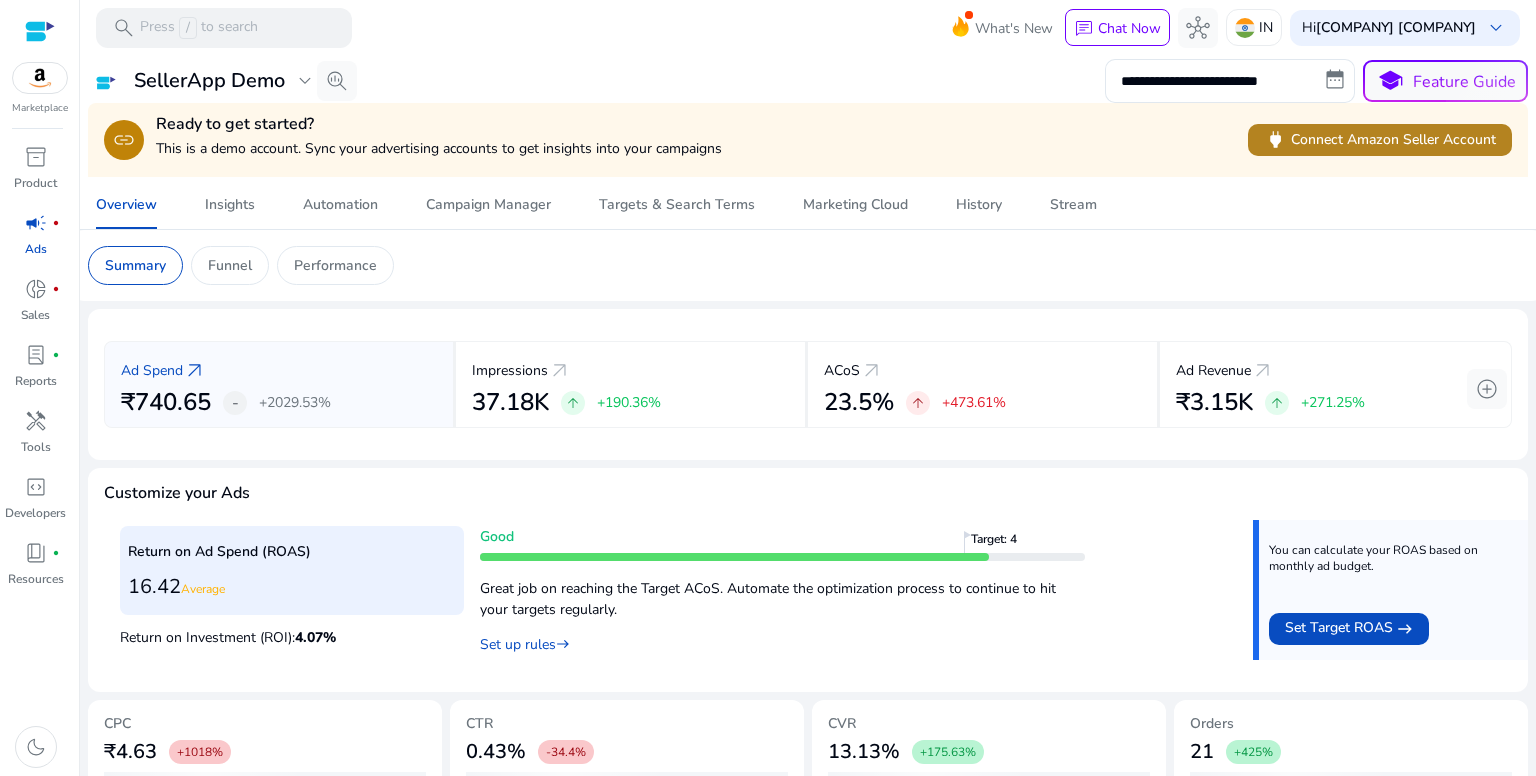 click on "power   Connect Amazon Seller Account" 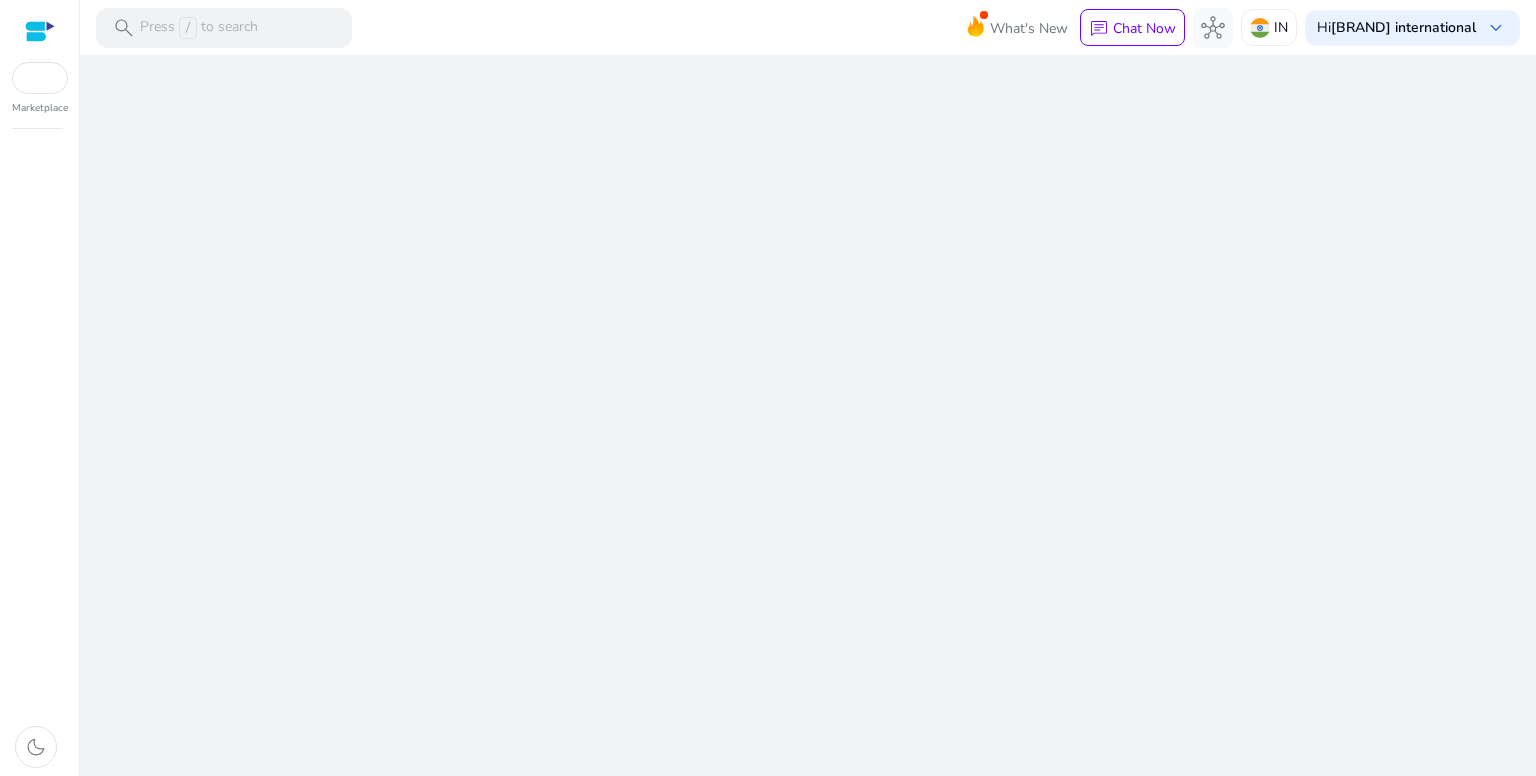 scroll, scrollTop: 0, scrollLeft: 0, axis: both 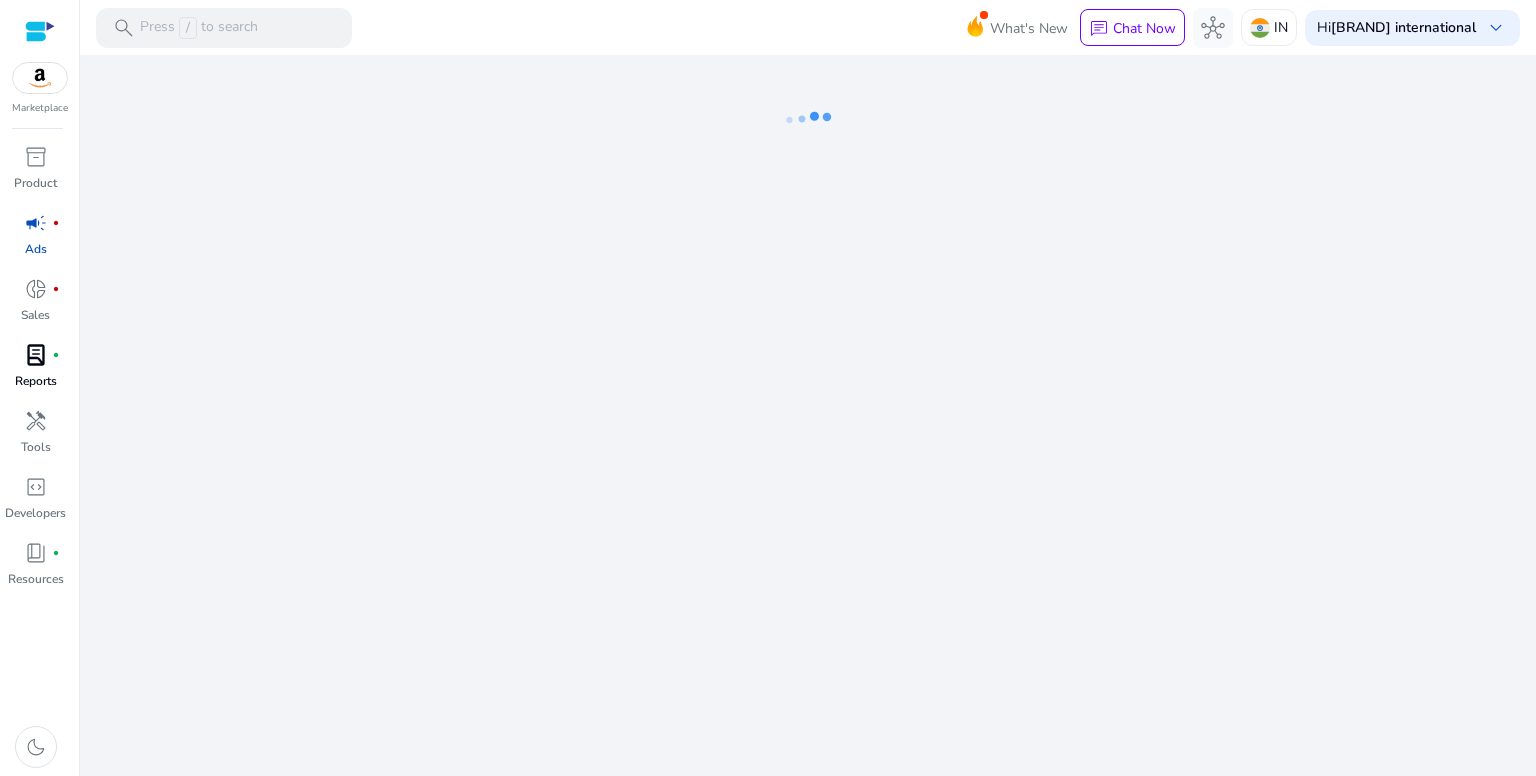 click on "Reports" at bounding box center (36, 381) 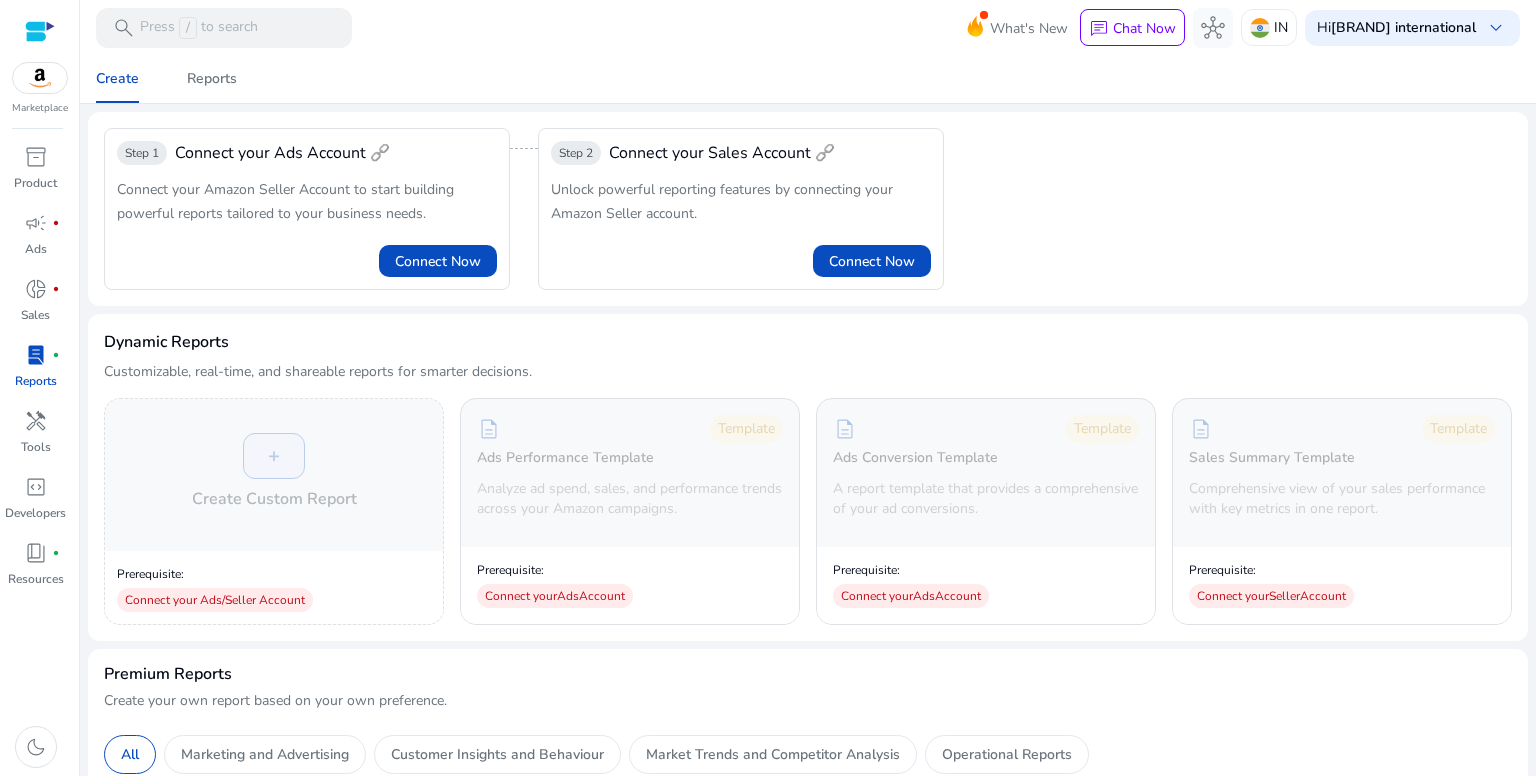 scroll, scrollTop: 0, scrollLeft: 0, axis: both 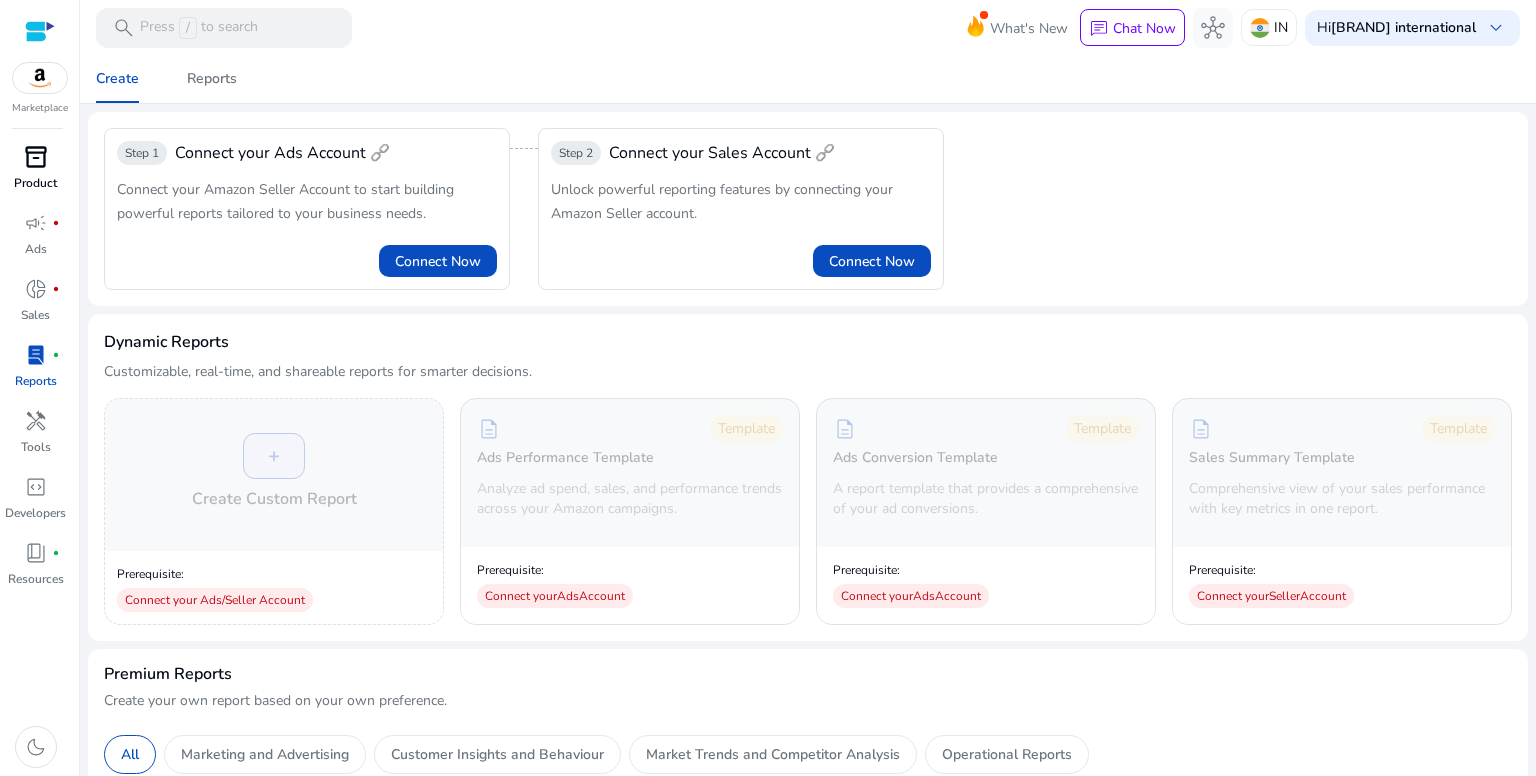 click on "inventory_2" at bounding box center [36, 157] 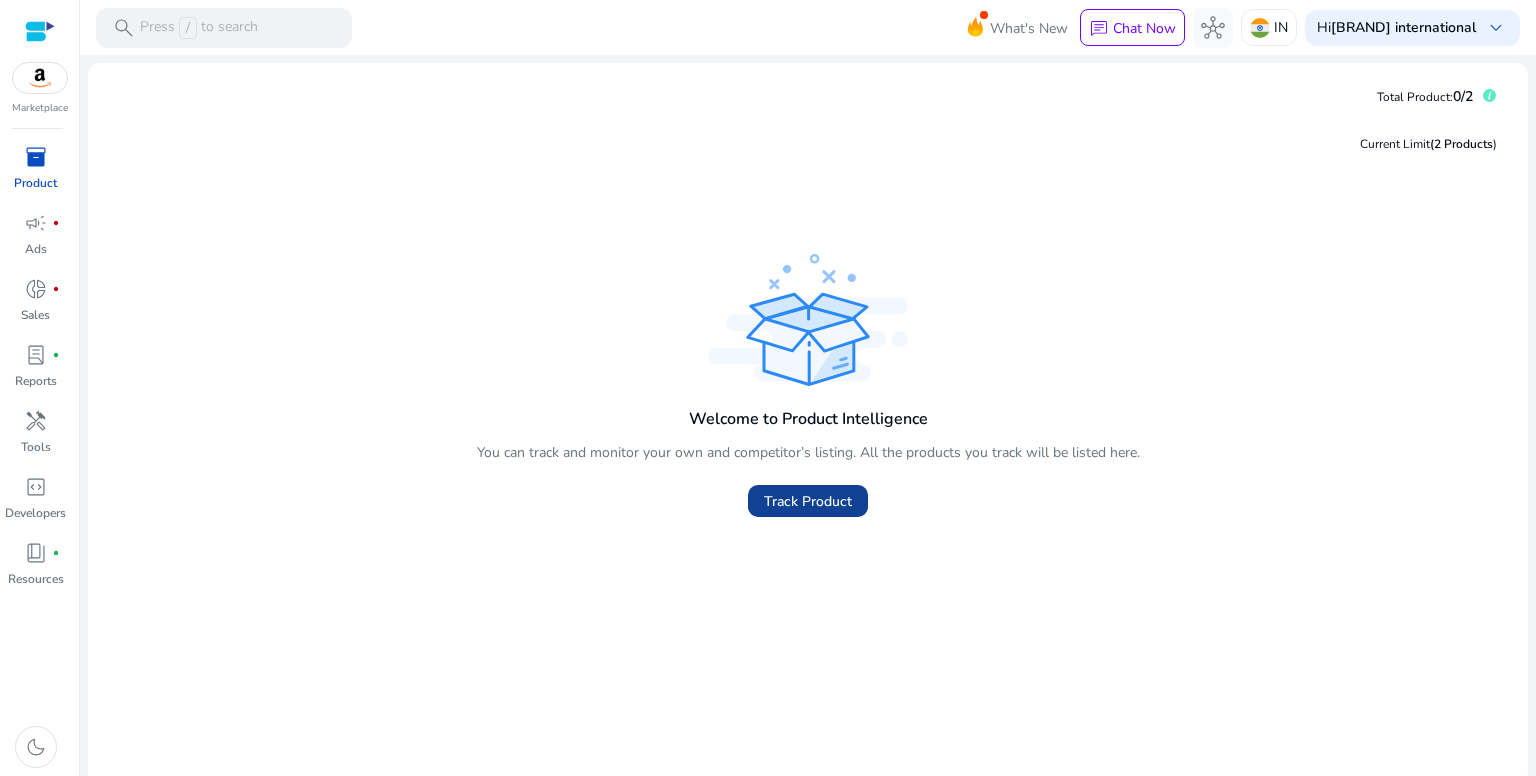 click on "Track Product" 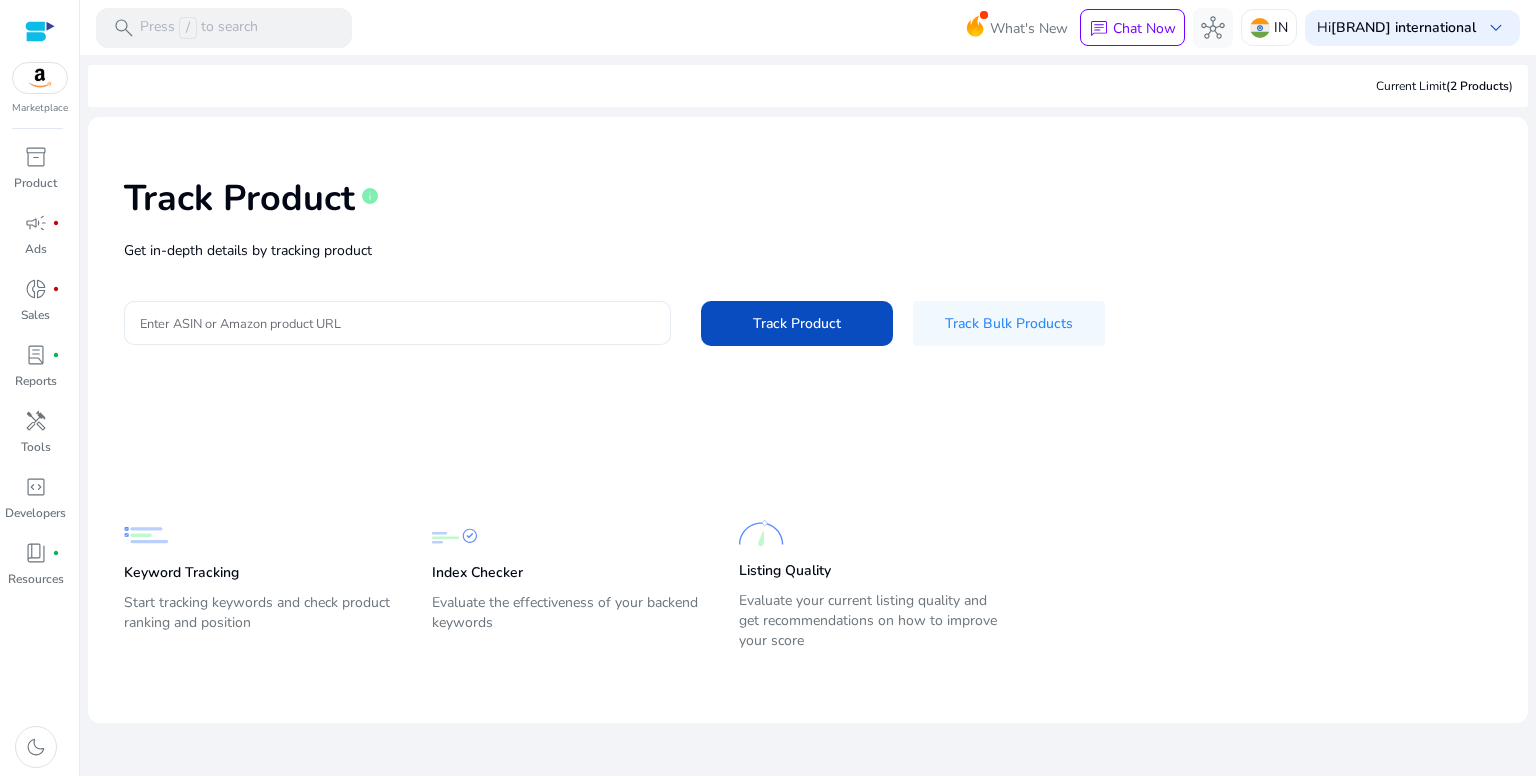 click on "Enter ASIN or Amazon product URL" at bounding box center (397, 323) 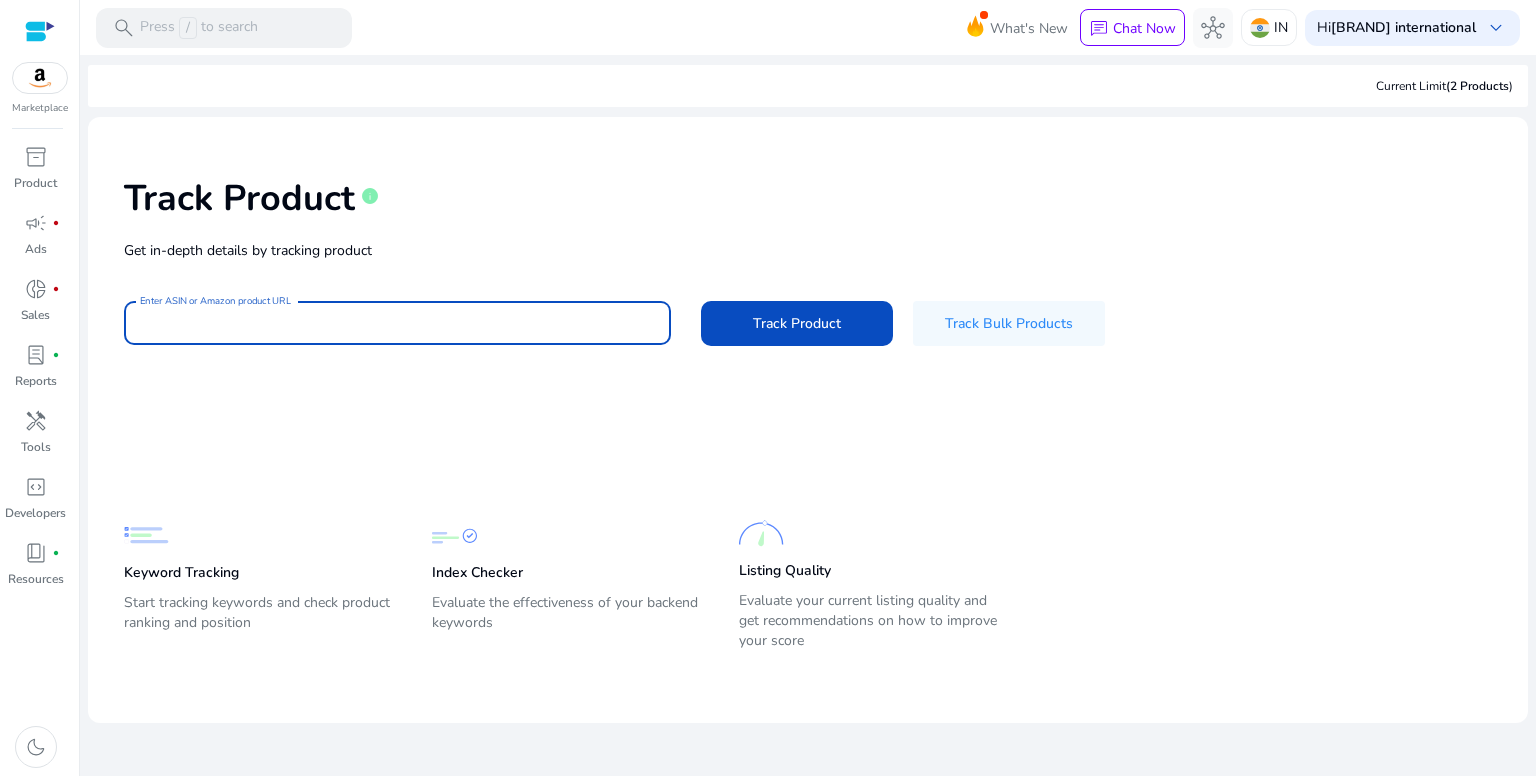 paste on "**********" 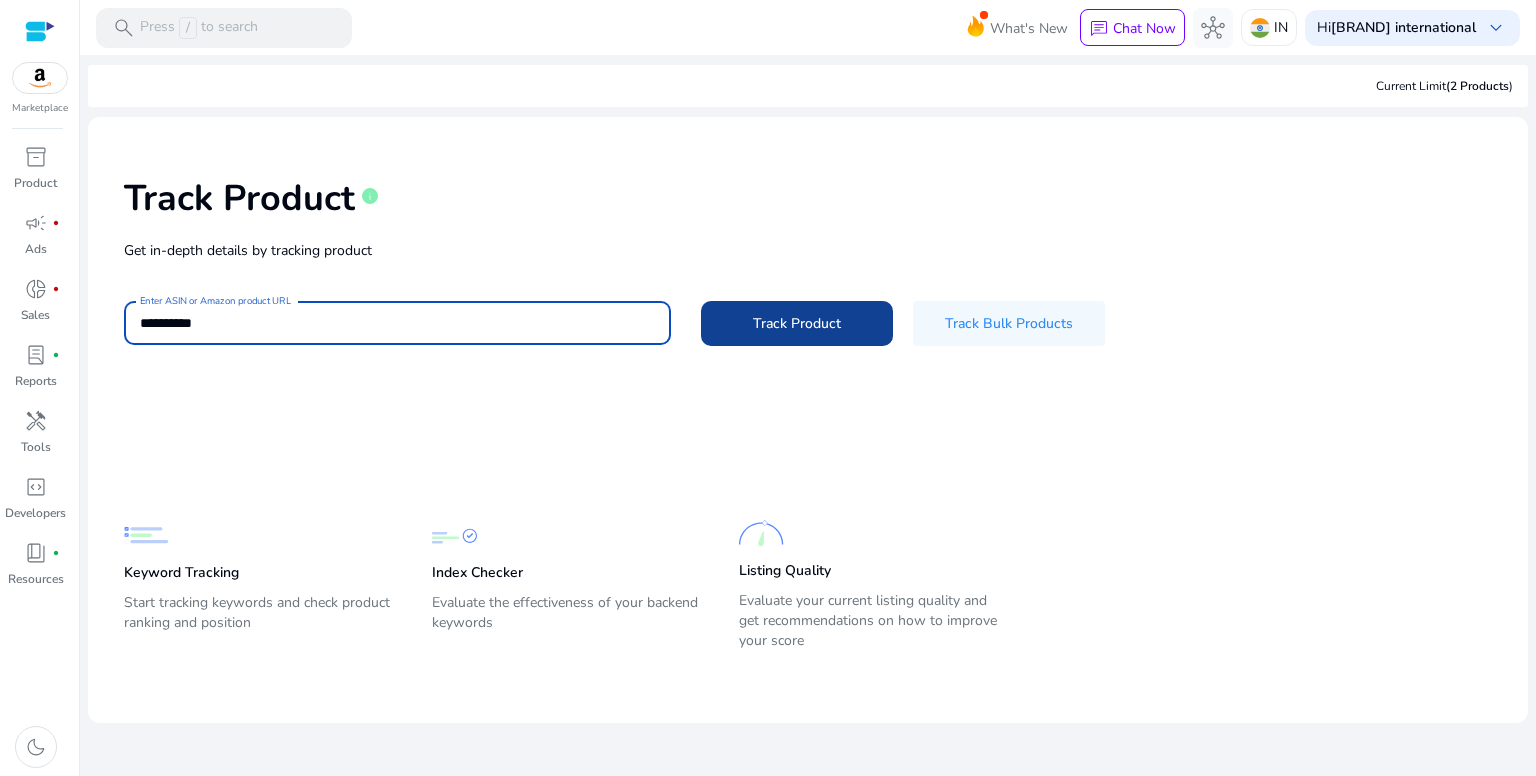 type on "**********" 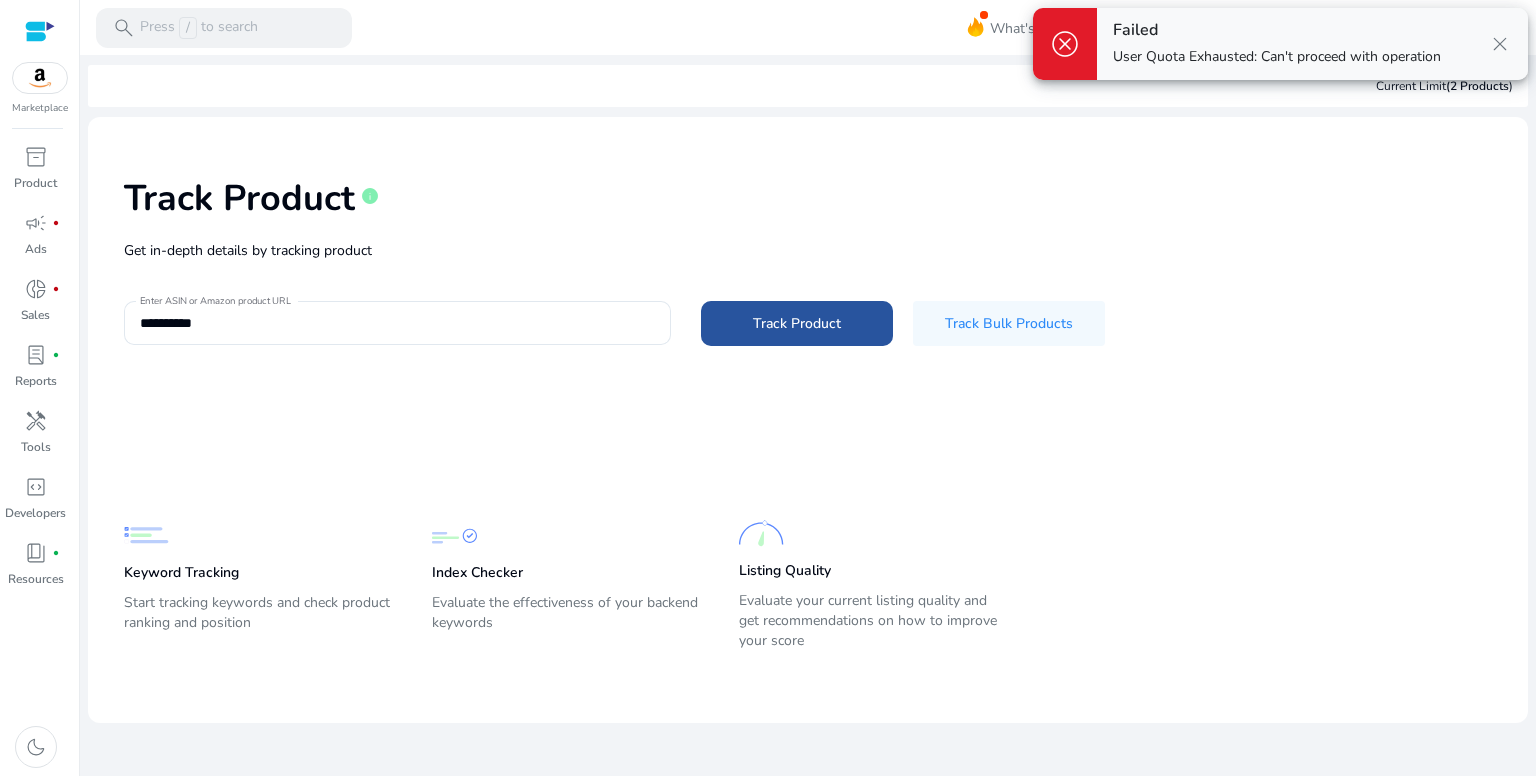 click 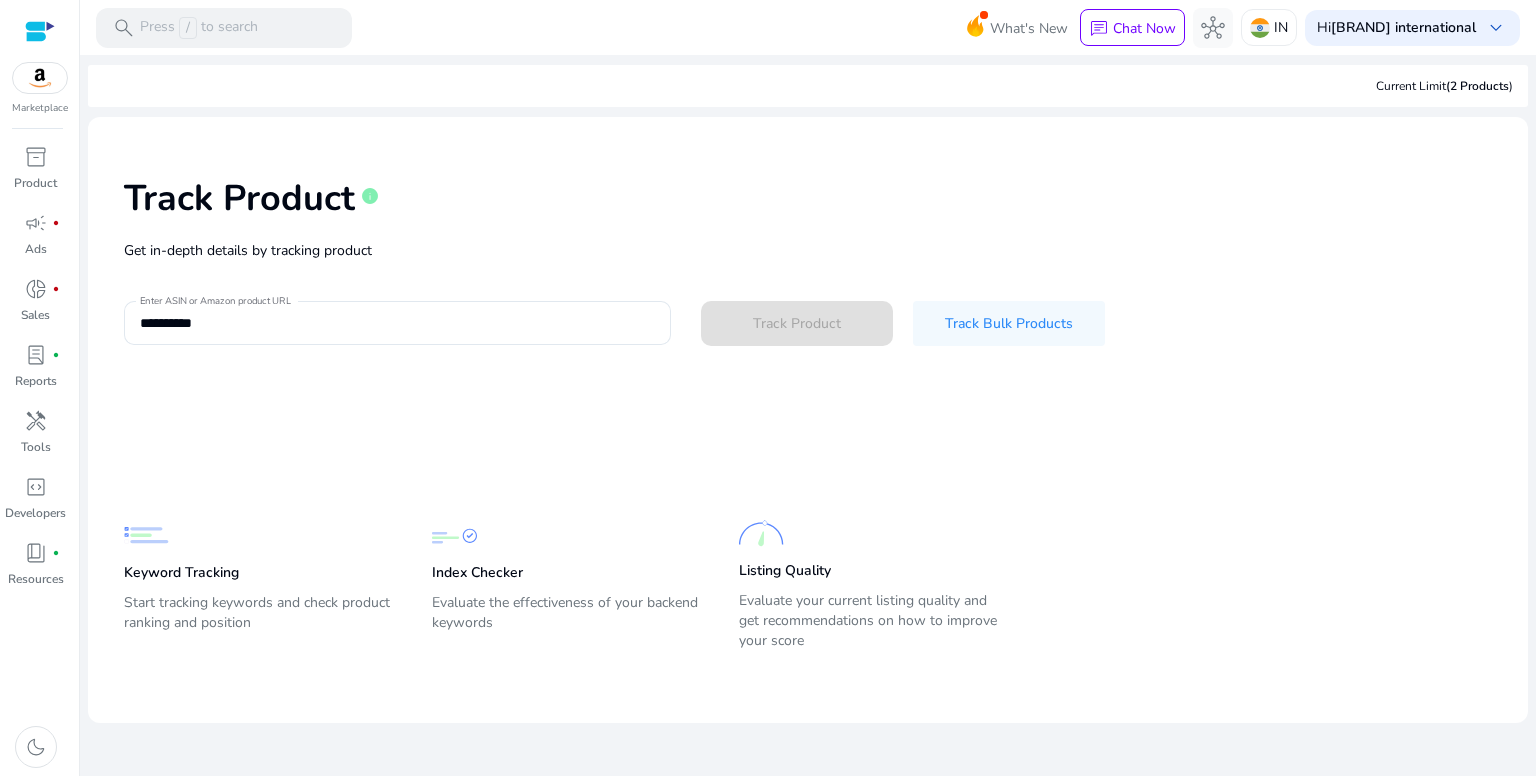 type 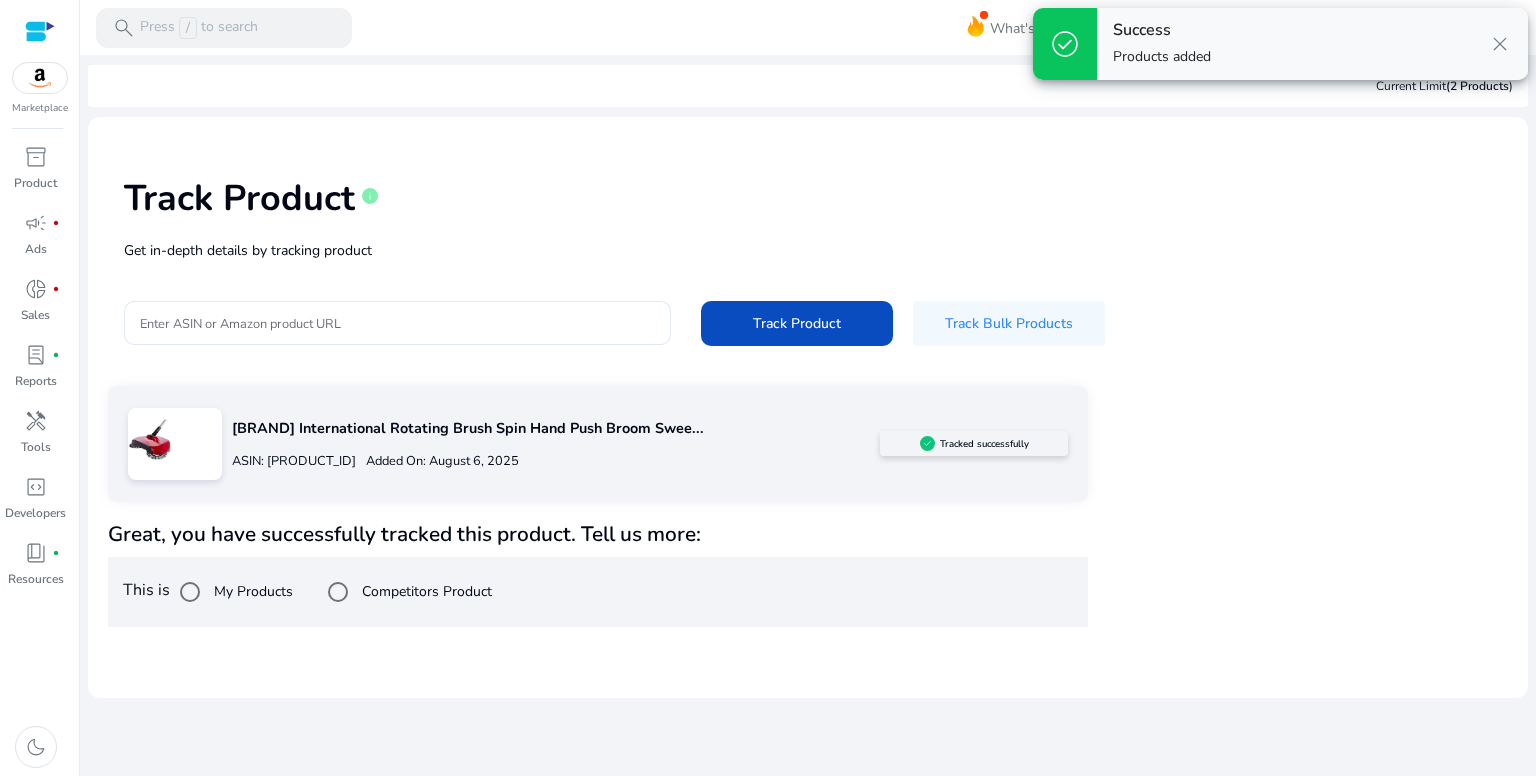 click on "My Products" at bounding box center [251, 591] 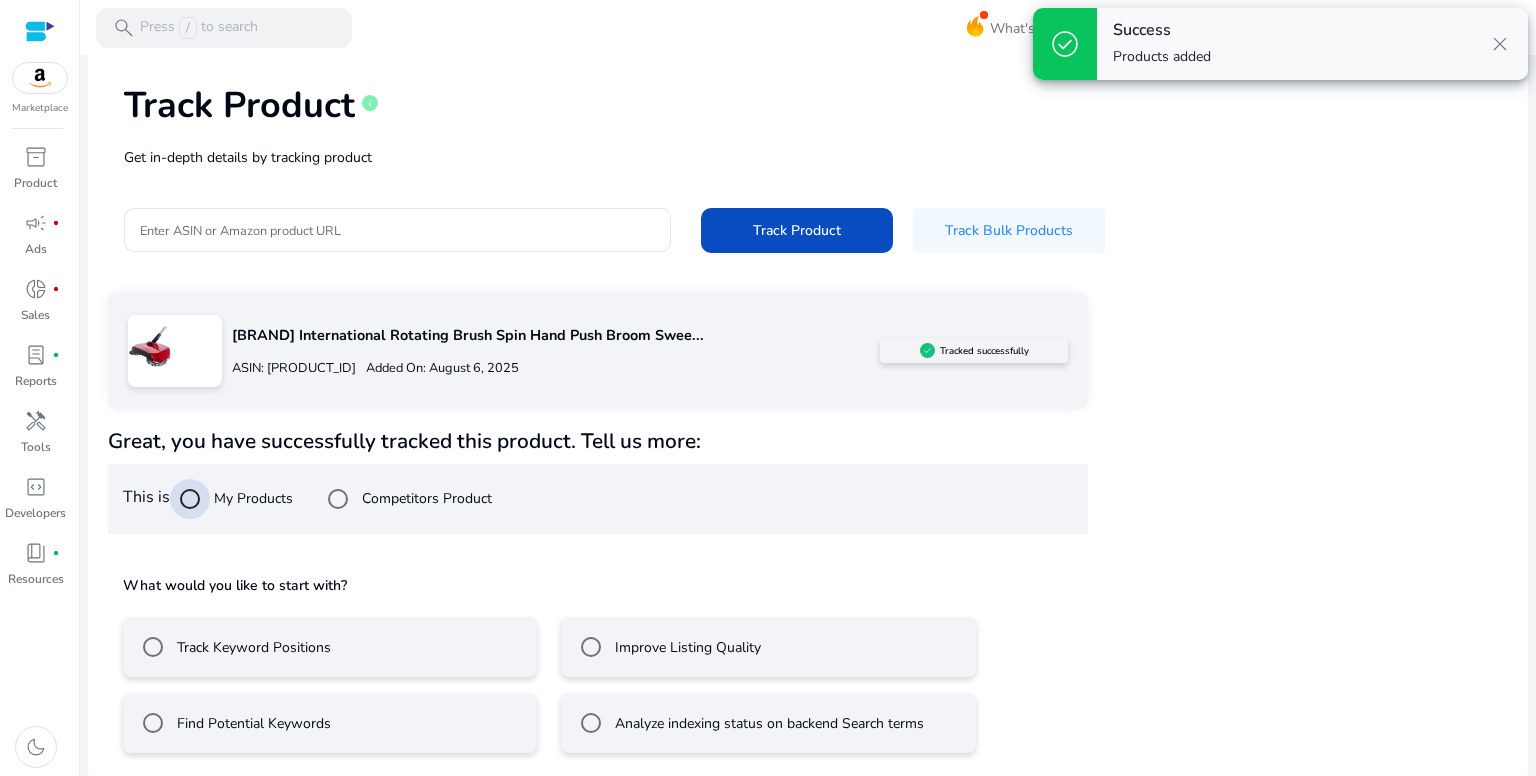scroll, scrollTop: 98, scrollLeft: 0, axis: vertical 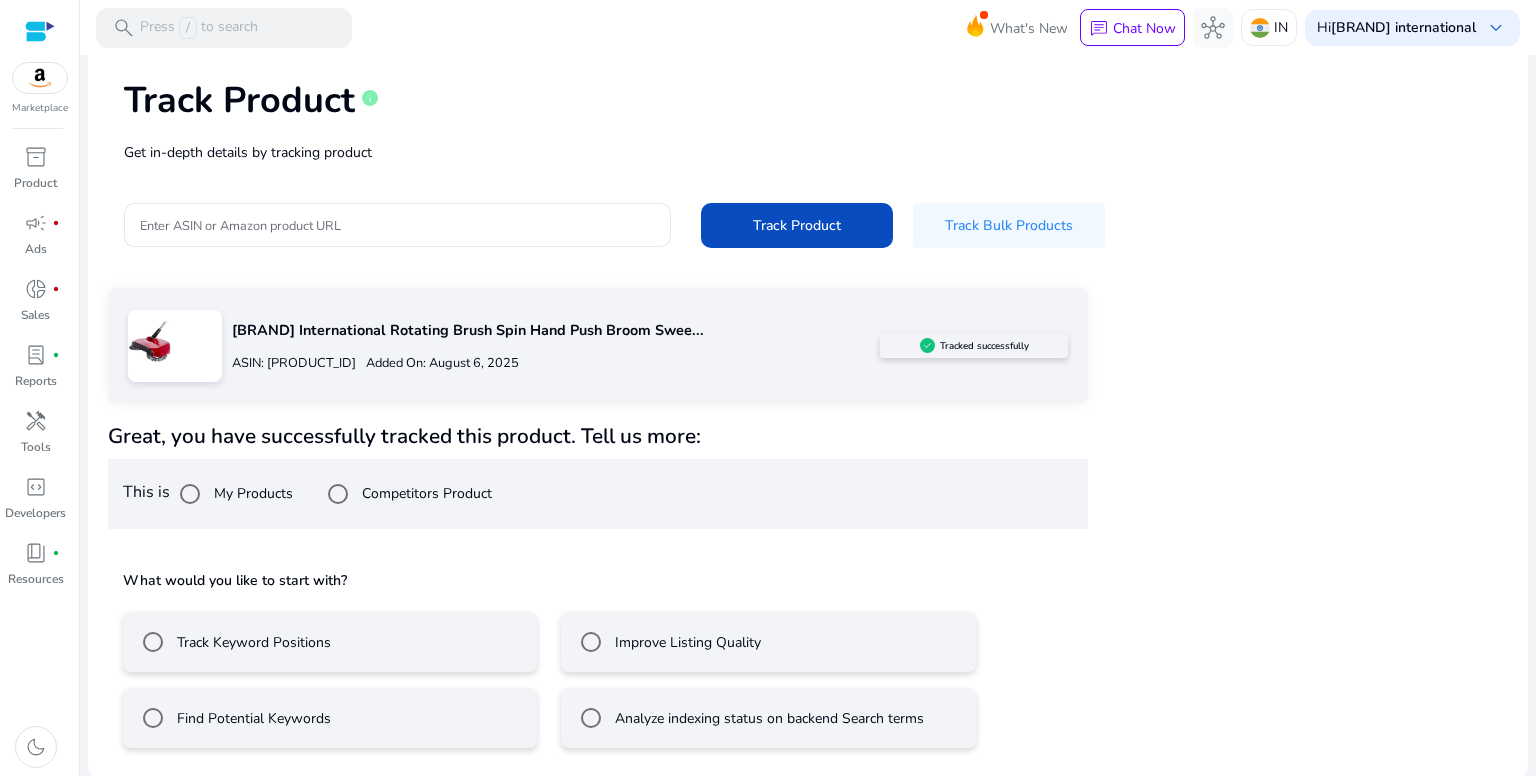 click on "Competitors Product" at bounding box center (425, 493) 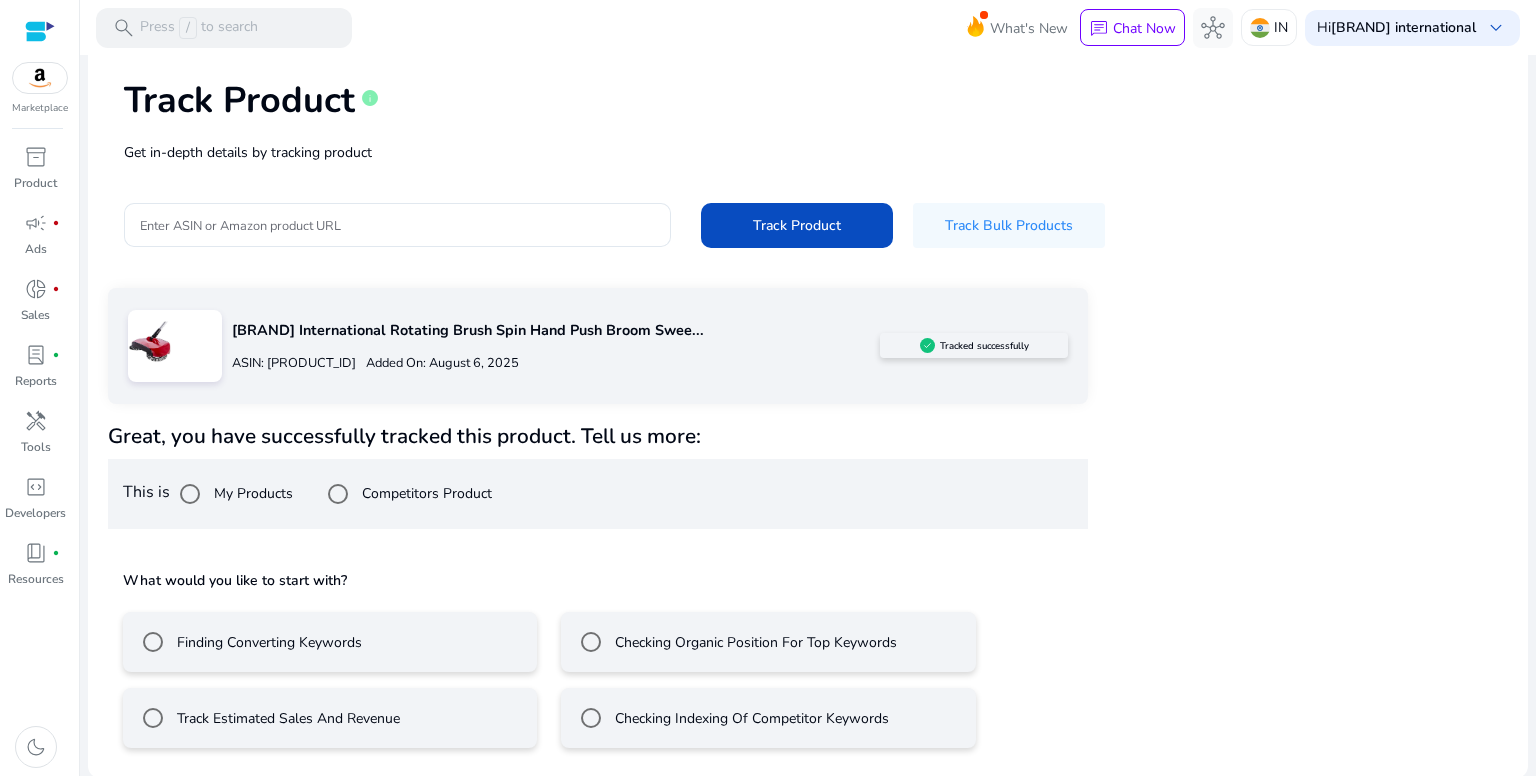 click on "Finding Converting Keywords" at bounding box center (330, 642) 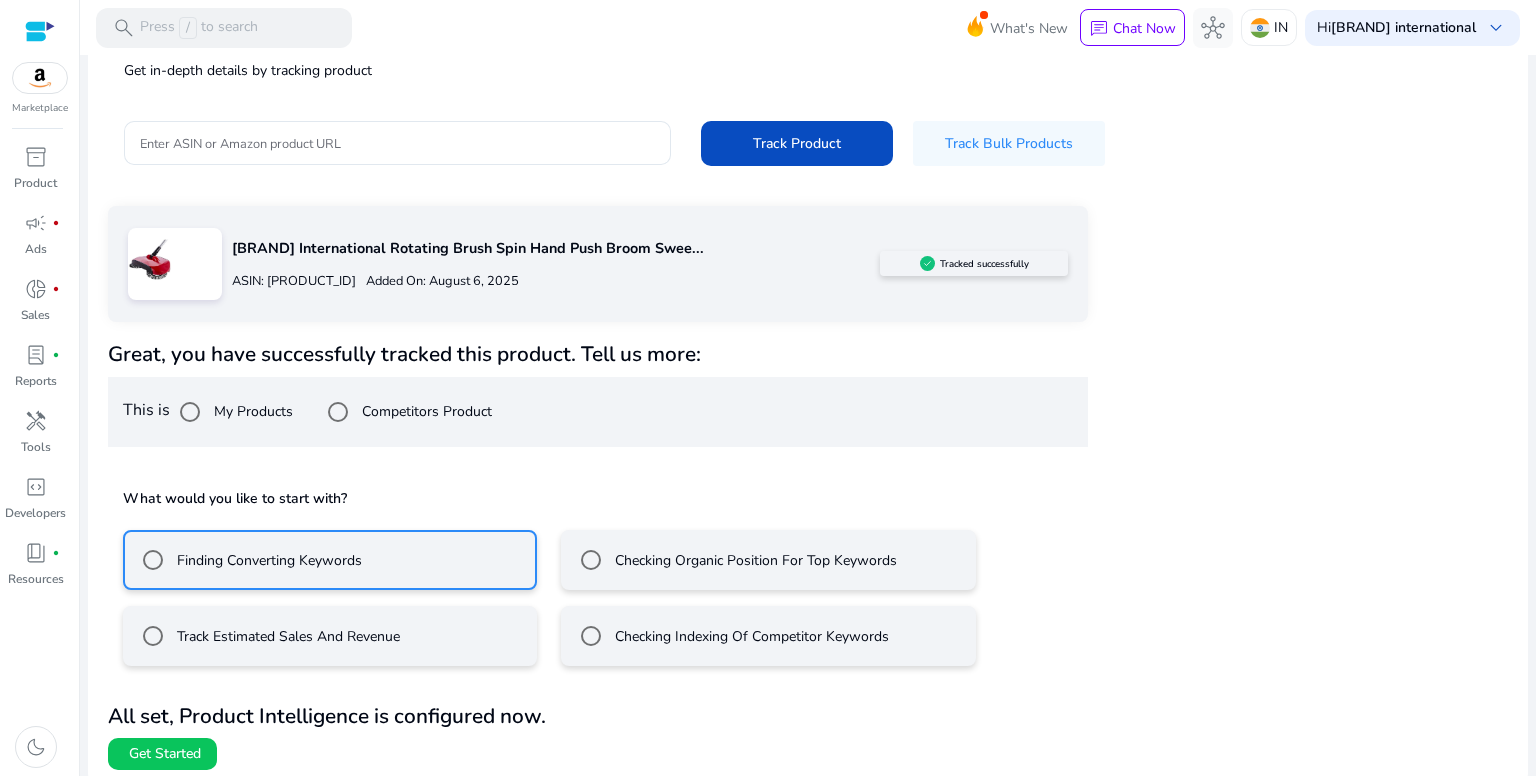 scroll, scrollTop: 187, scrollLeft: 0, axis: vertical 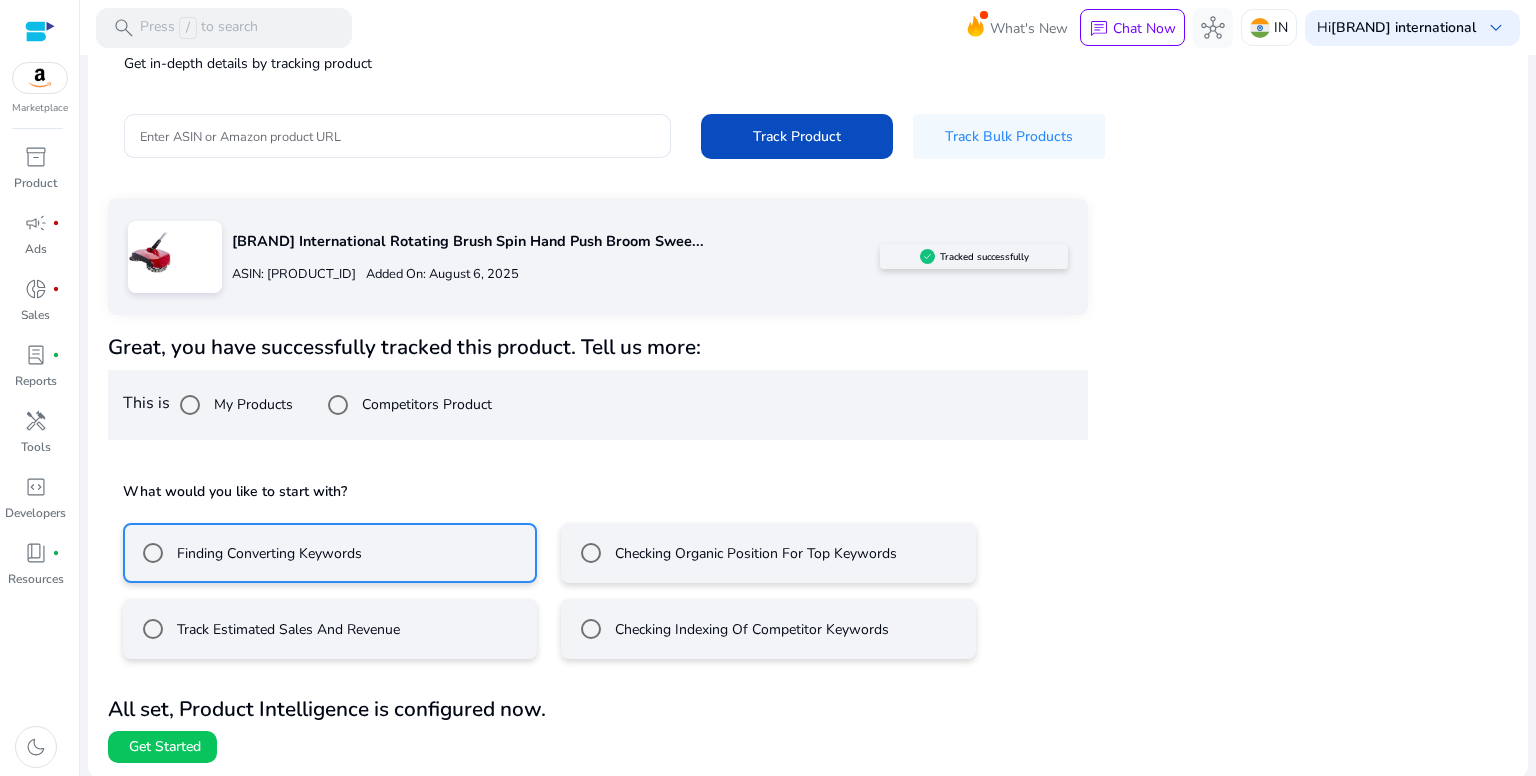 click on "Checking Organic Position For Top Keywords" at bounding box center (754, 553) 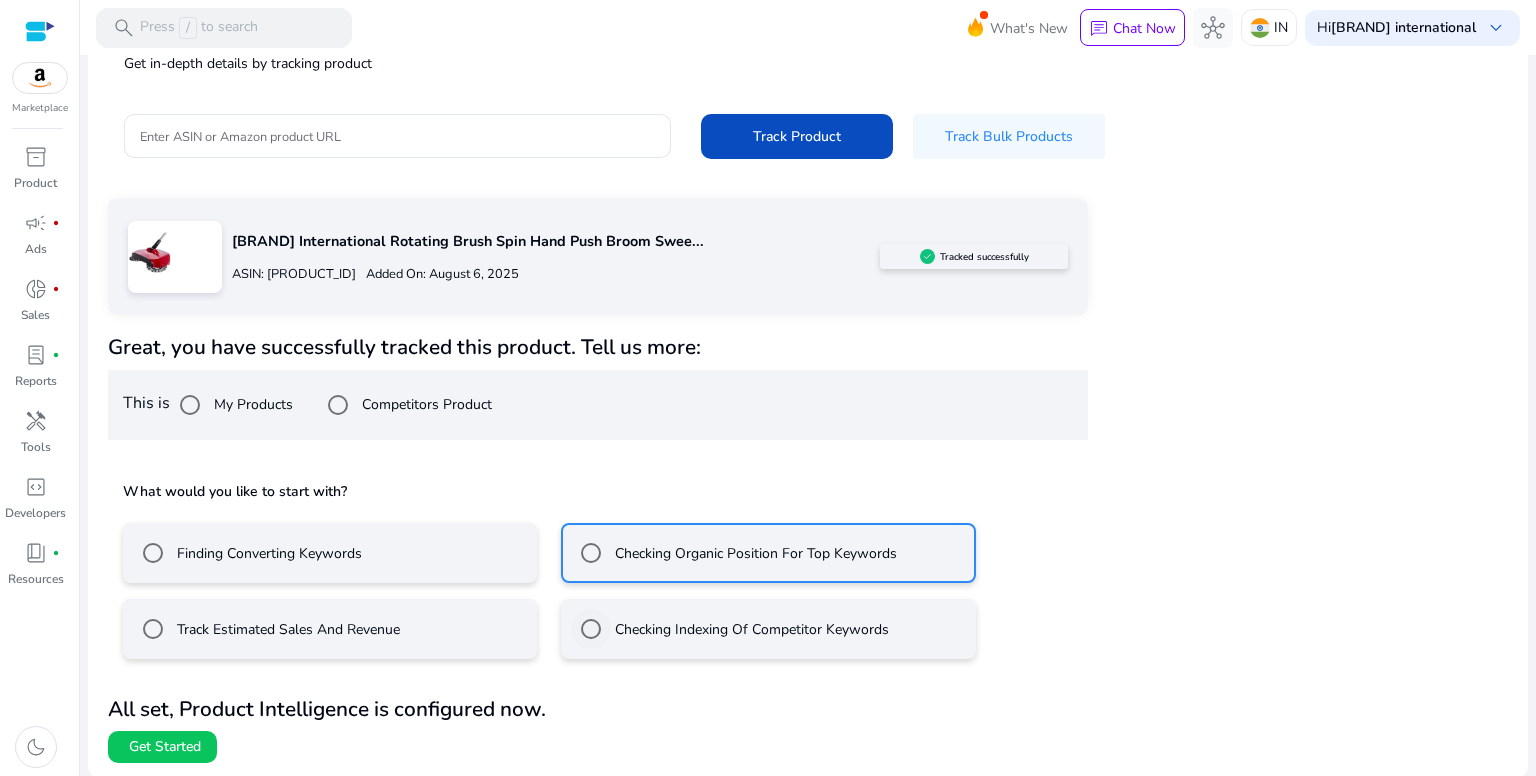 click on "Checking Indexing Of Competitor Keywords" at bounding box center (730, 629) 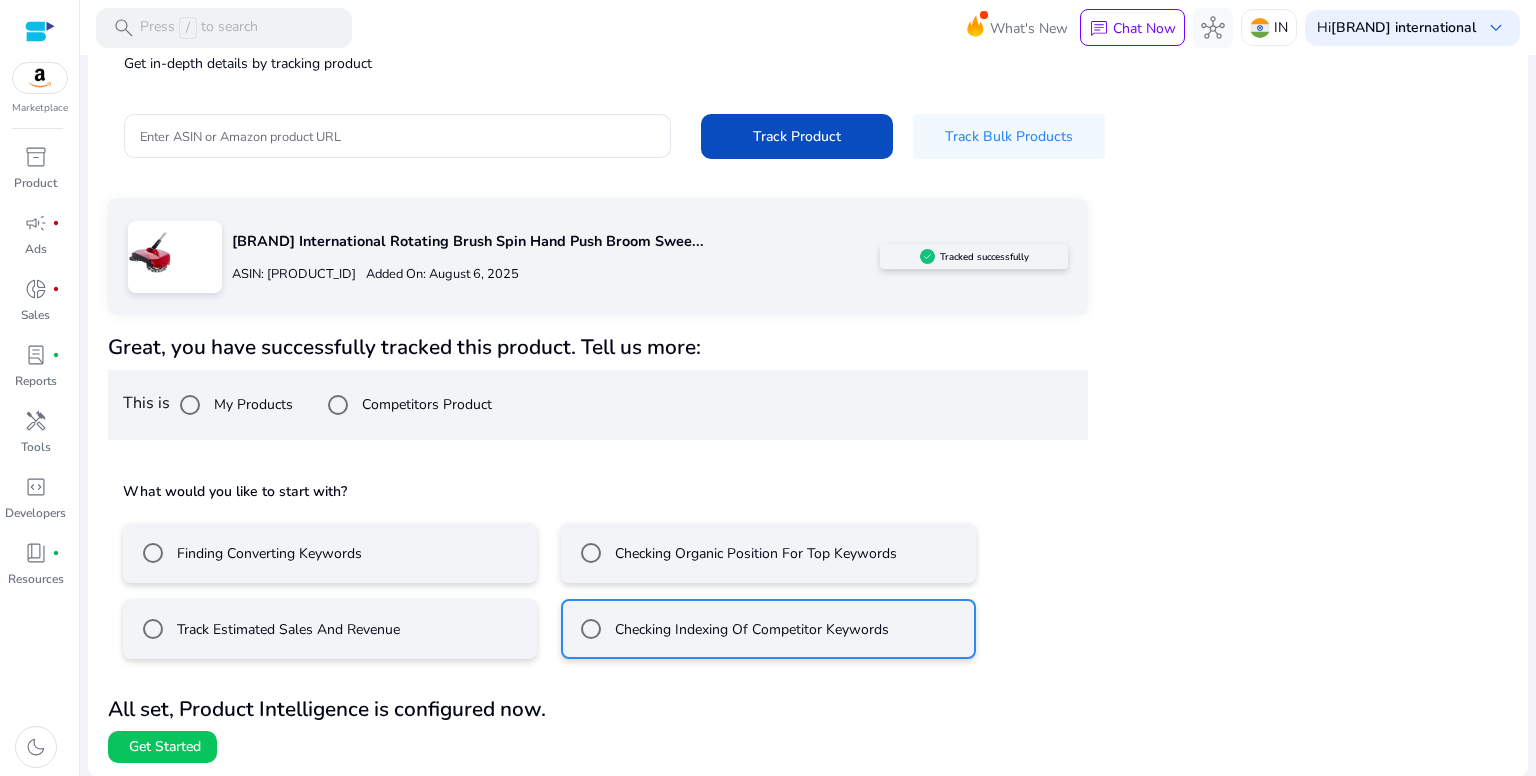 click on "Track Estimated Sales And Revenue" at bounding box center (286, 629) 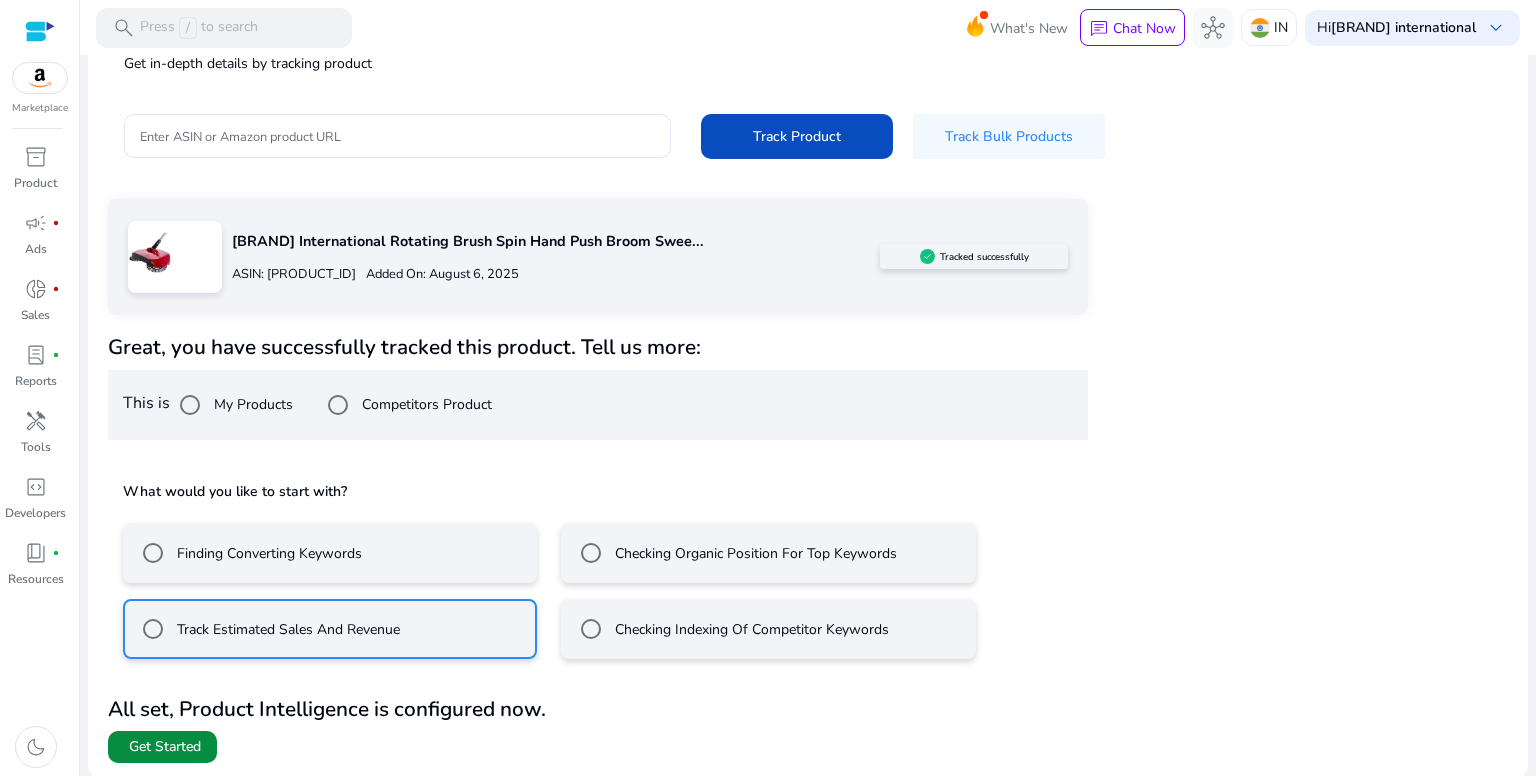 click on "Get Started" at bounding box center (165, 747) 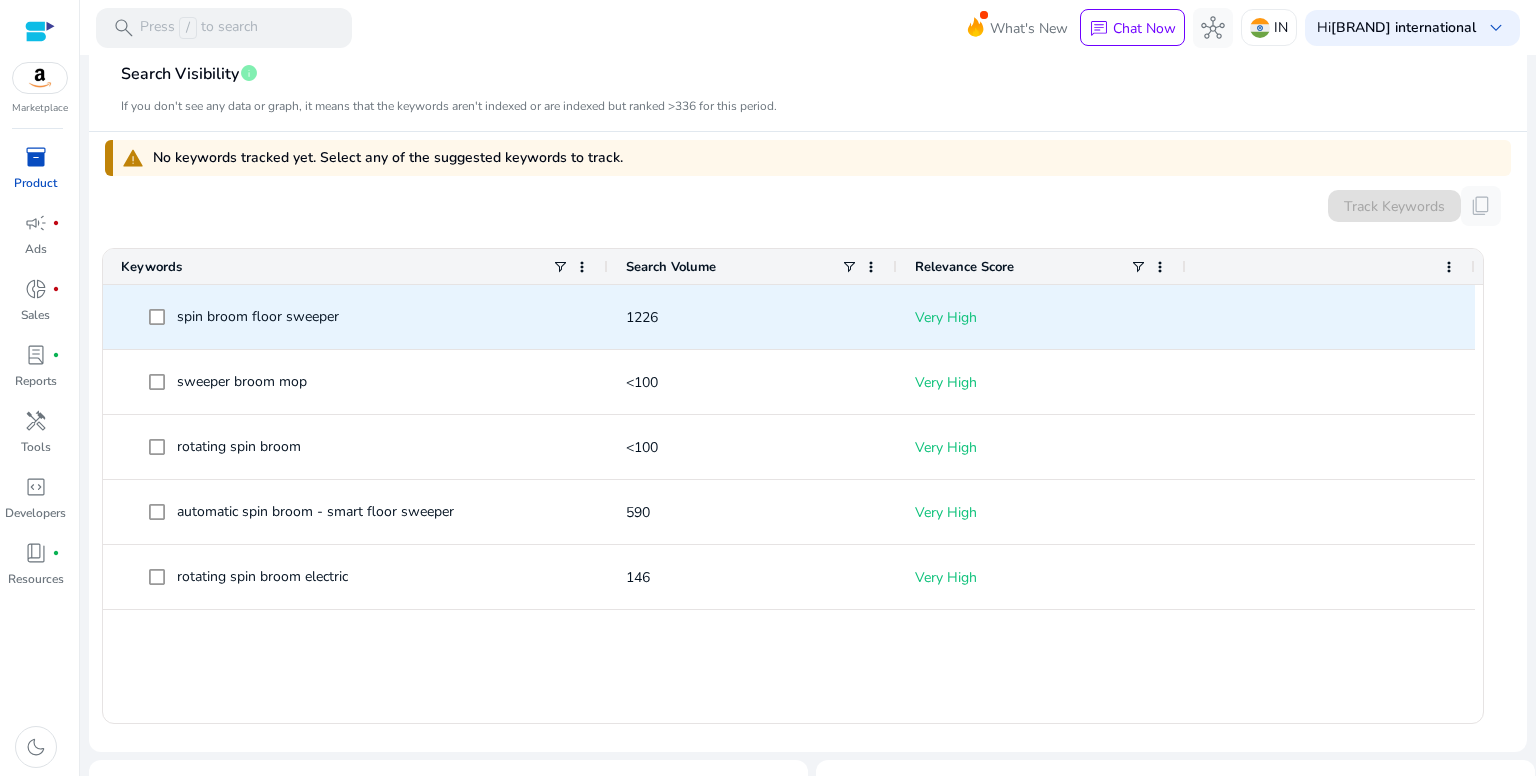 scroll, scrollTop: 600, scrollLeft: 0, axis: vertical 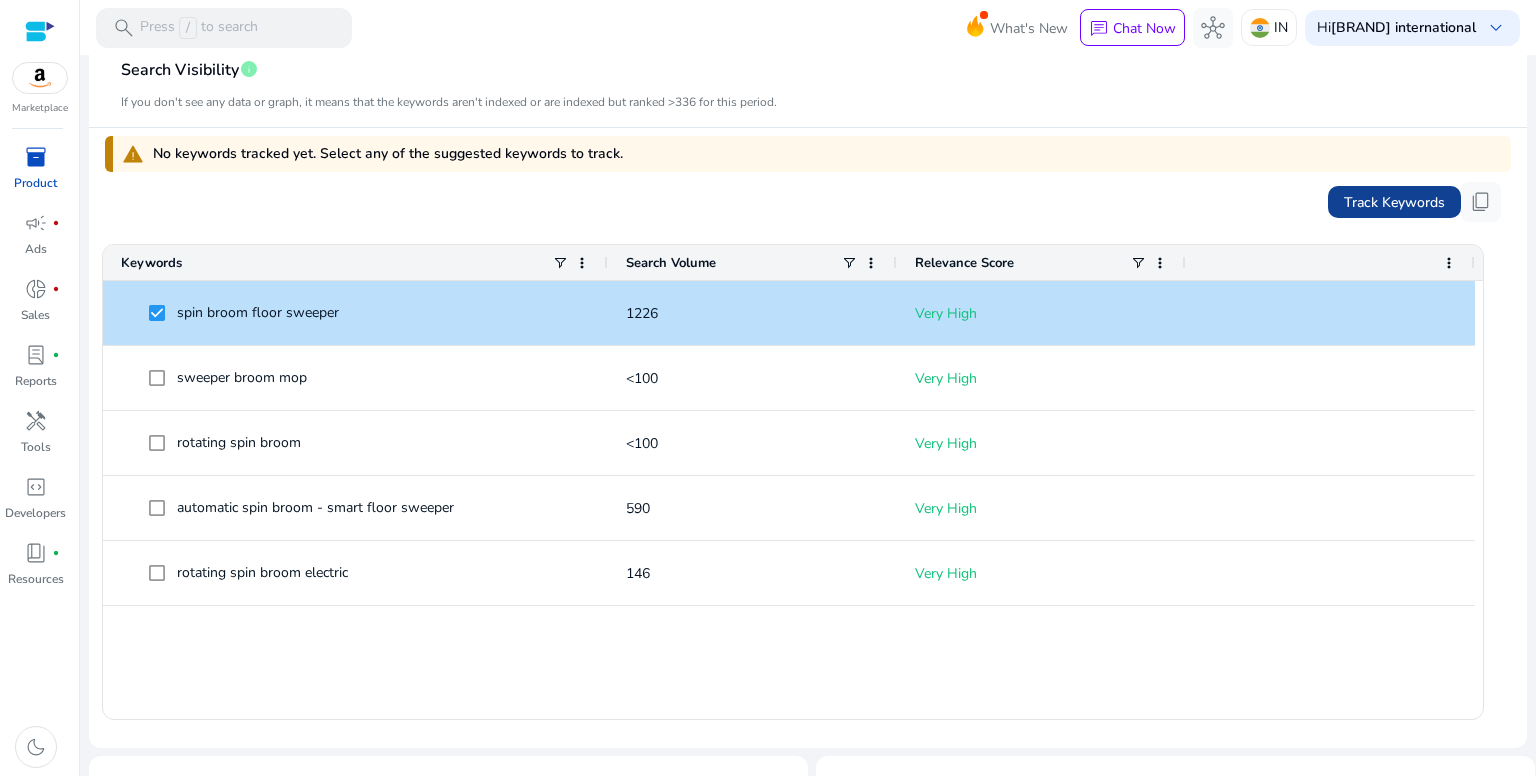 click on "Track Keywords" 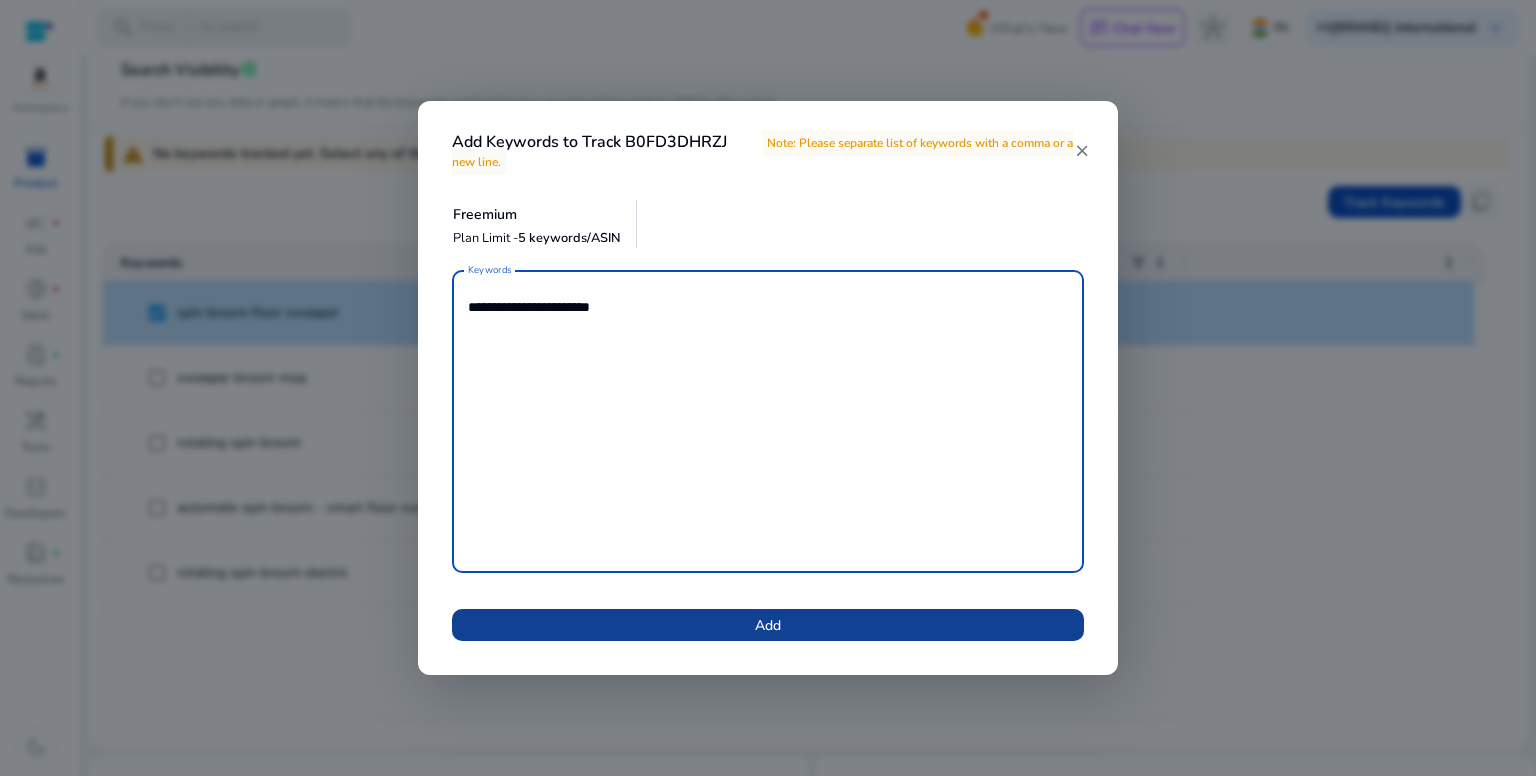 click on "Add" at bounding box center (768, 625) 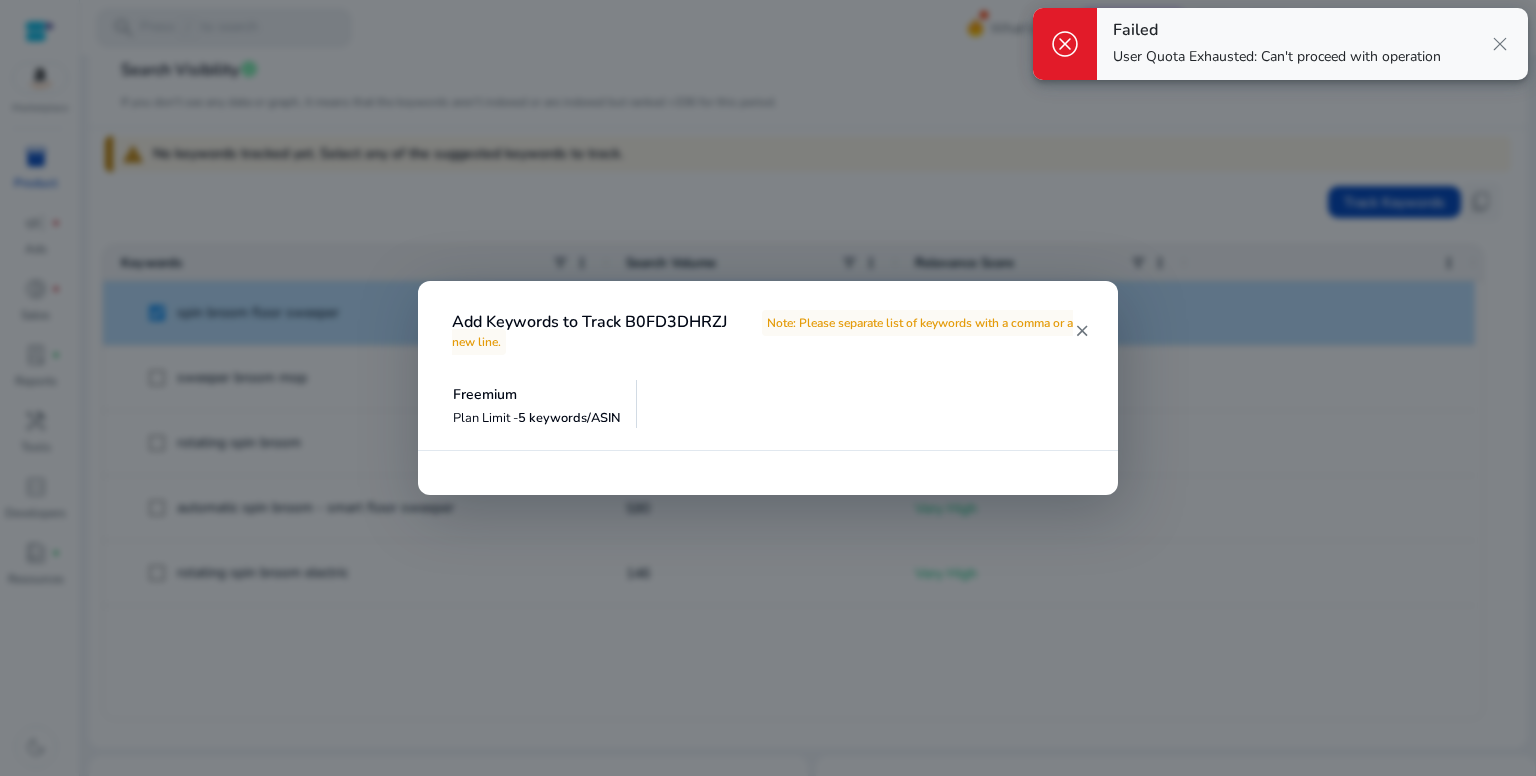 click on "Freemium  Plan Limit -  5 keywords/ASIN" at bounding box center (768, 404) 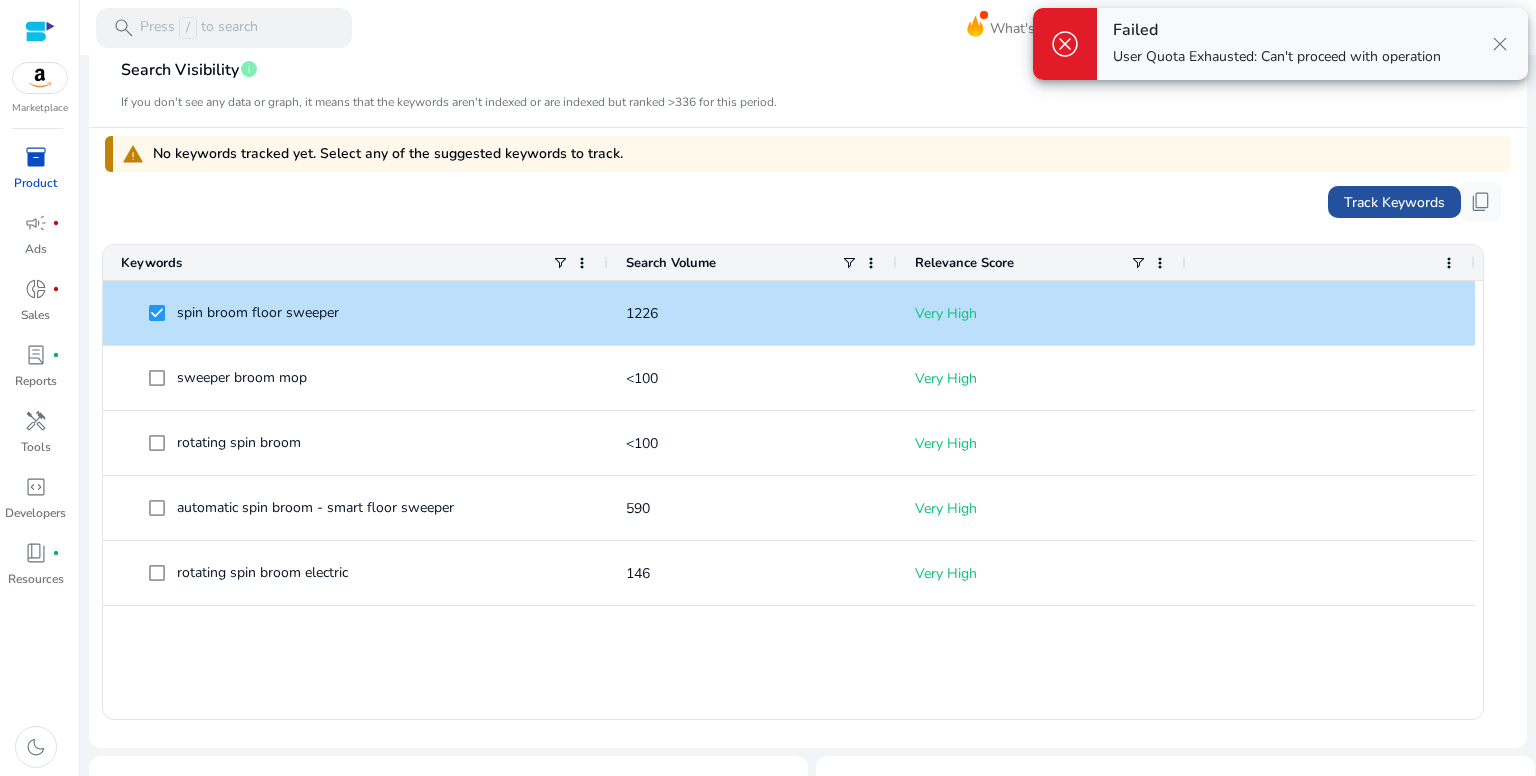 click on "Track Keywords" 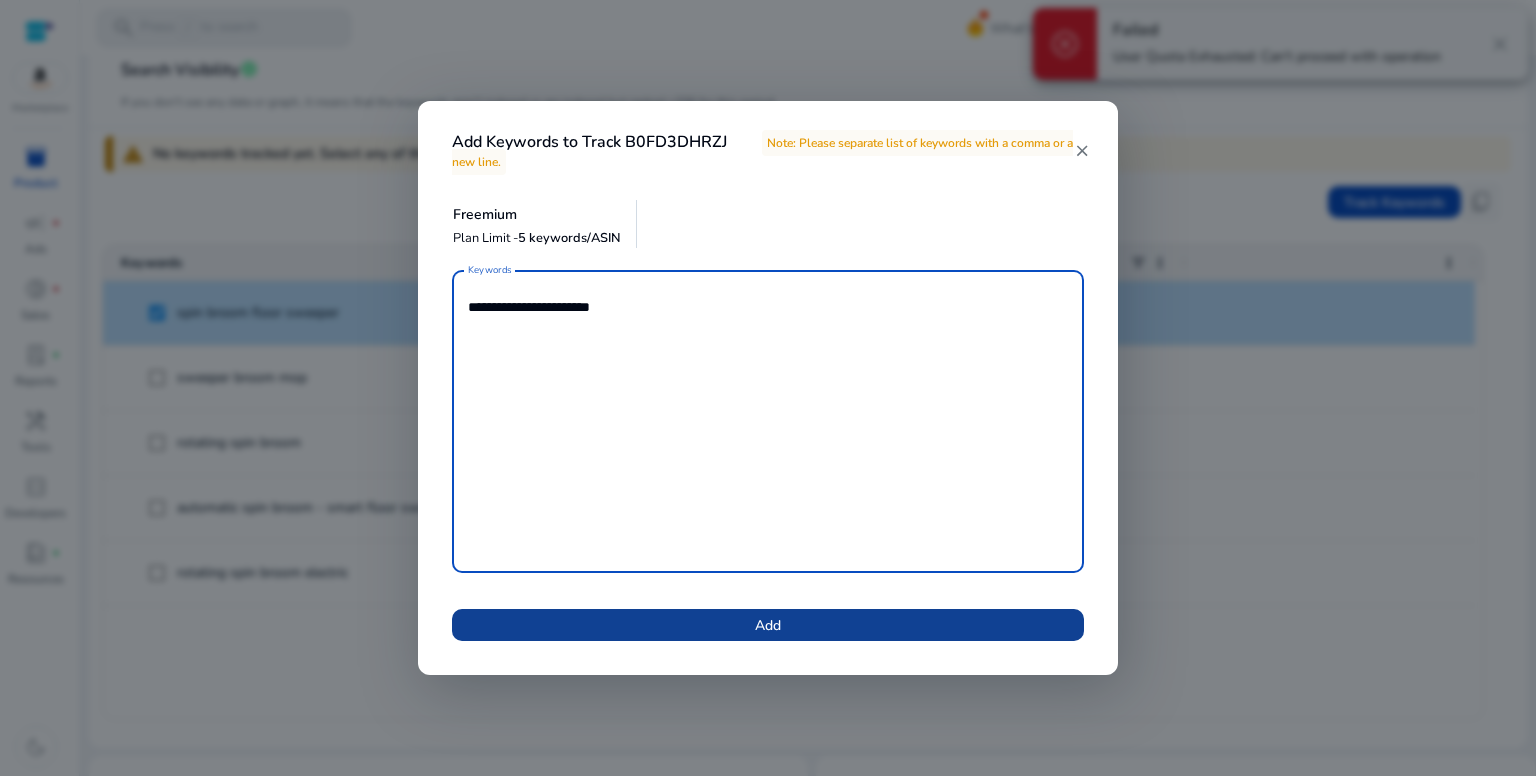 click at bounding box center (768, 625) 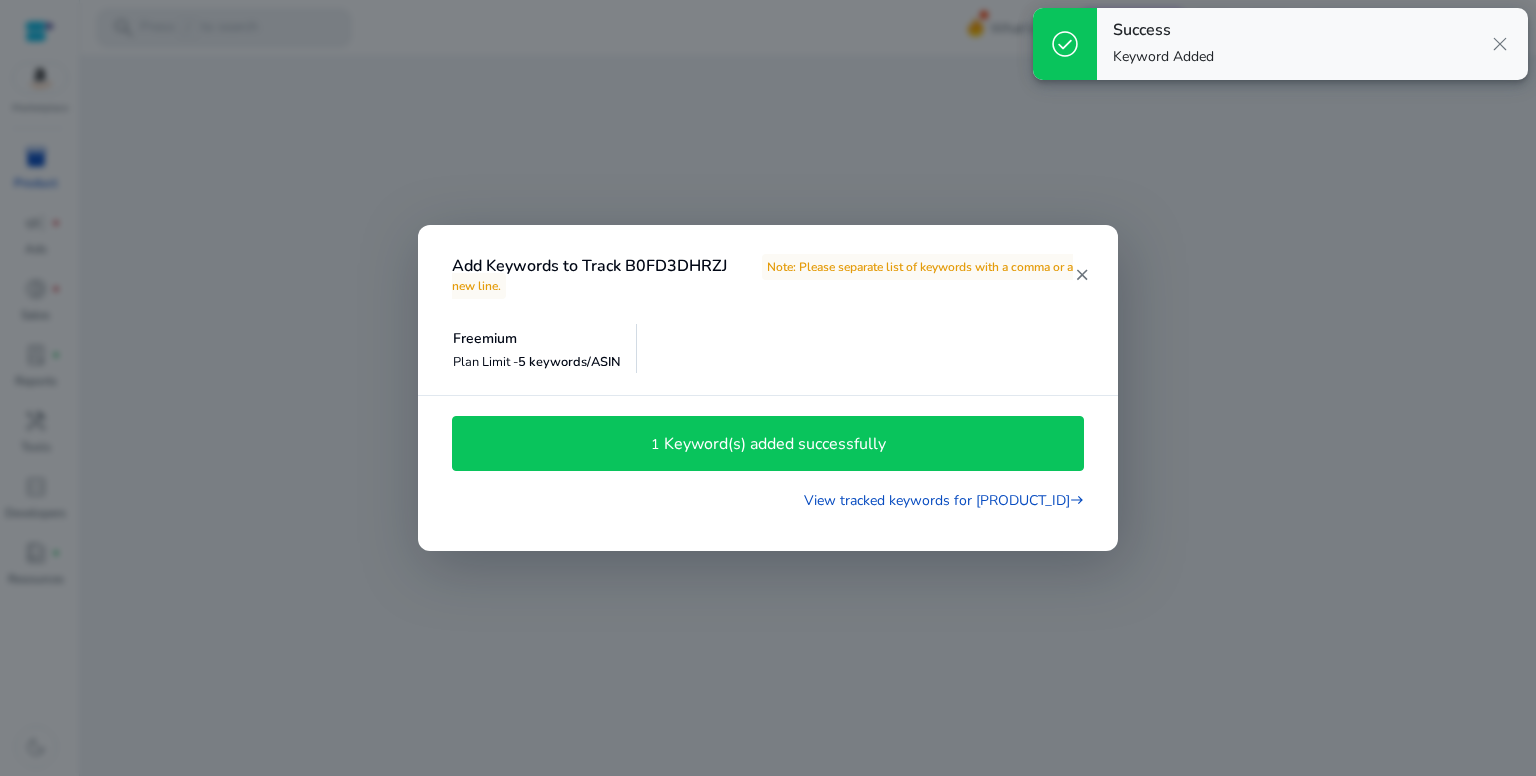 click on "Keyword(s) added successfully" at bounding box center (775, 444) 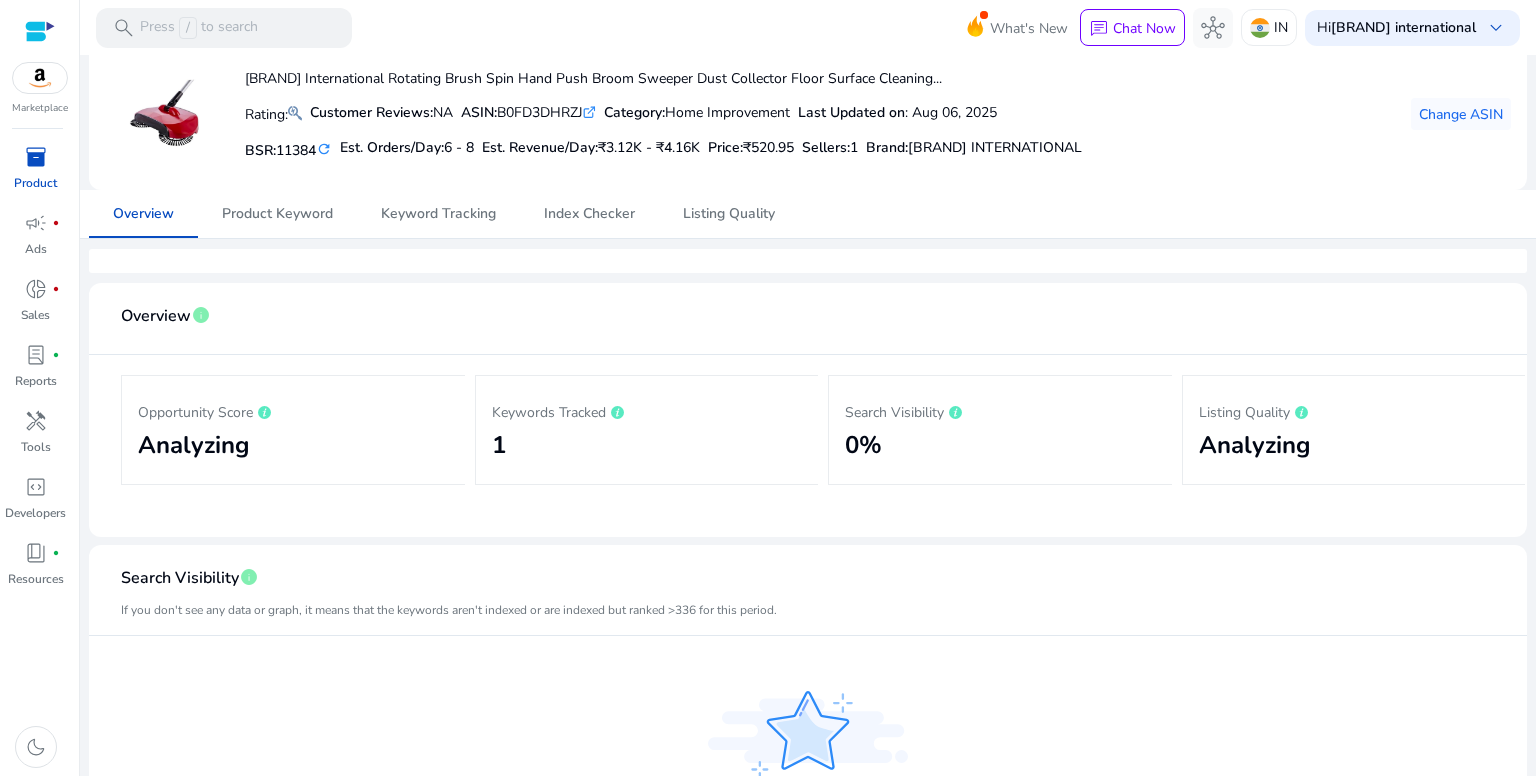 scroll, scrollTop: 100, scrollLeft: 0, axis: vertical 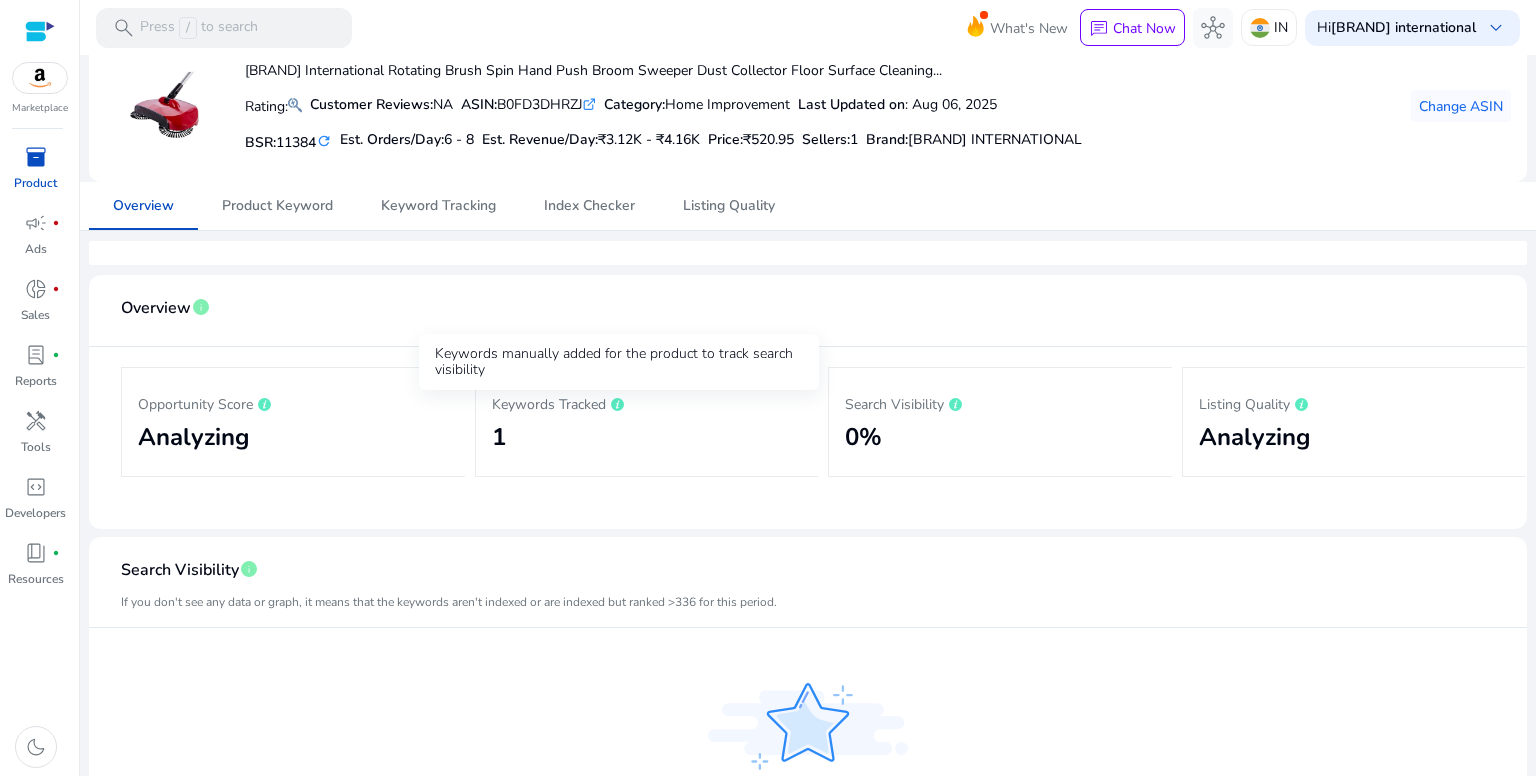 click 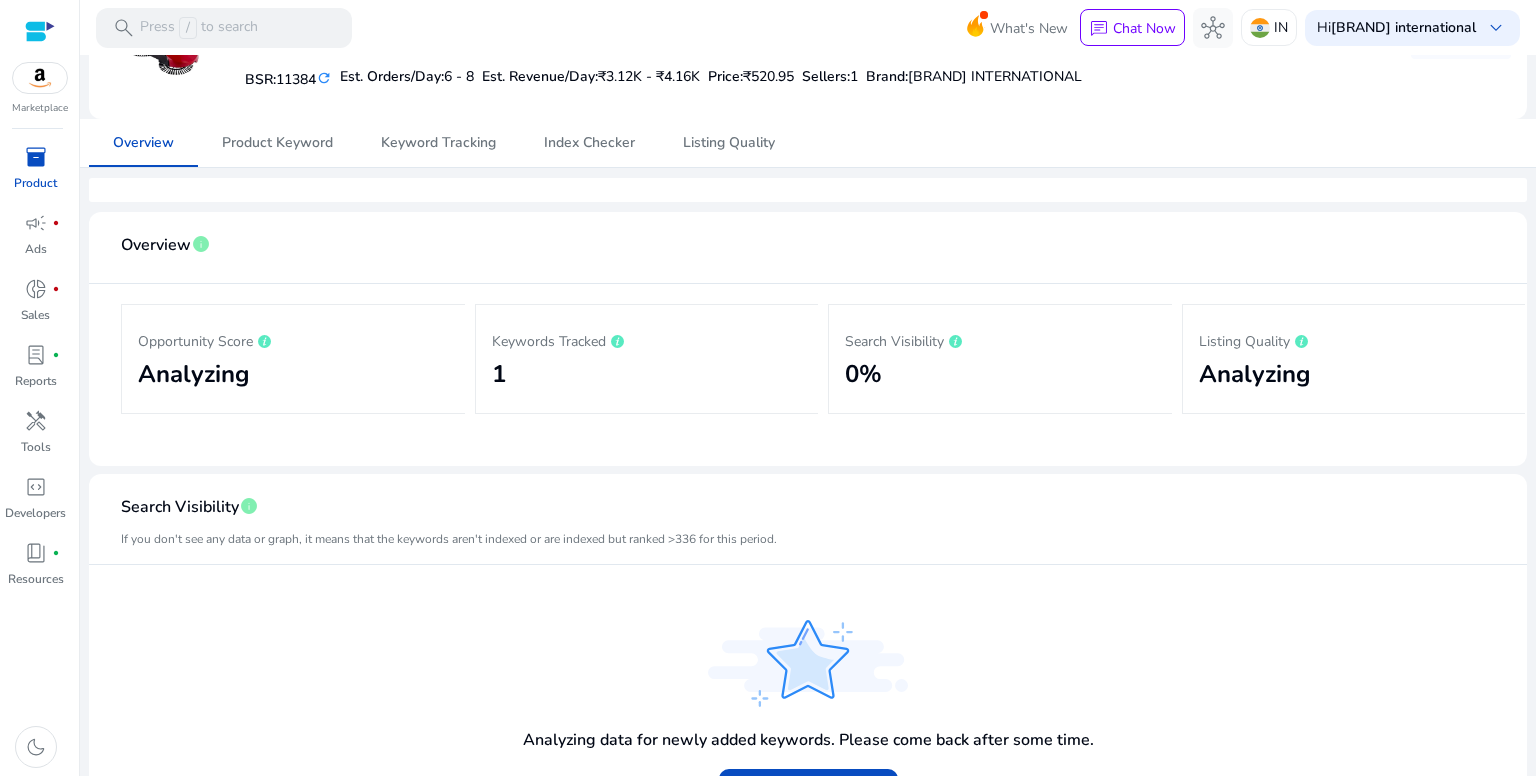 scroll, scrollTop: 300, scrollLeft: 0, axis: vertical 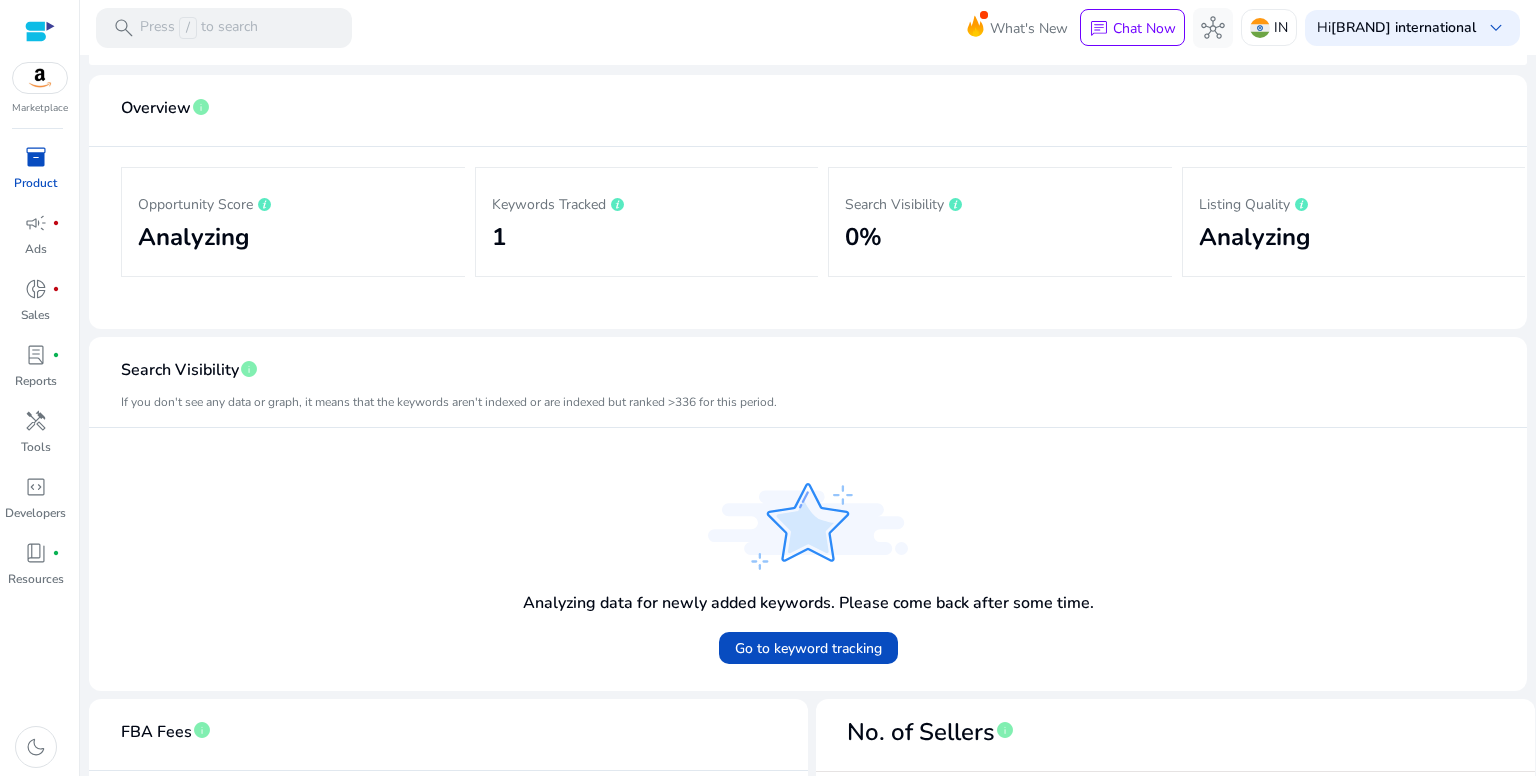 drag, startPoint x: 513, startPoint y: 246, endPoint x: 480, endPoint y: 237, distance: 34.20526 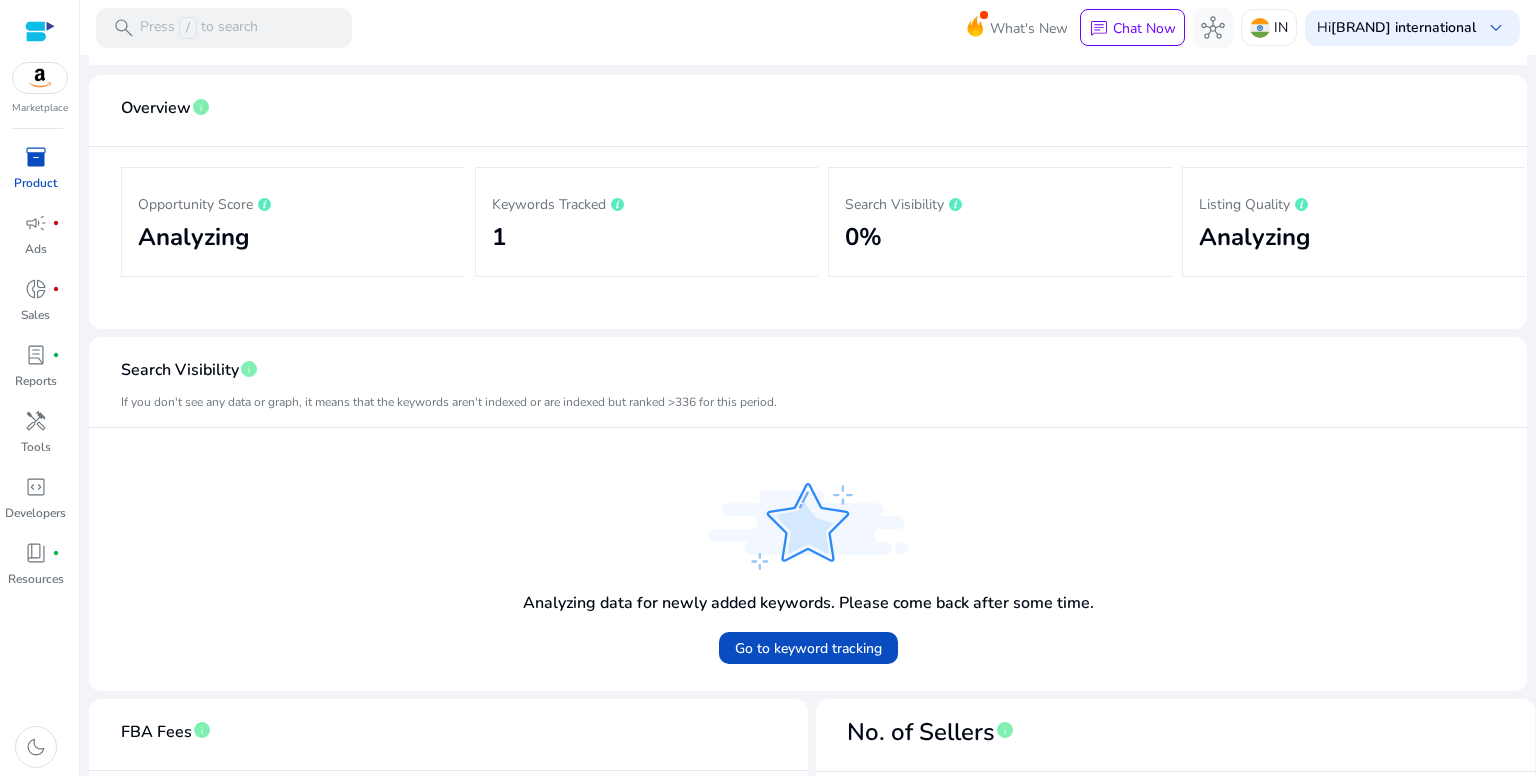 click on "1" 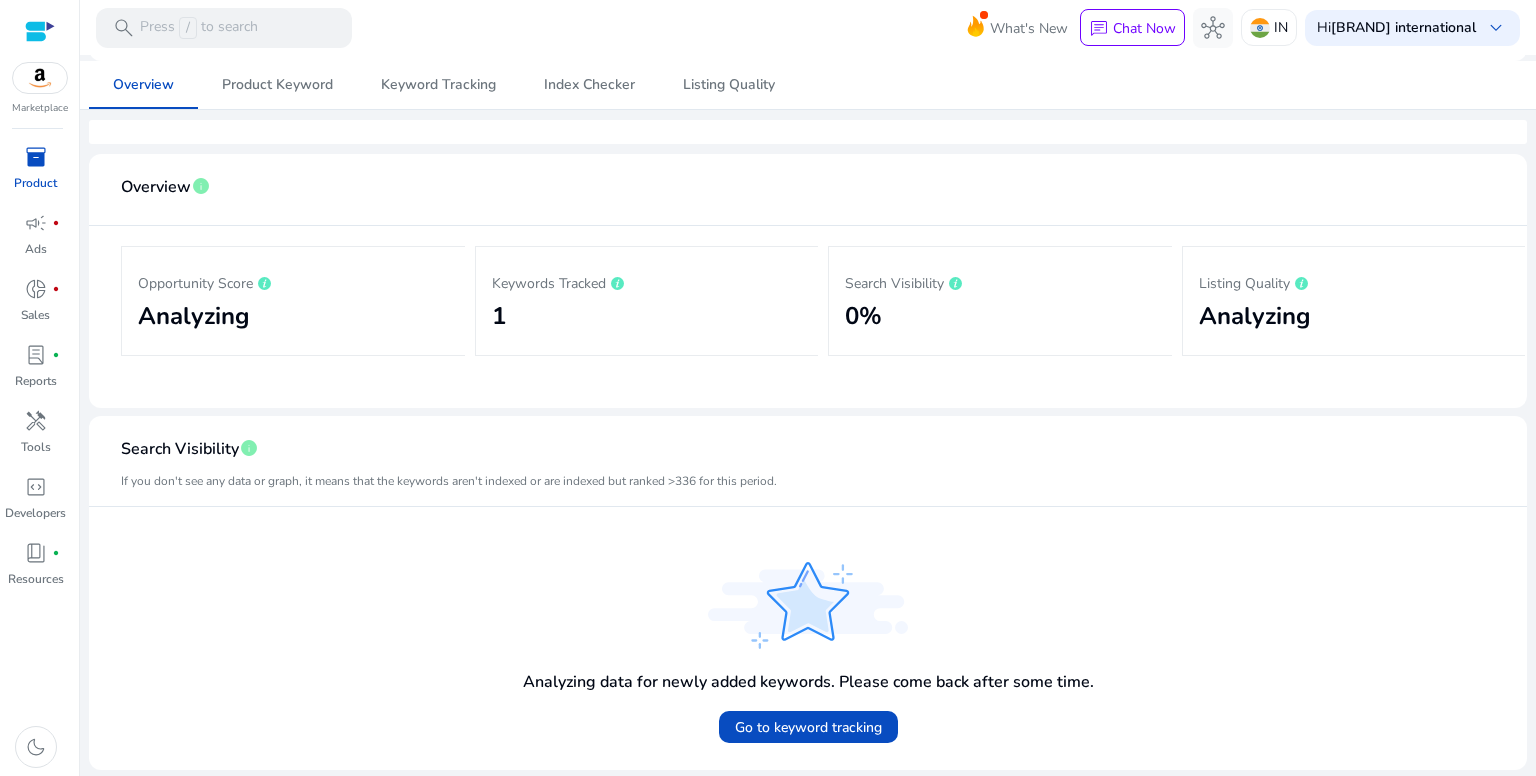 scroll, scrollTop: 0, scrollLeft: 0, axis: both 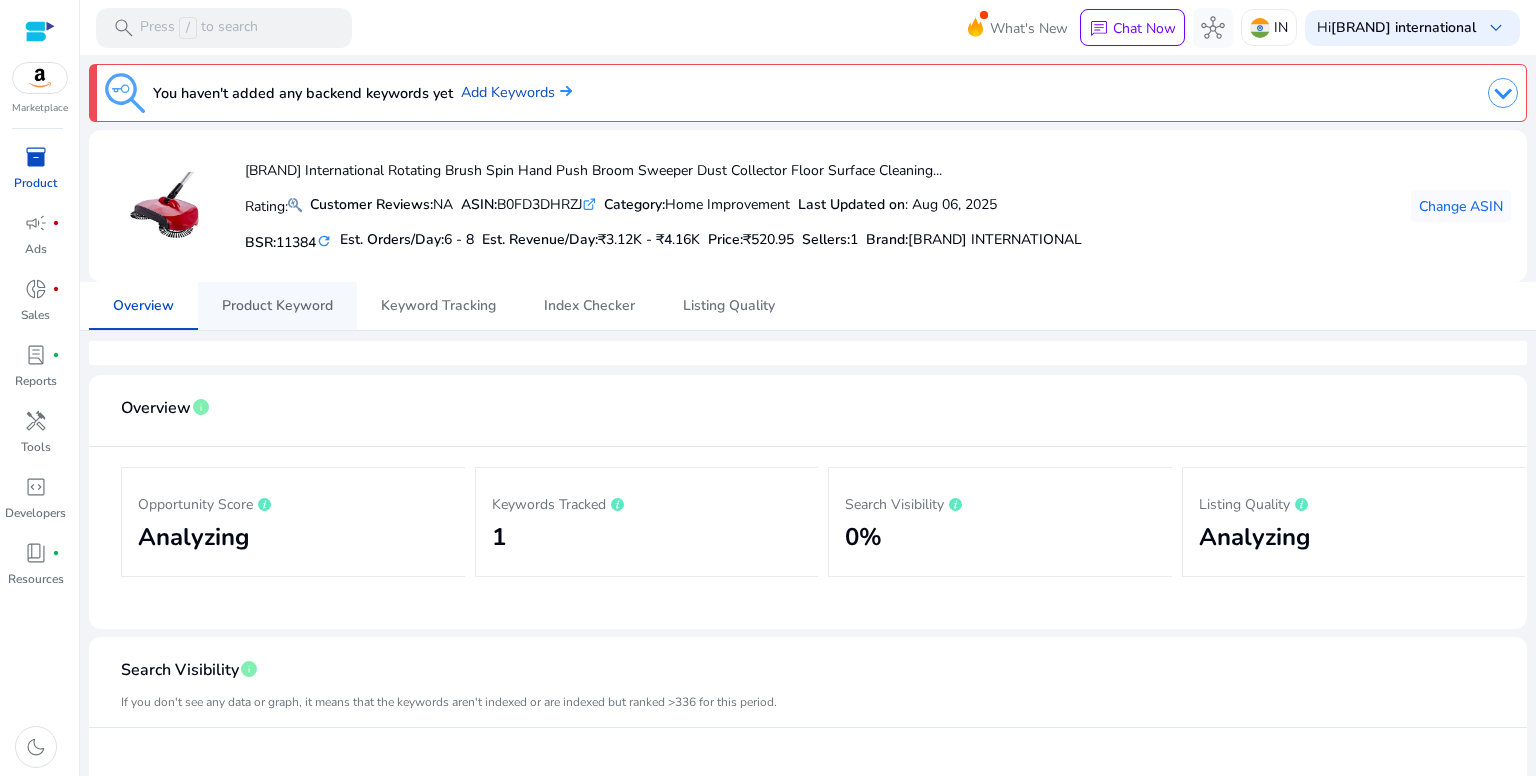 click on "Product Keyword" at bounding box center (277, 306) 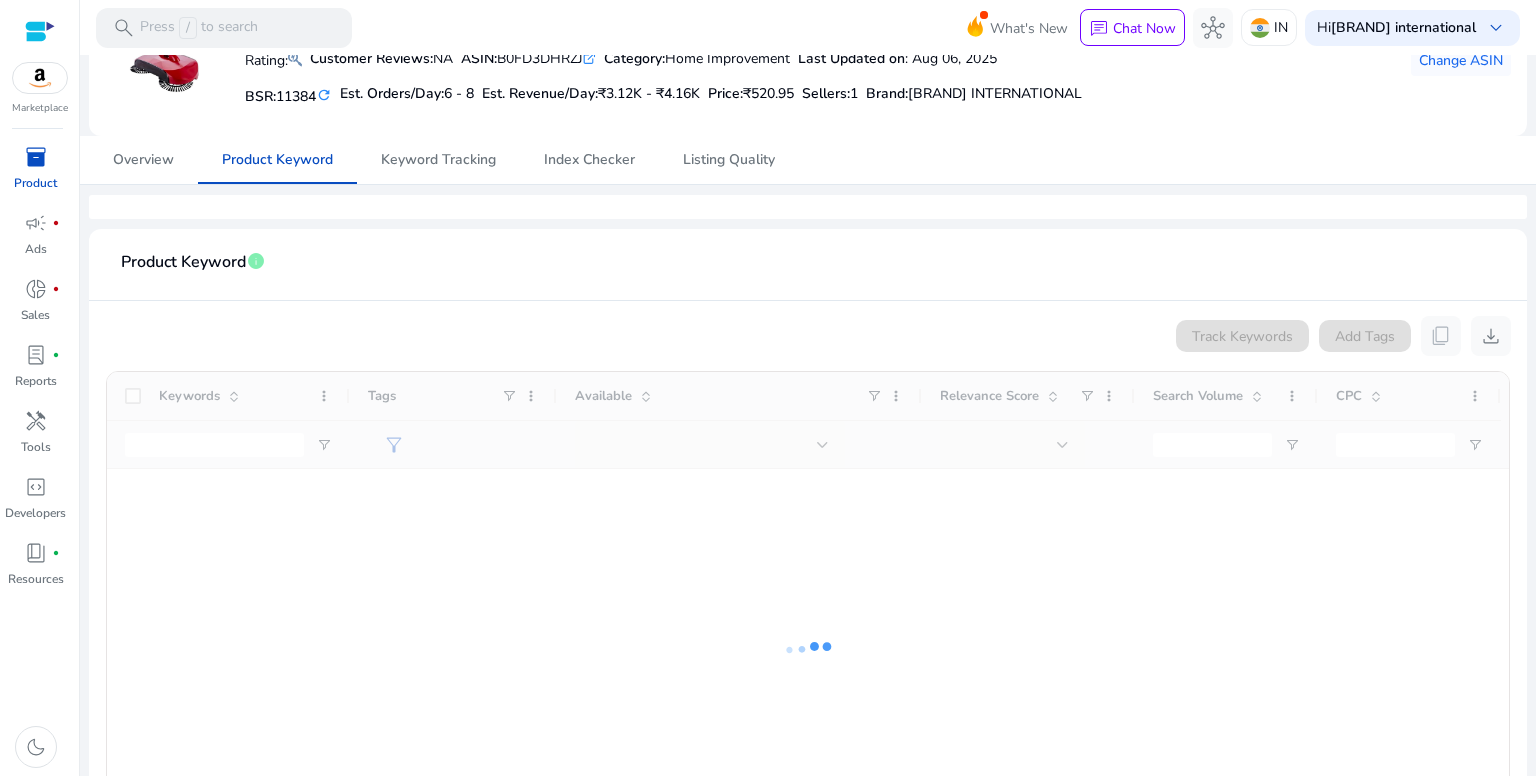 scroll, scrollTop: 200, scrollLeft: 0, axis: vertical 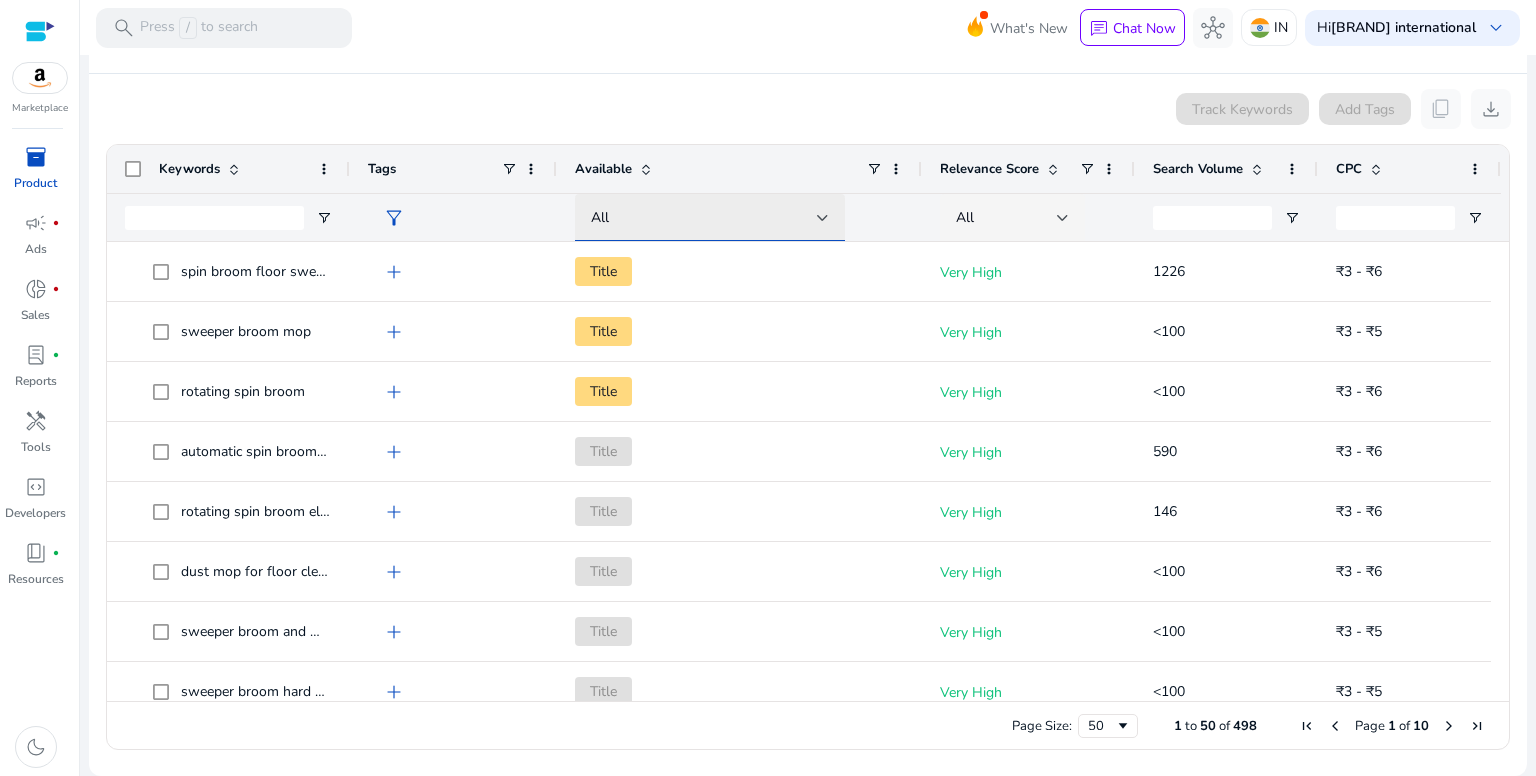 click at bounding box center [823, 218] 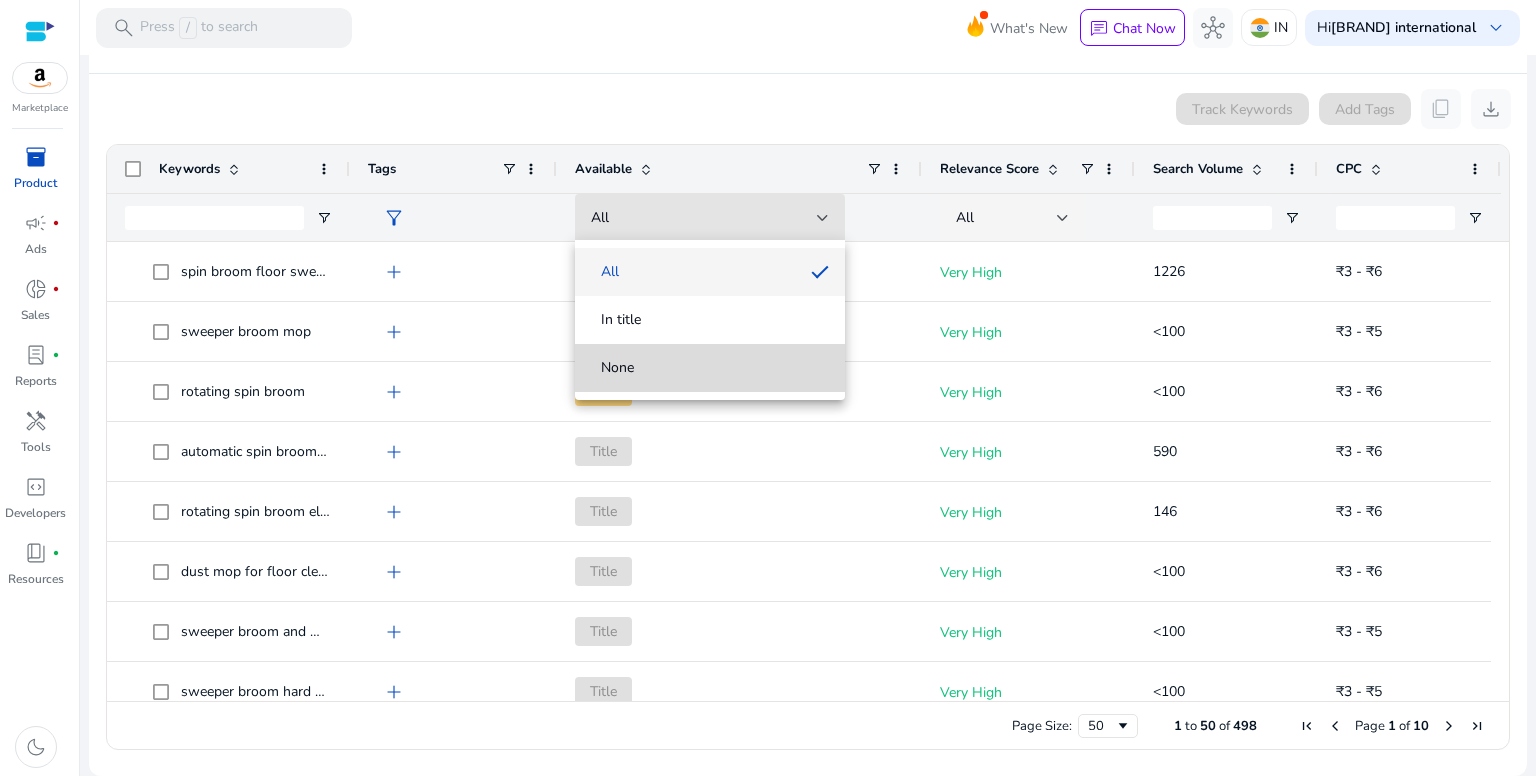 click on "None" at bounding box center (710, 368) 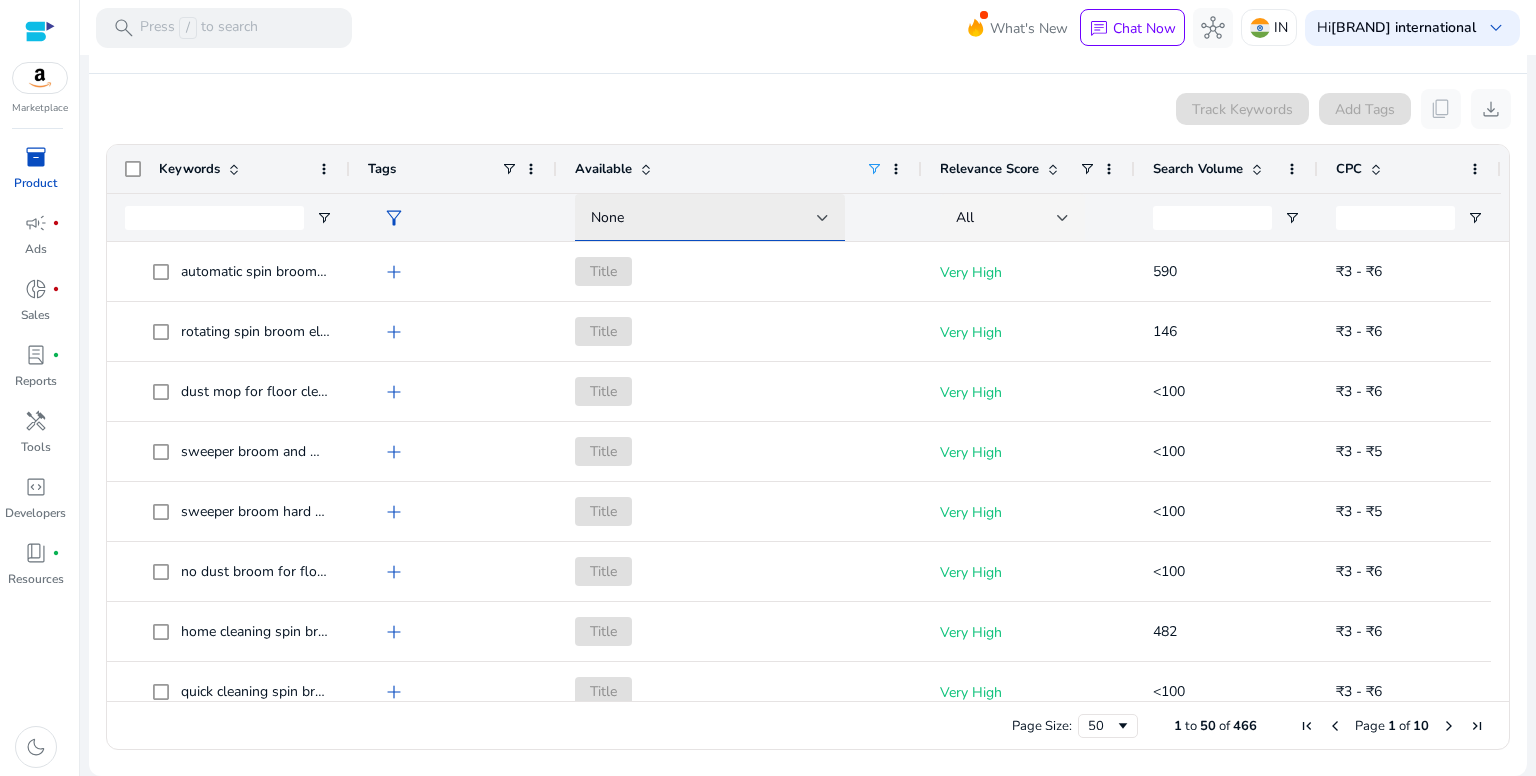 click on "None" at bounding box center (704, 218) 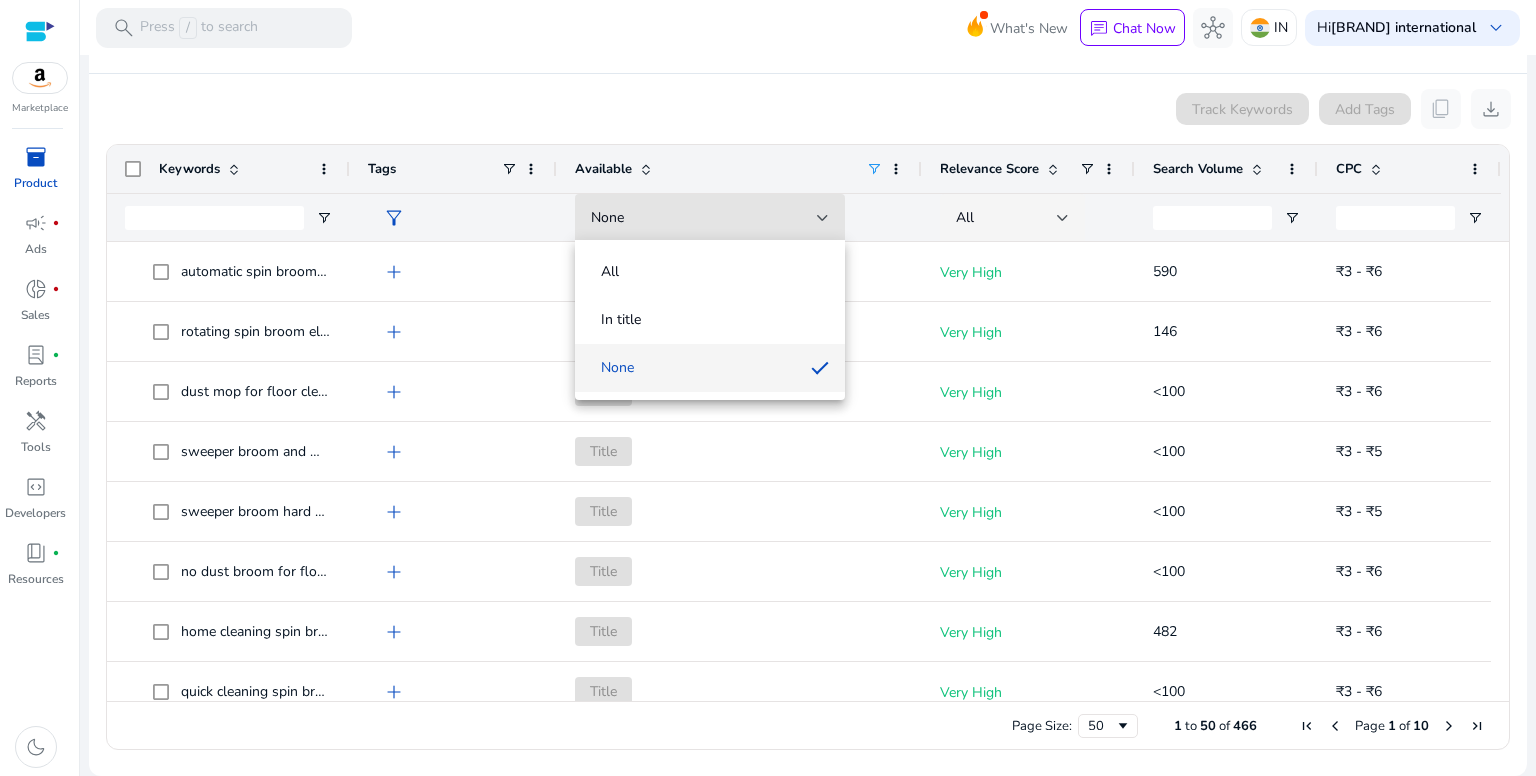 click at bounding box center (768, 388) 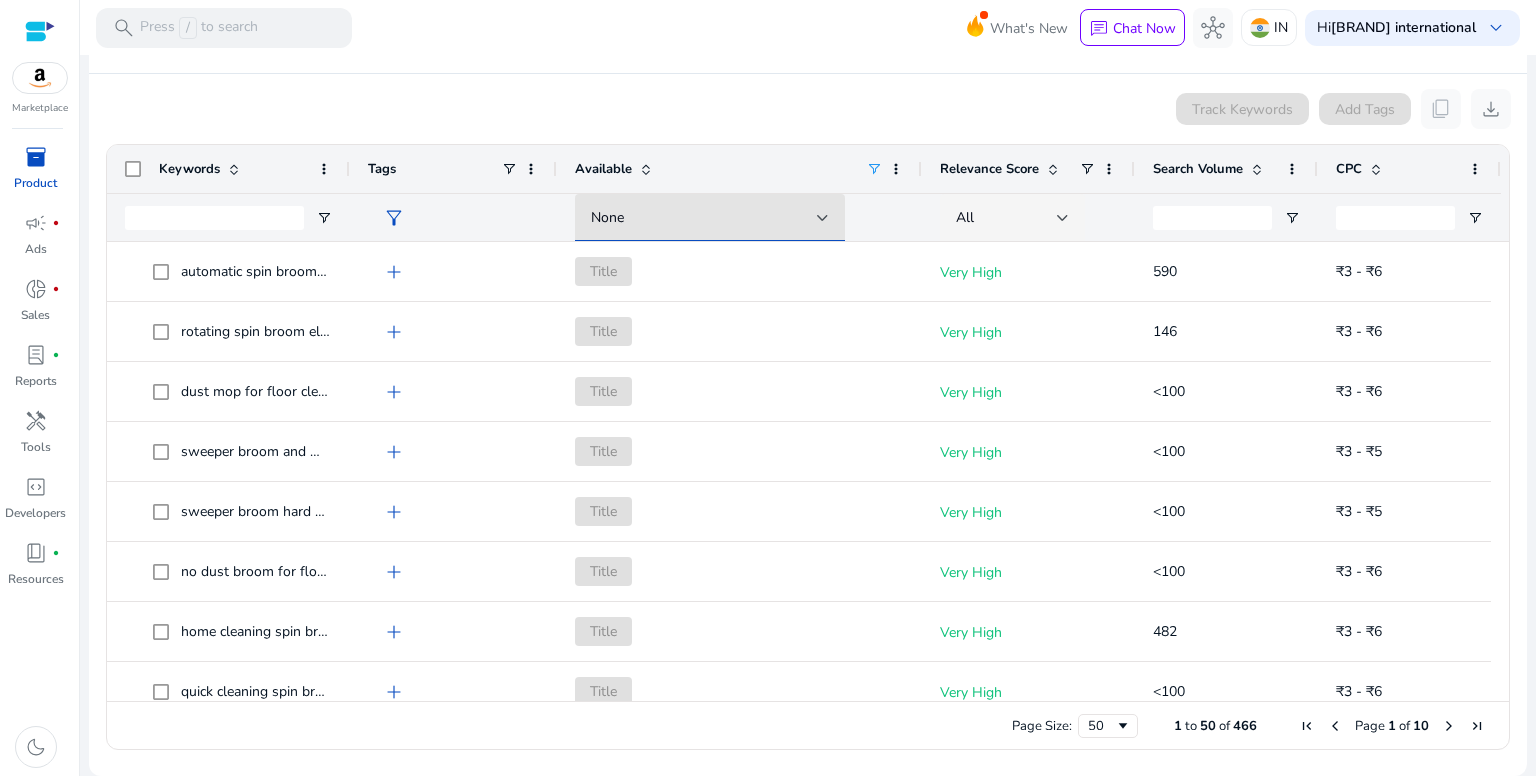 click on "None" at bounding box center (704, 218) 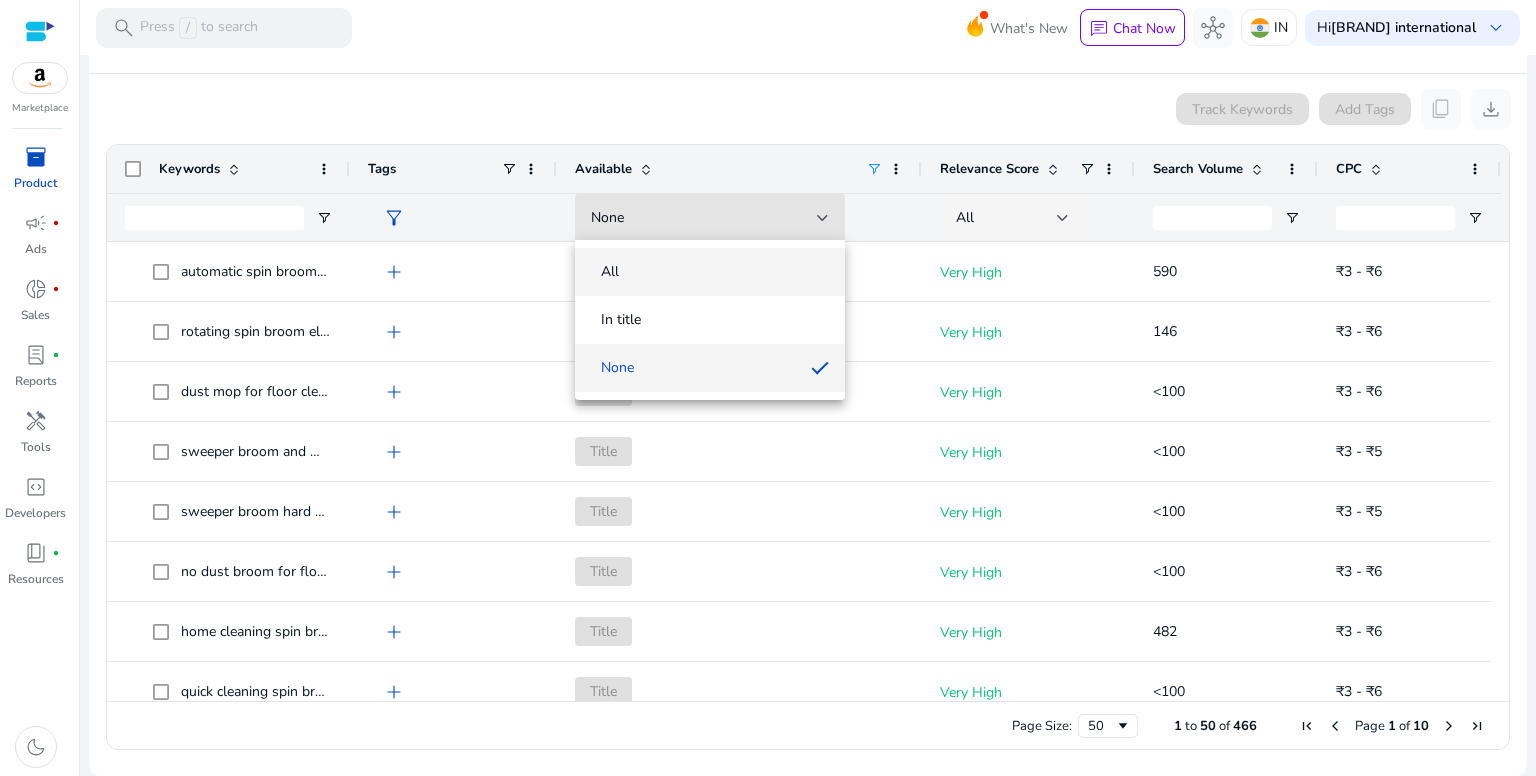 click on "All" at bounding box center [710, 272] 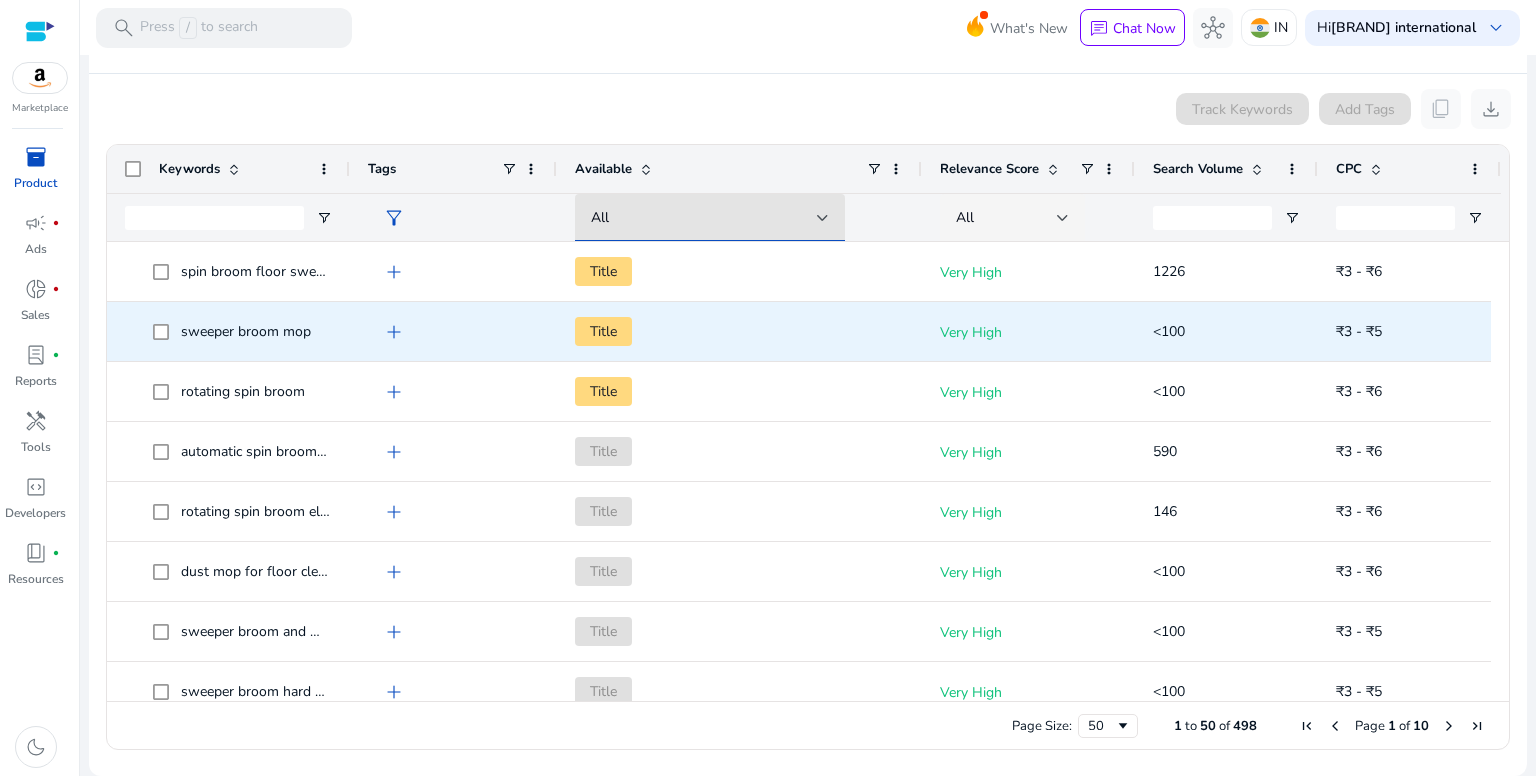 scroll, scrollTop: 96, scrollLeft: 0, axis: vertical 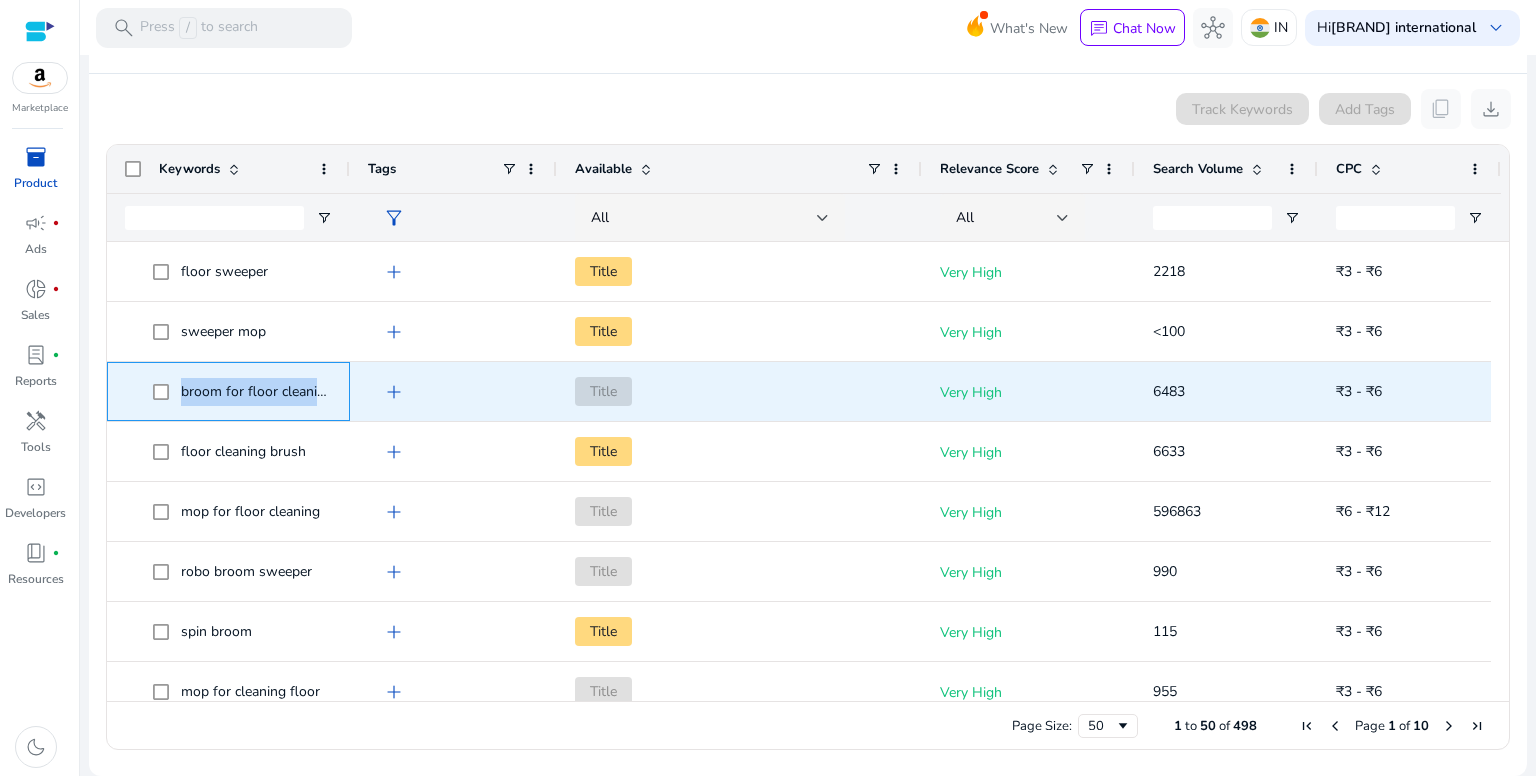 drag, startPoint x: 176, startPoint y: 390, endPoint x: 332, endPoint y: 392, distance: 156.01282 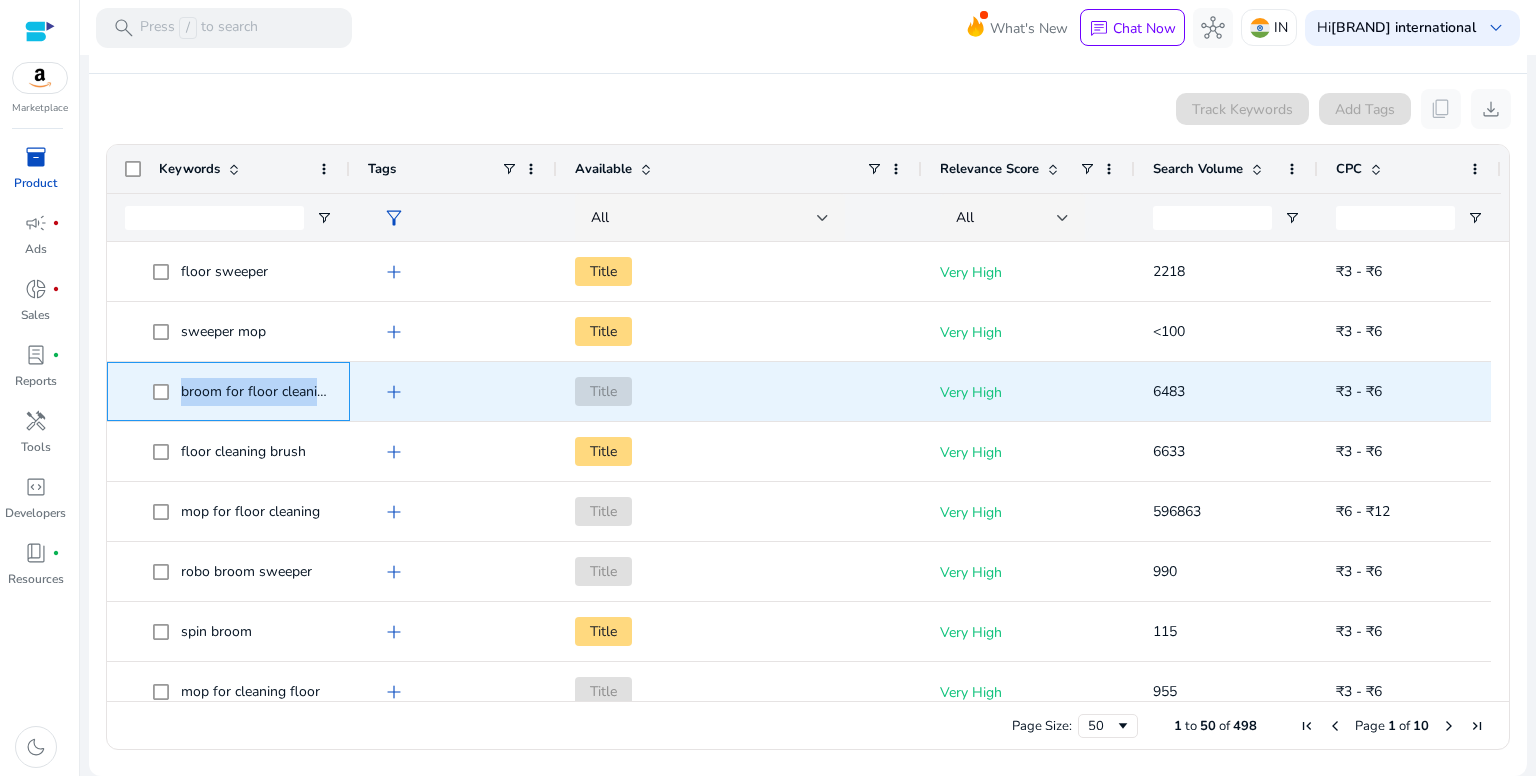 click on "broom for floor cleaning" 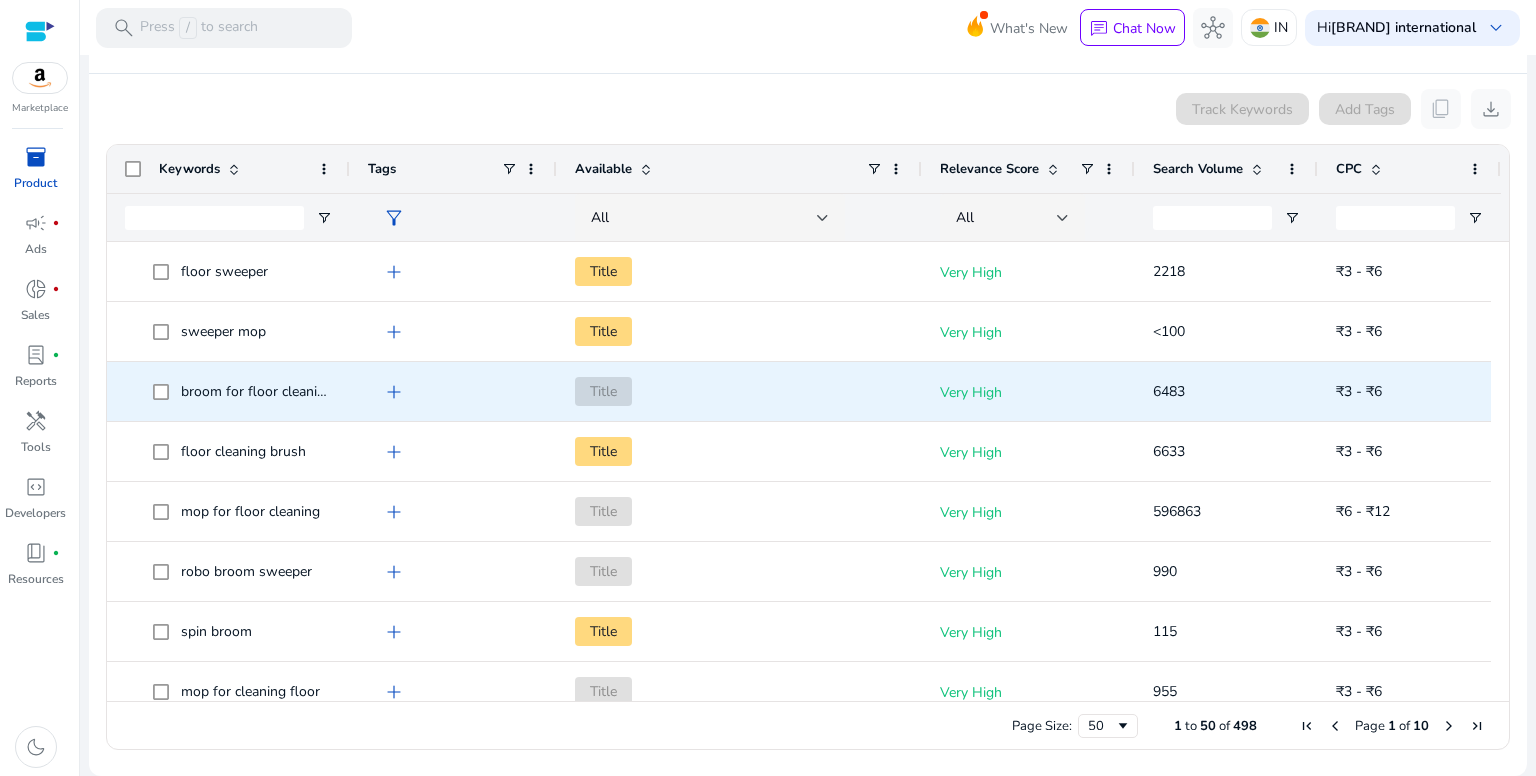 click on "add" 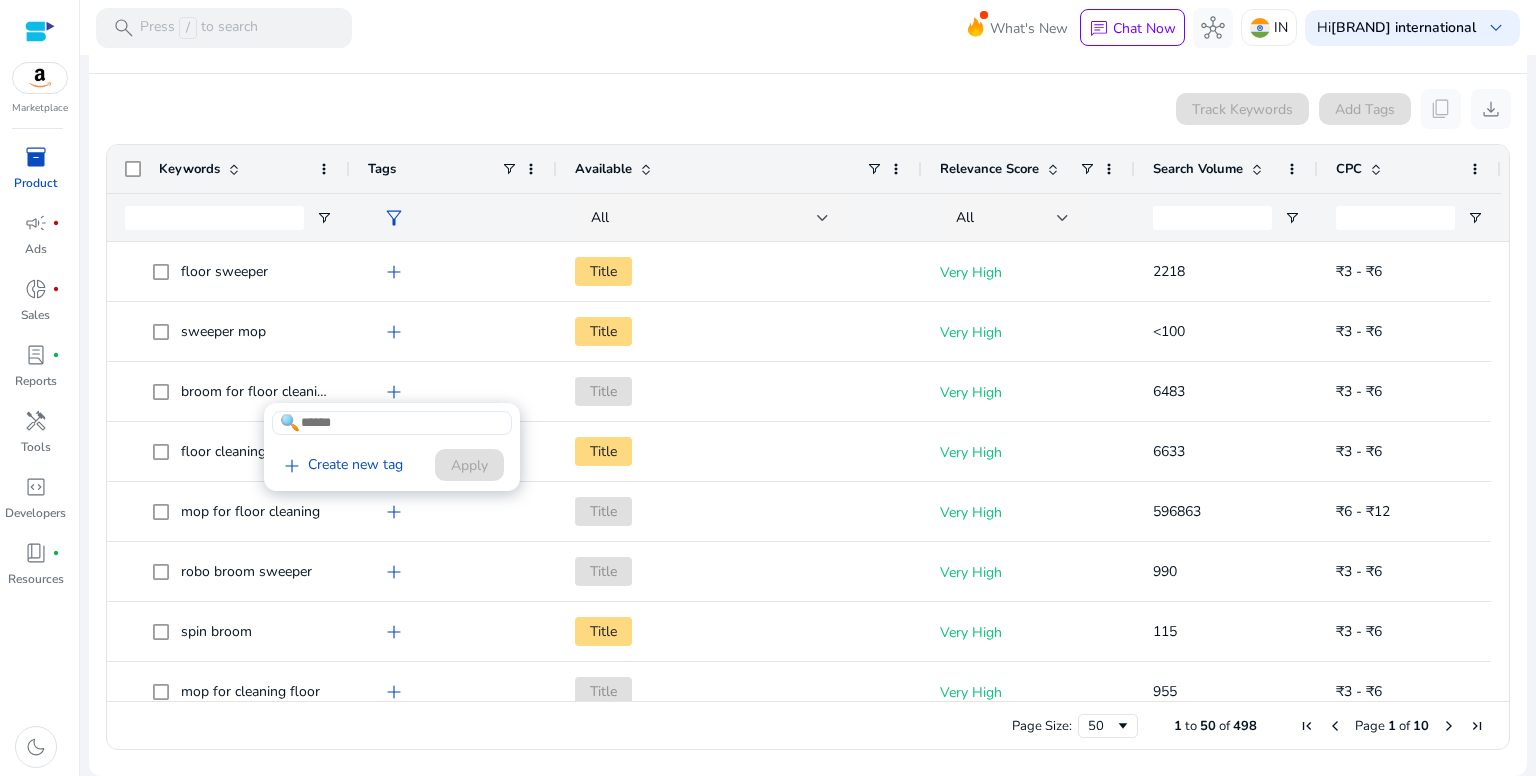 click at bounding box center (768, 388) 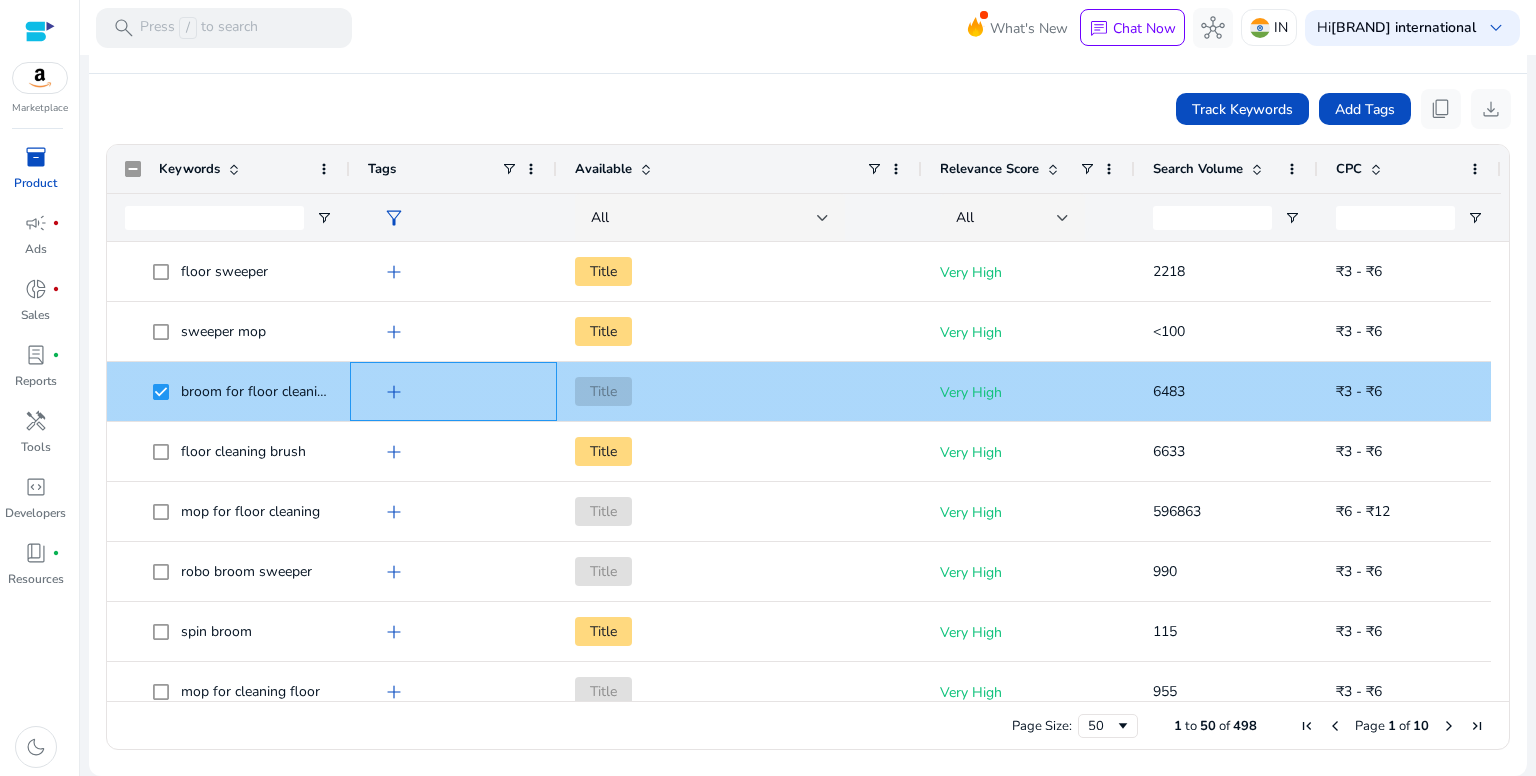 click on "add" 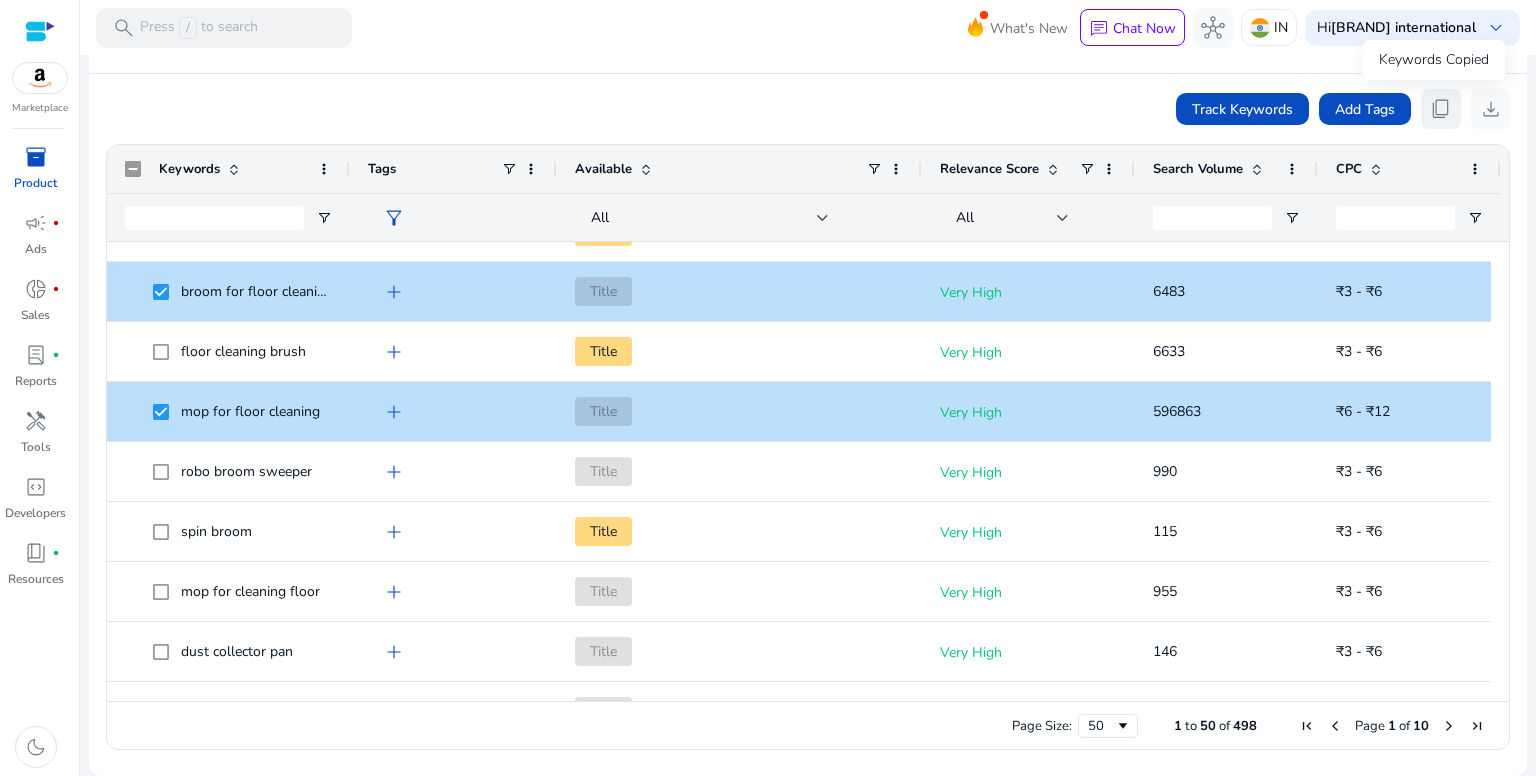 click on "content_copy" 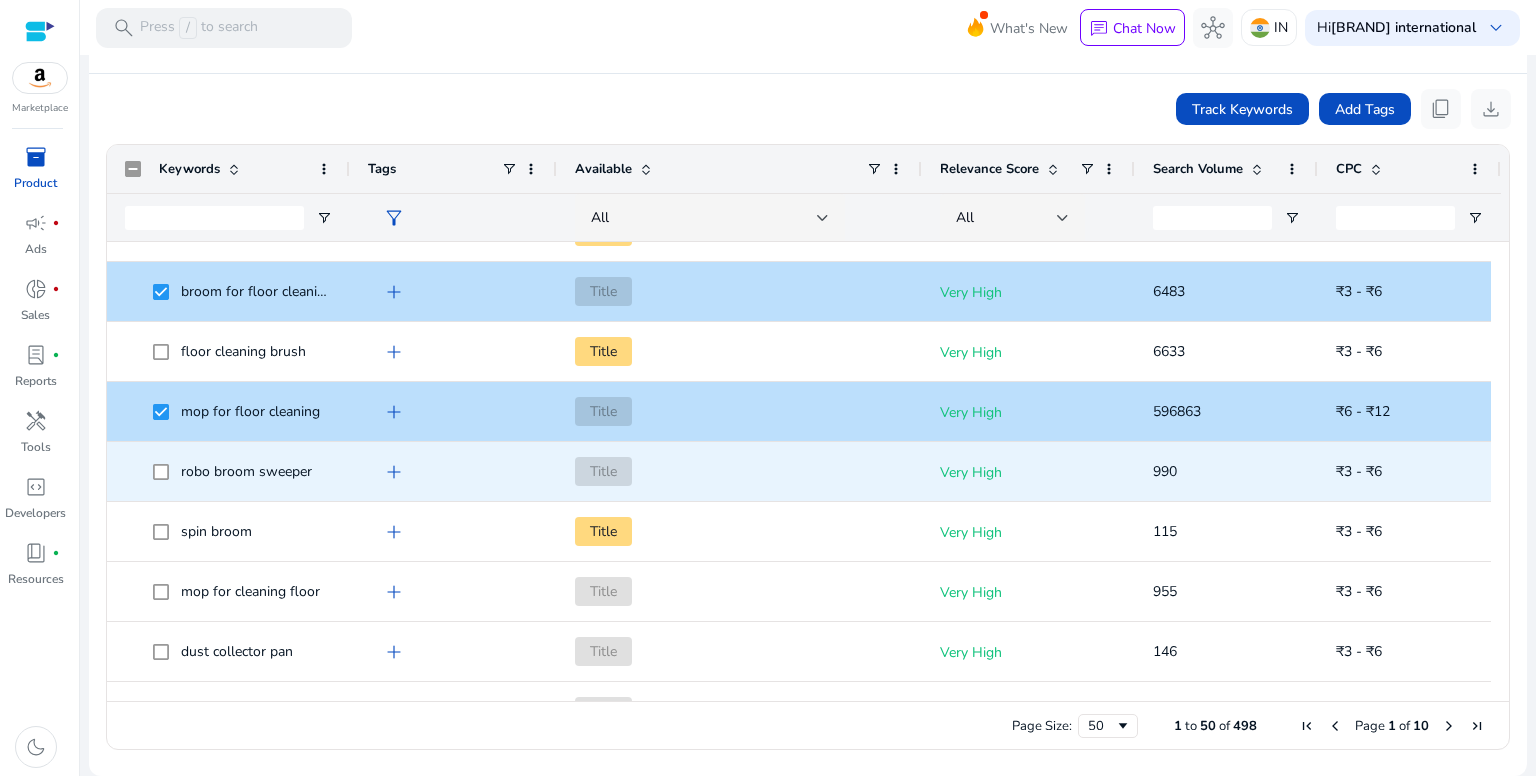 scroll, scrollTop: 1034, scrollLeft: 0, axis: vertical 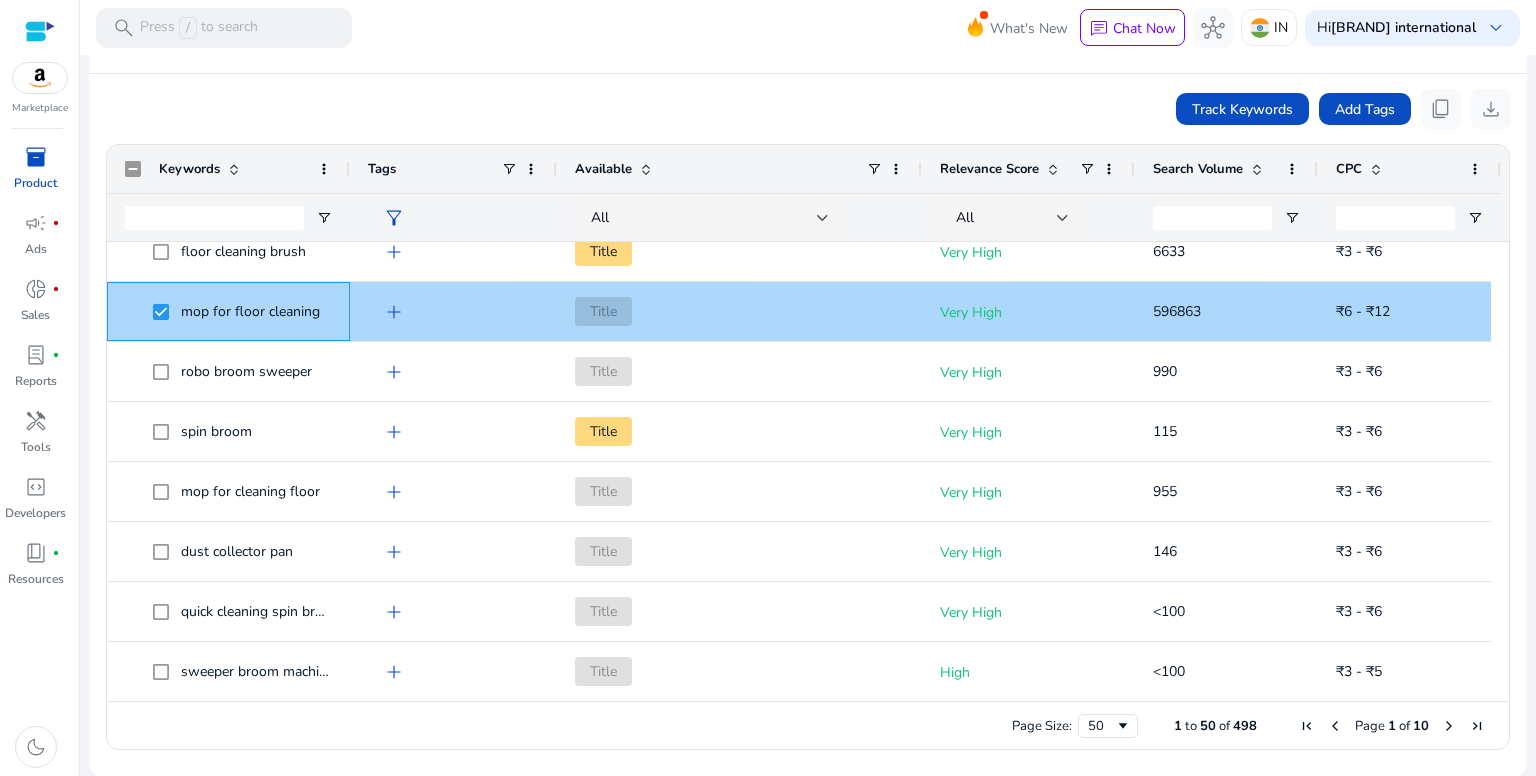 click 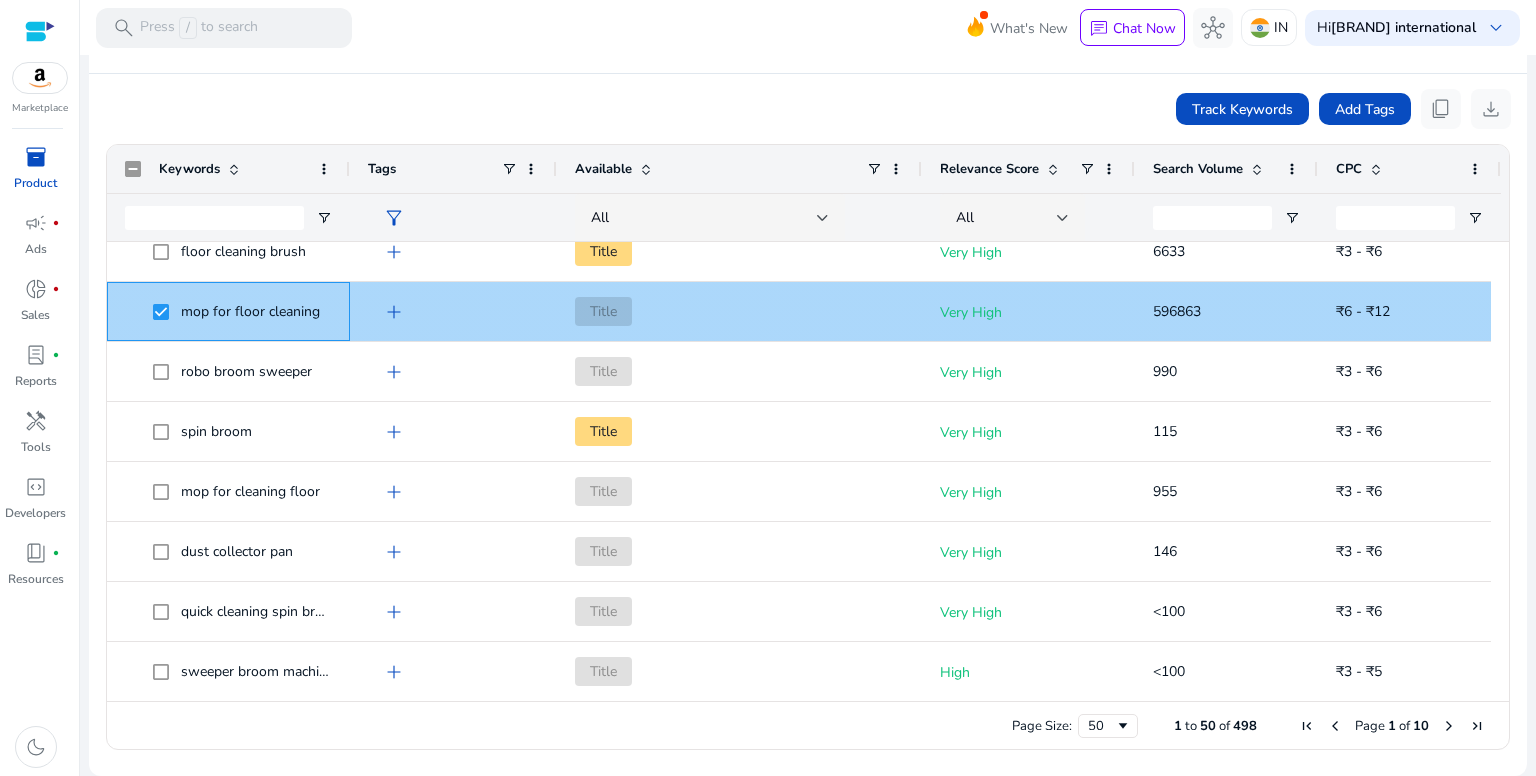 scroll, scrollTop: 920, scrollLeft: 0, axis: vertical 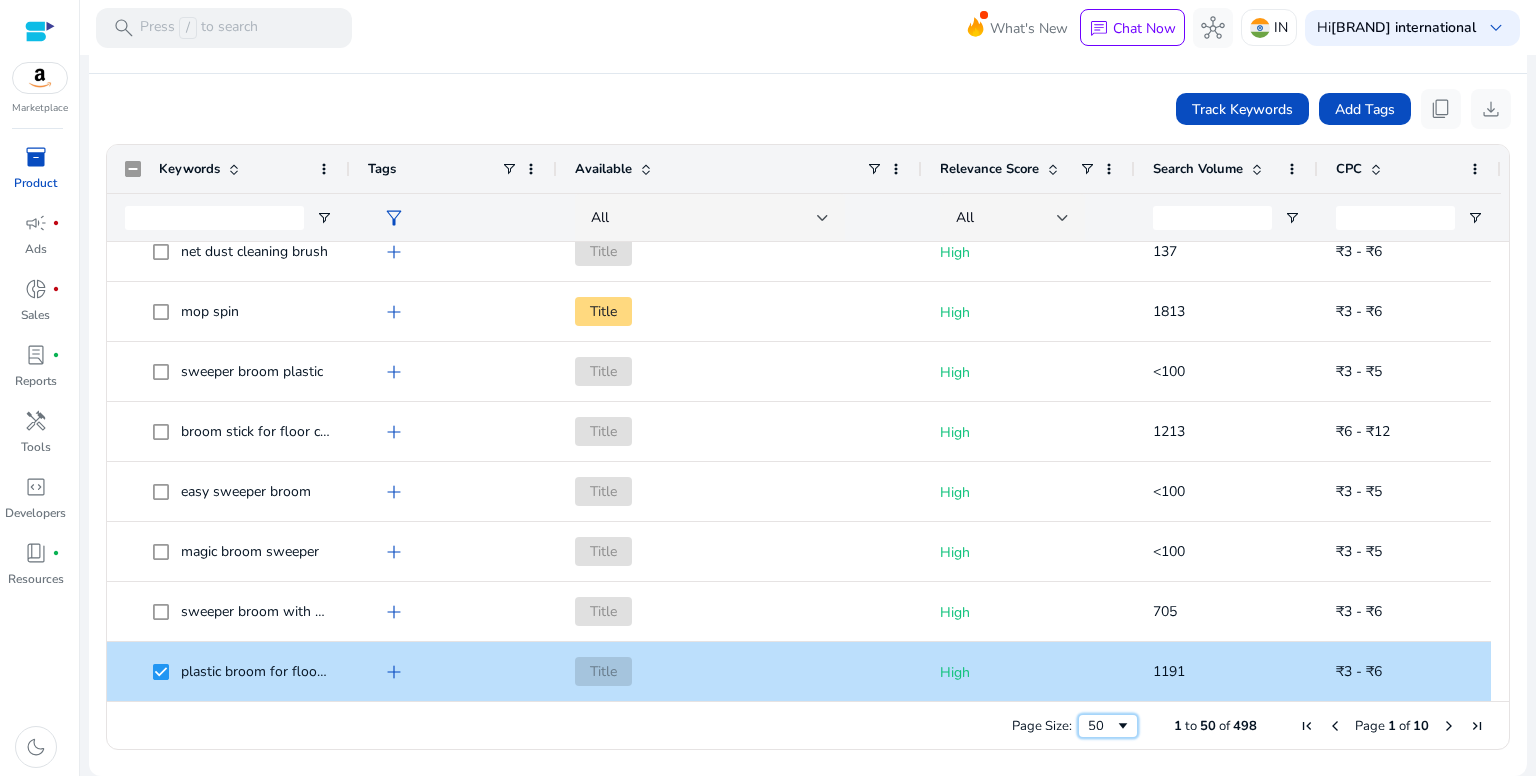 click at bounding box center (1123, 726) 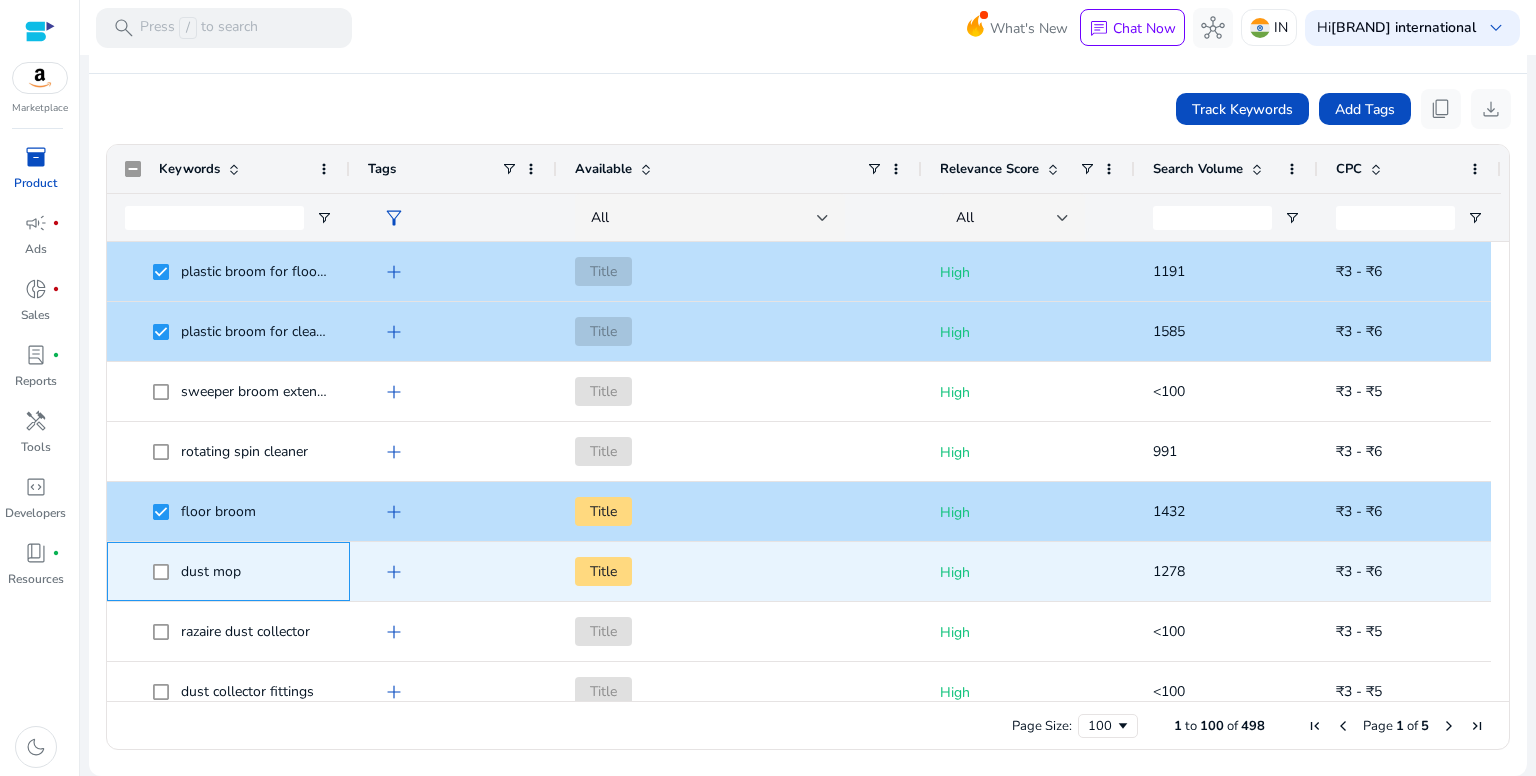 click 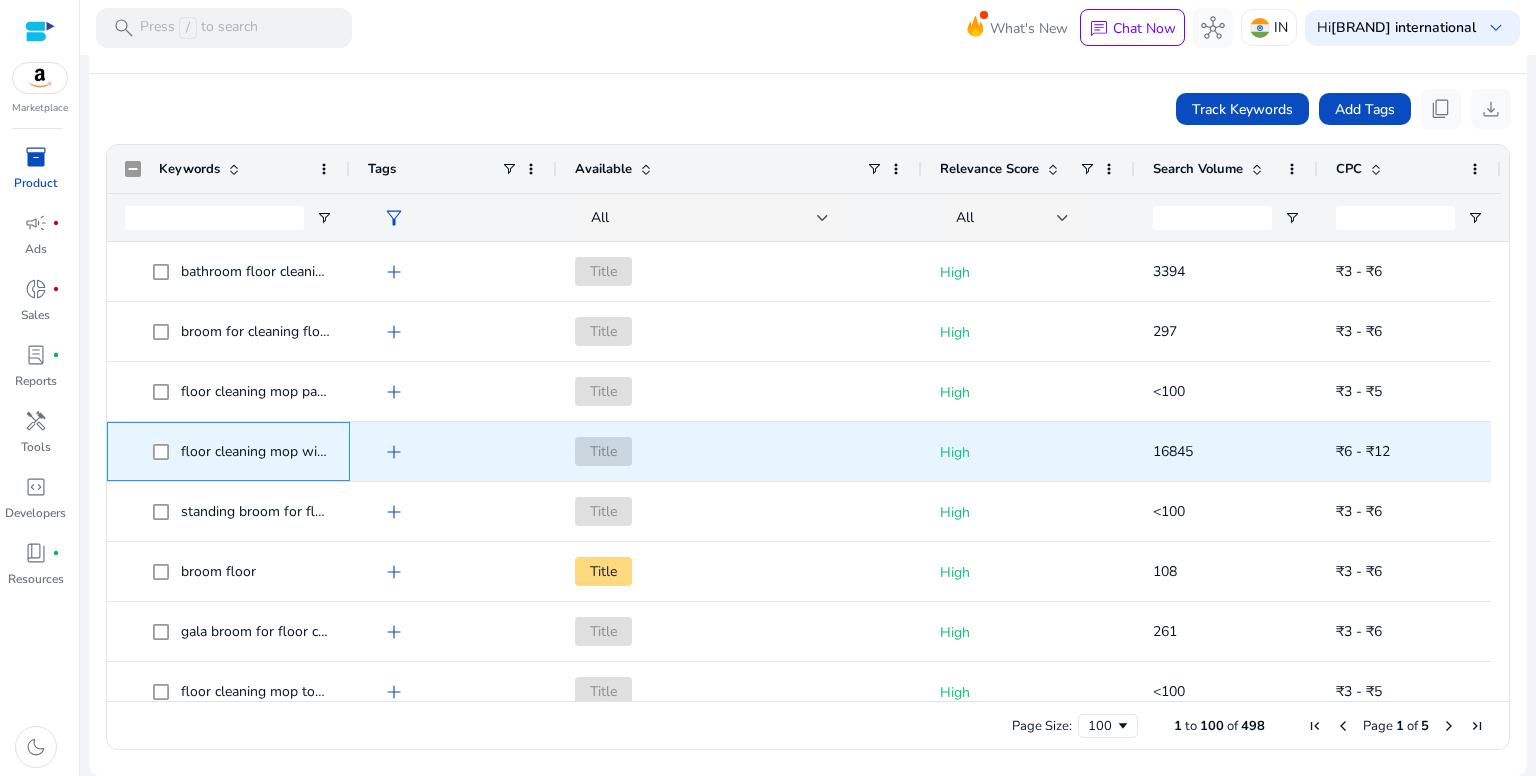 click 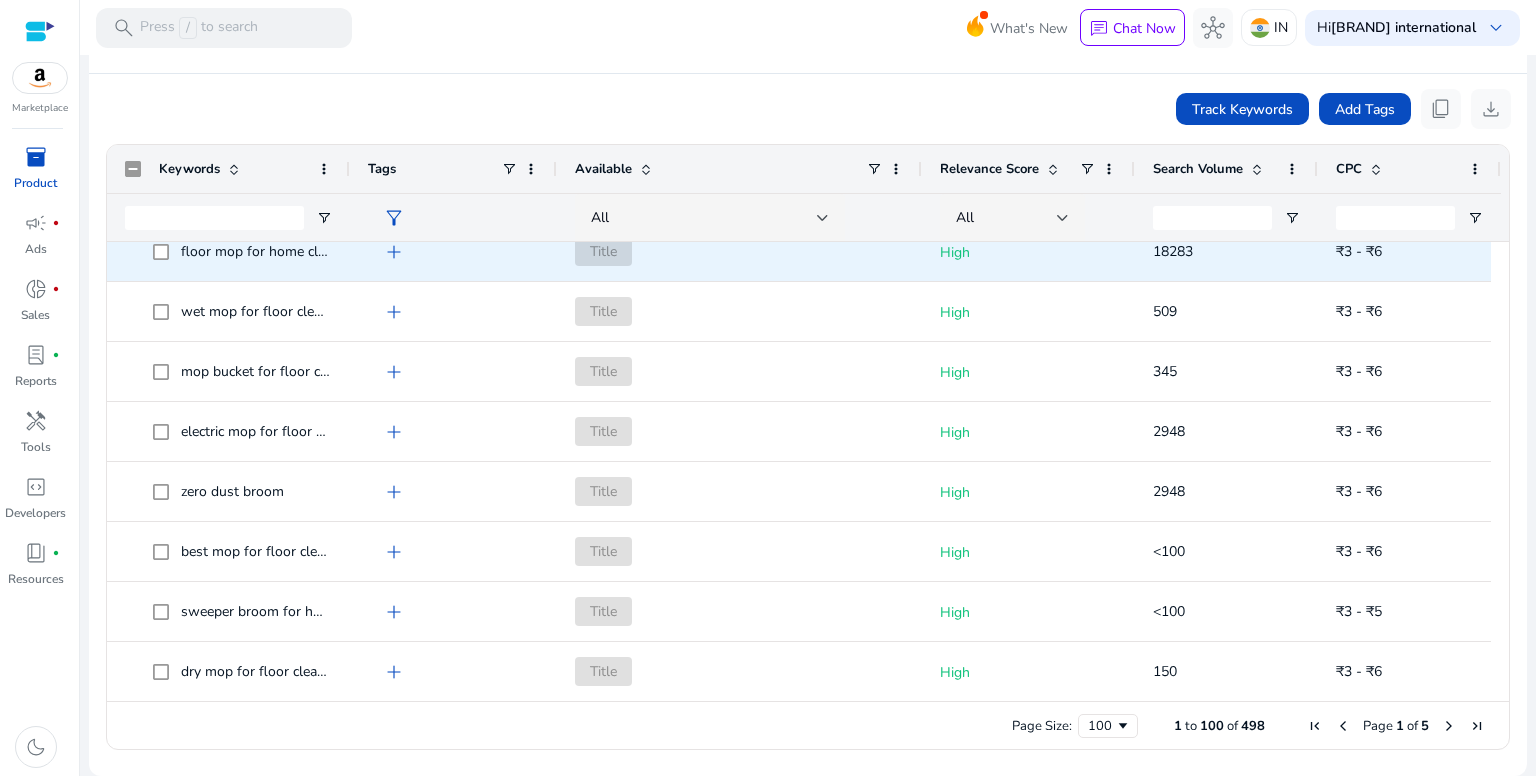 click on "floor mop for home cleaning" 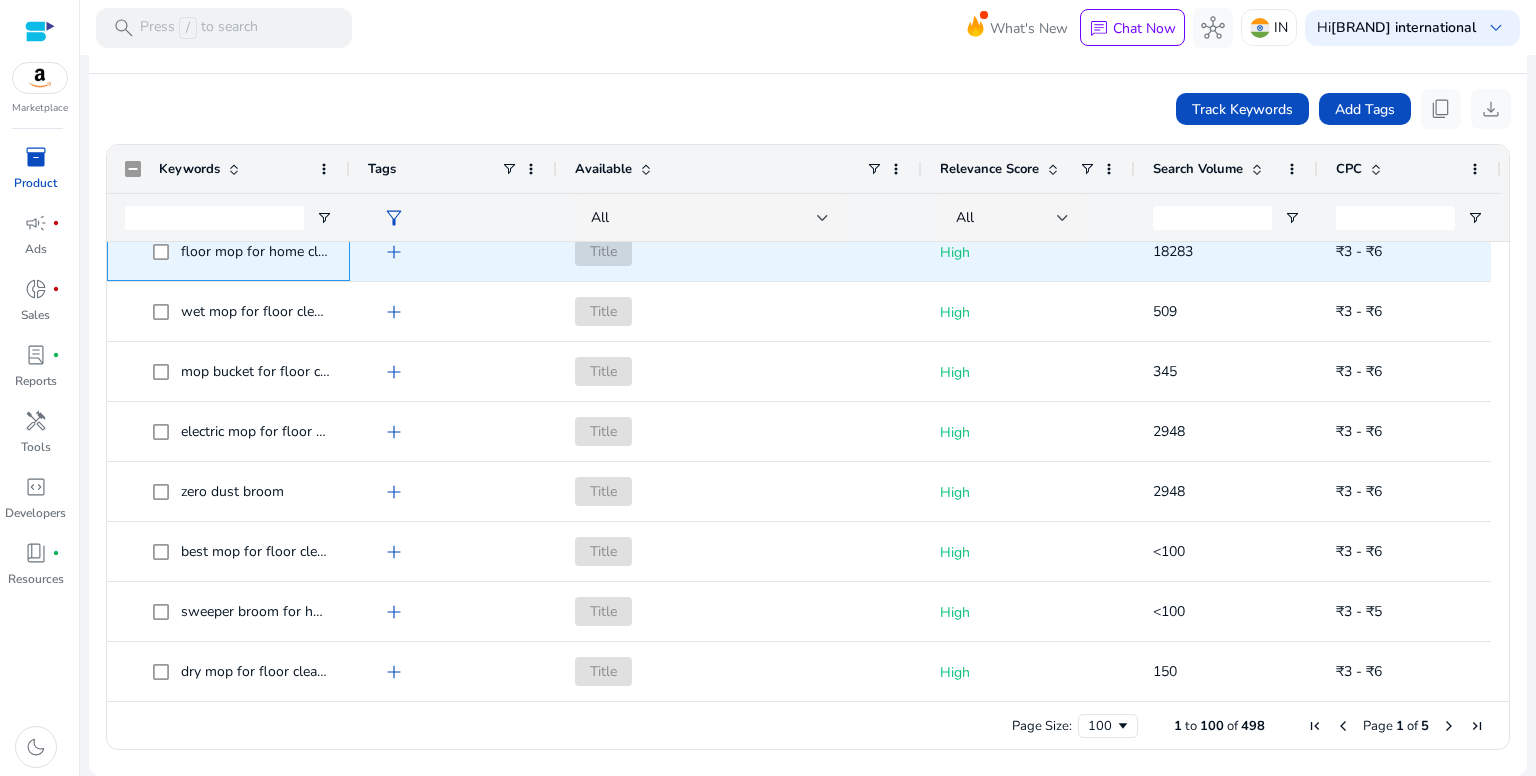 click 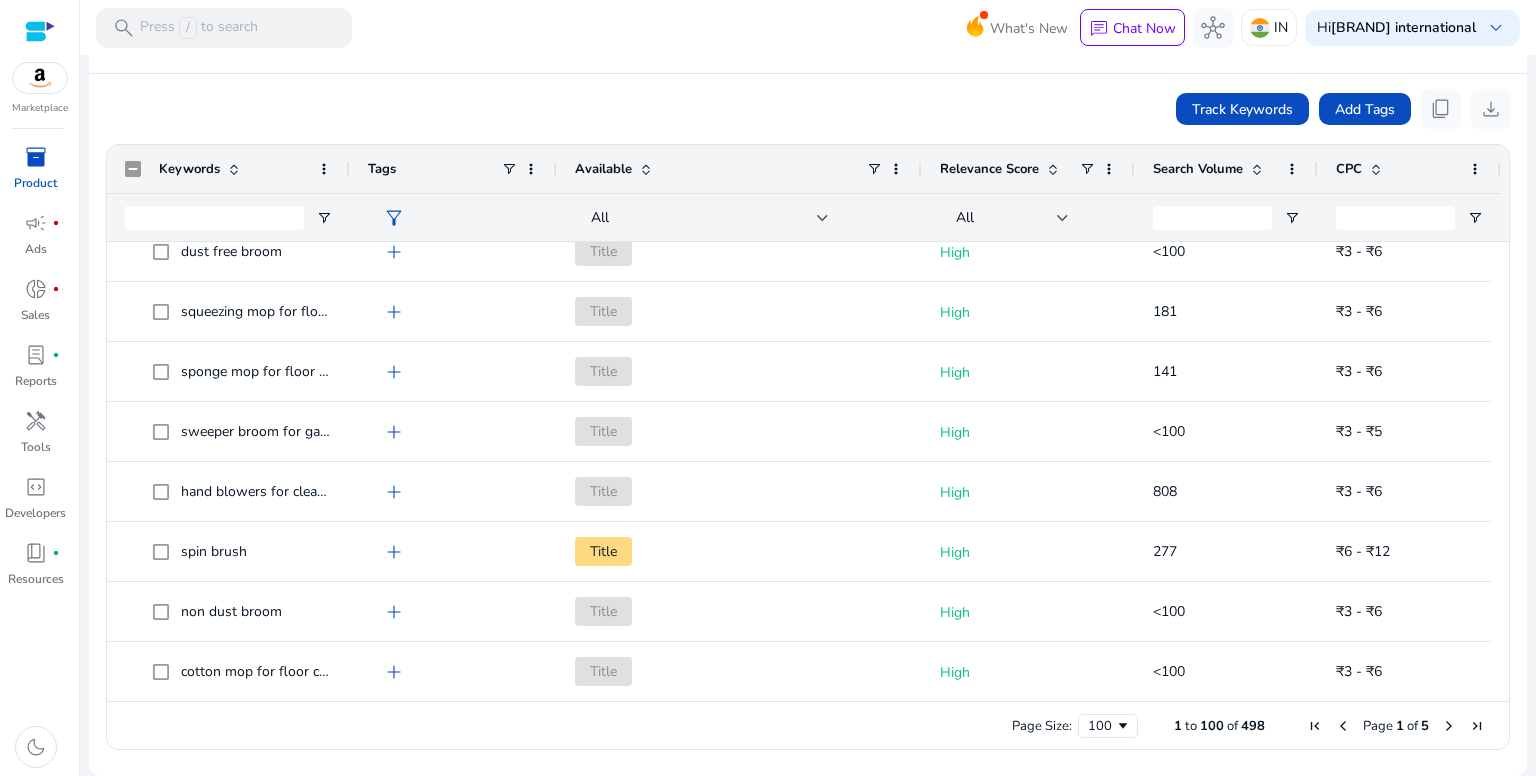 click at bounding box center [1449, 726] 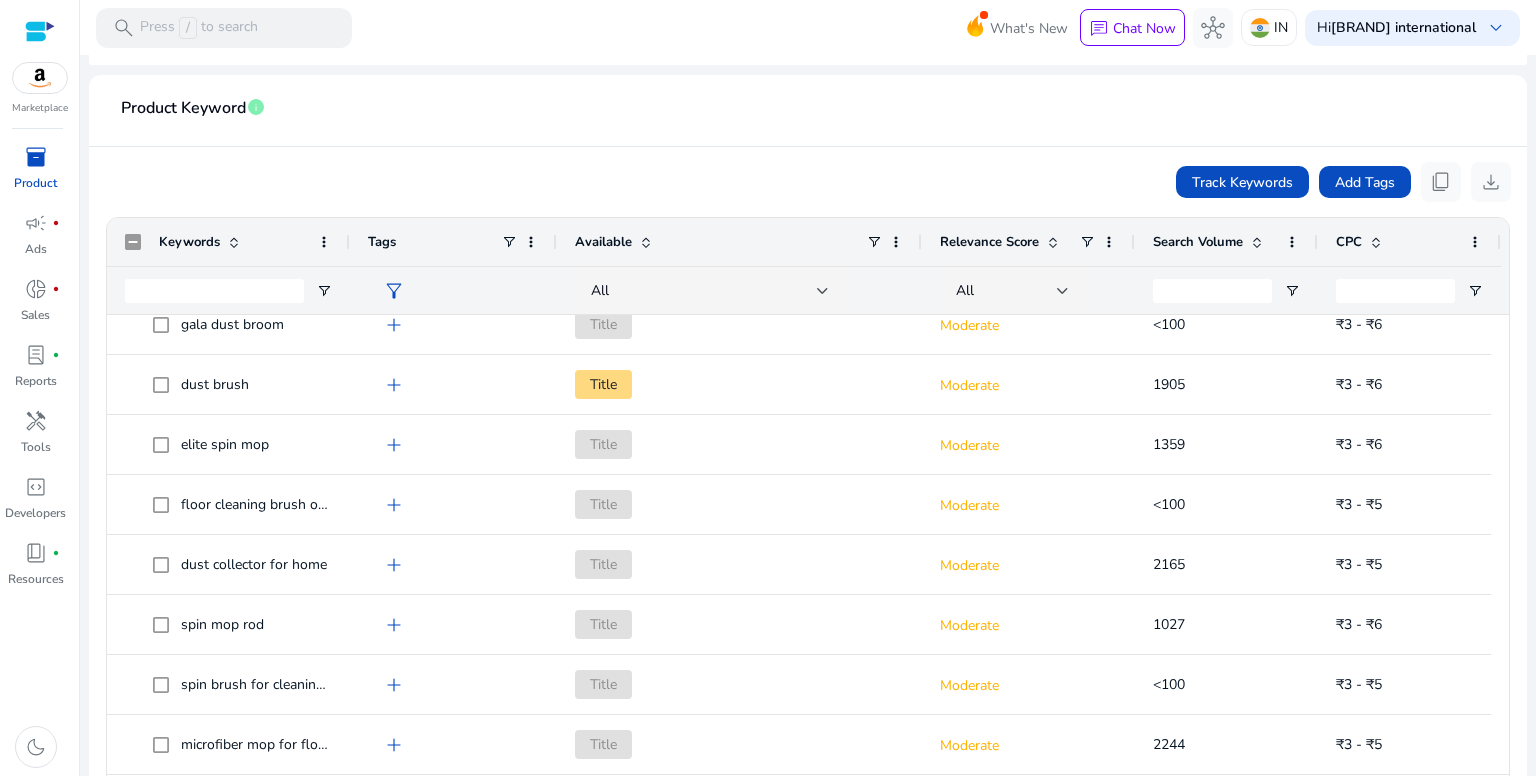 click 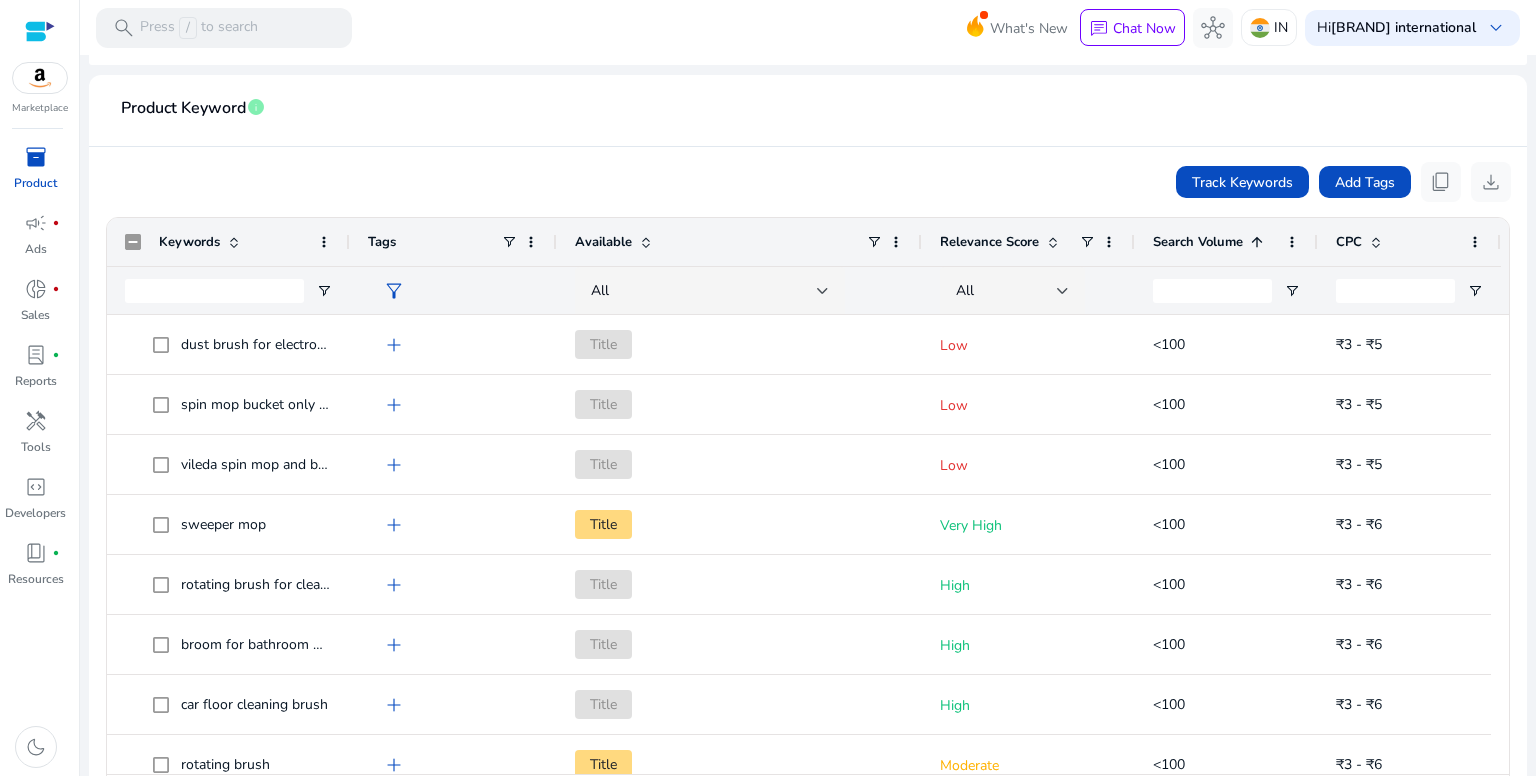 click 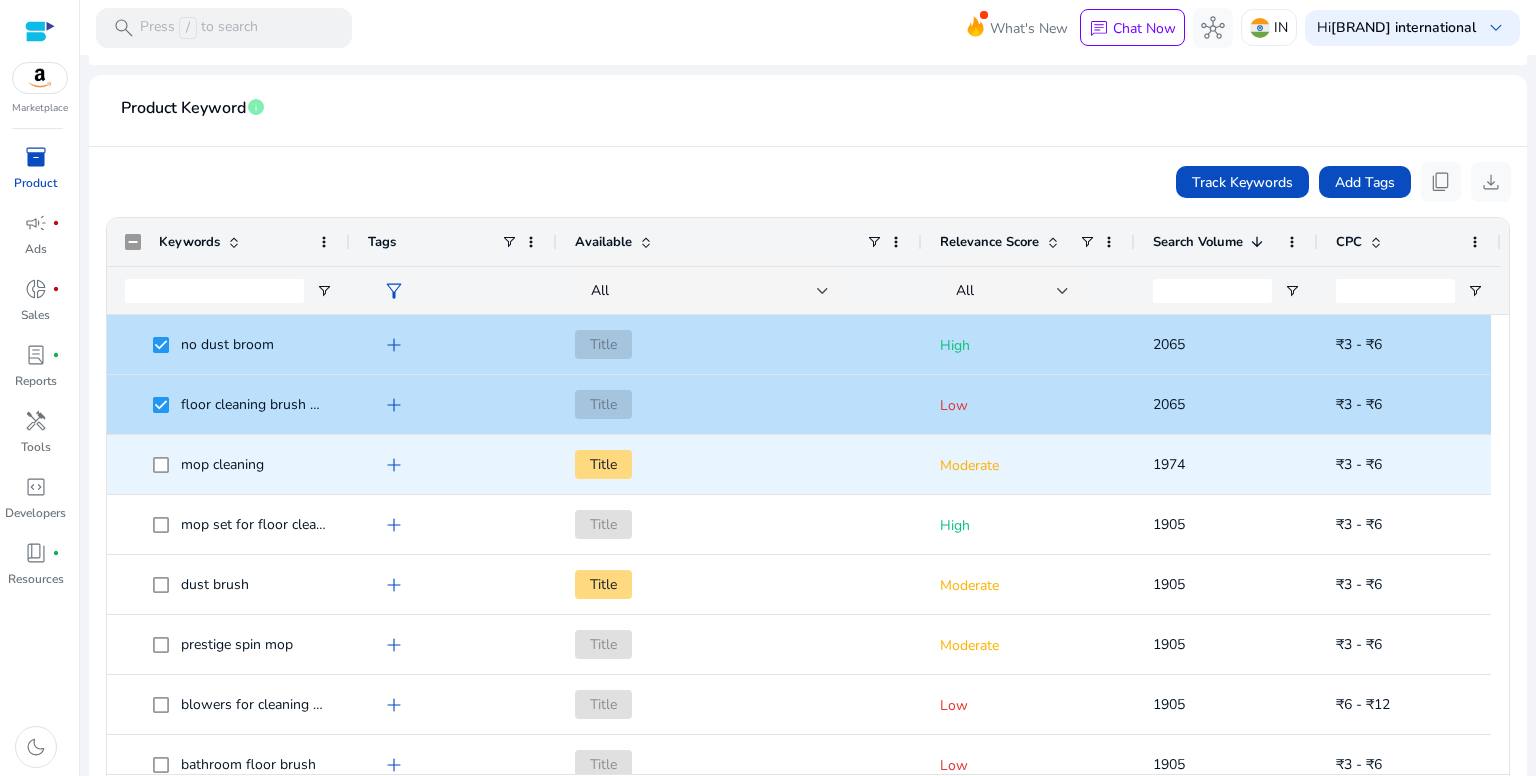 click 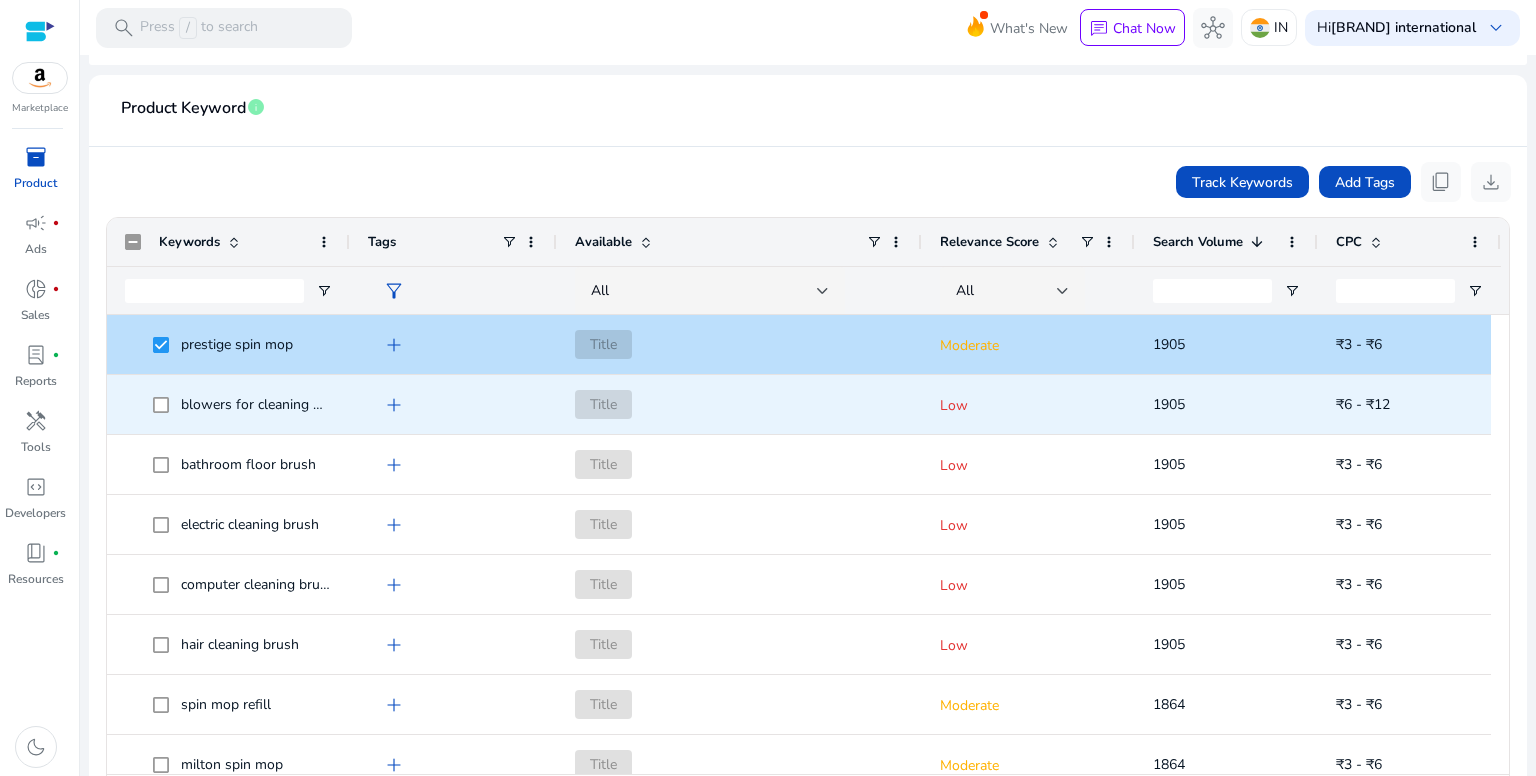 click 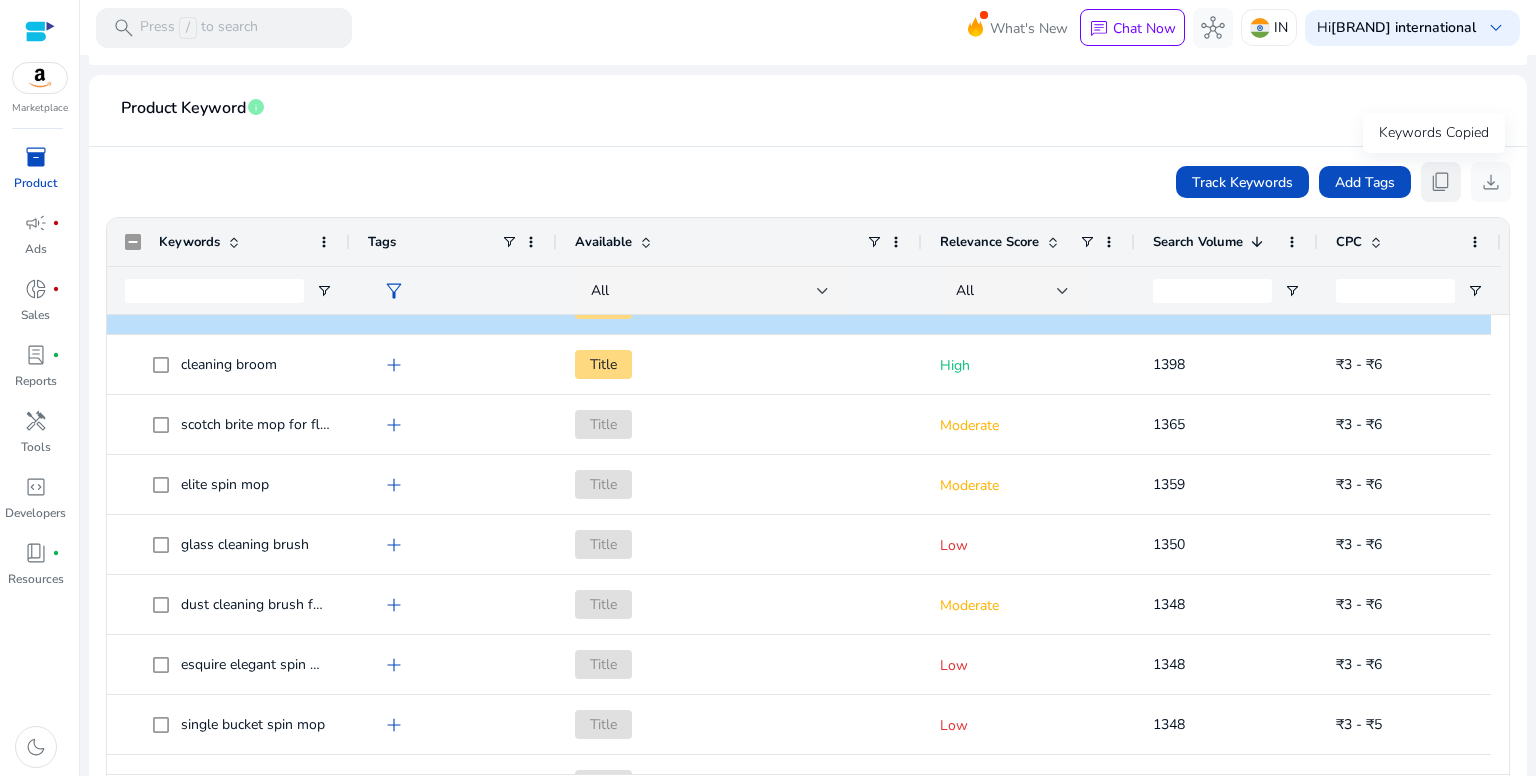 click on "content_copy" 